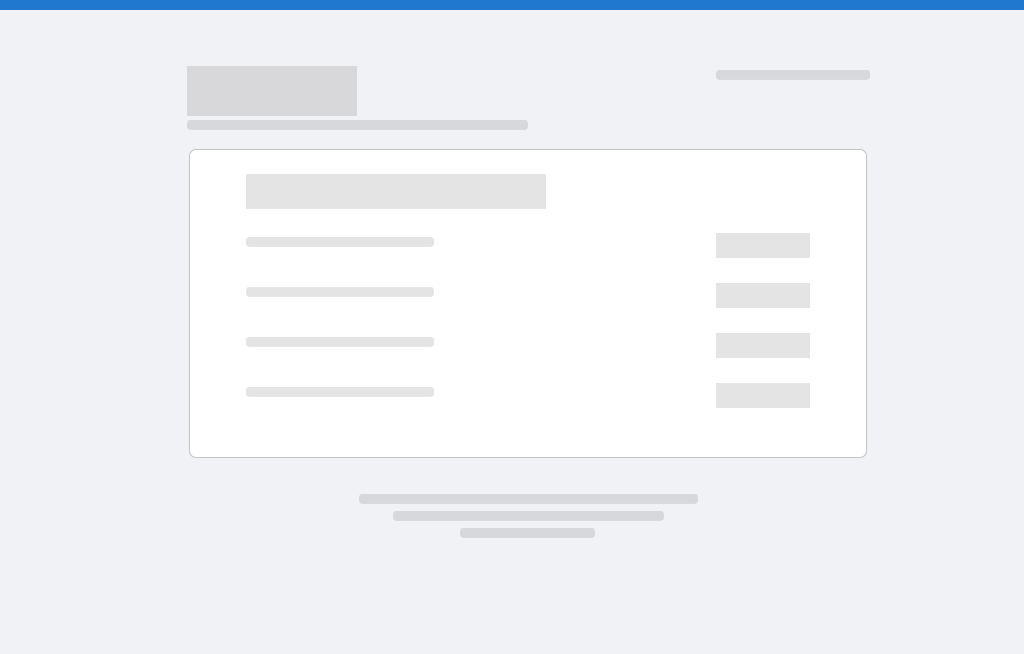 scroll, scrollTop: 0, scrollLeft: 0, axis: both 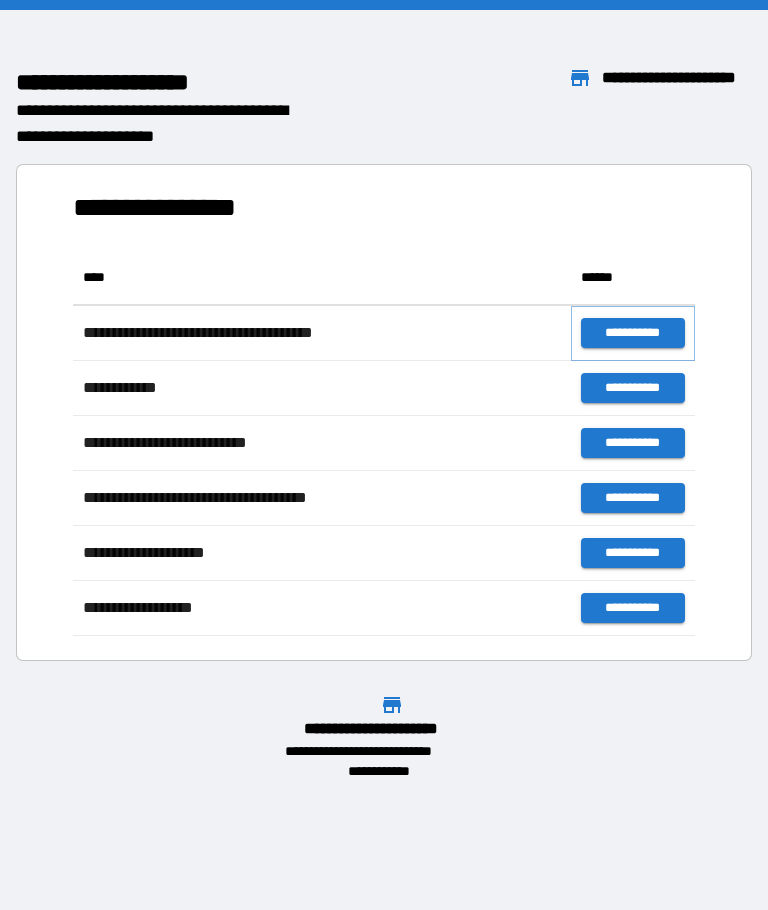 click on "**********" at bounding box center [633, 333] 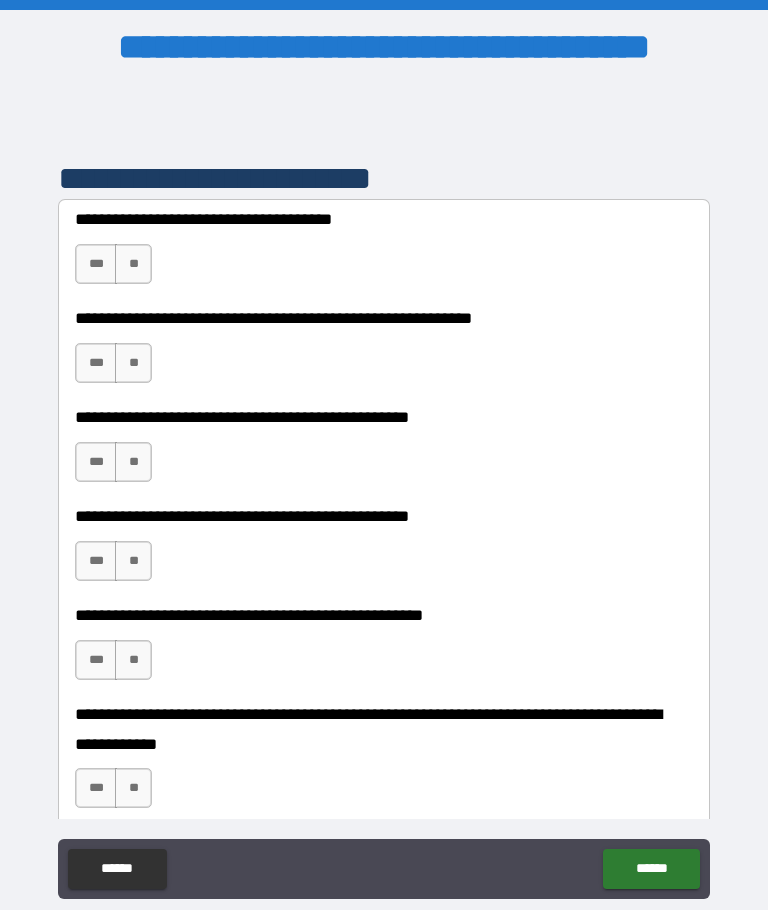 scroll, scrollTop: 423, scrollLeft: 0, axis: vertical 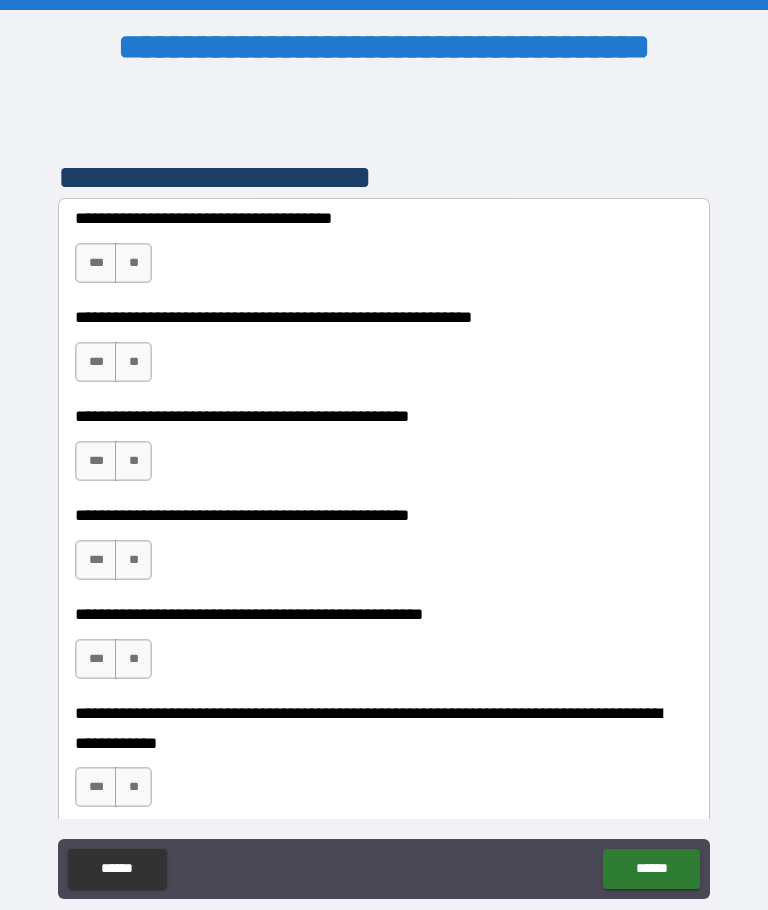 click on "**" at bounding box center (133, 362) 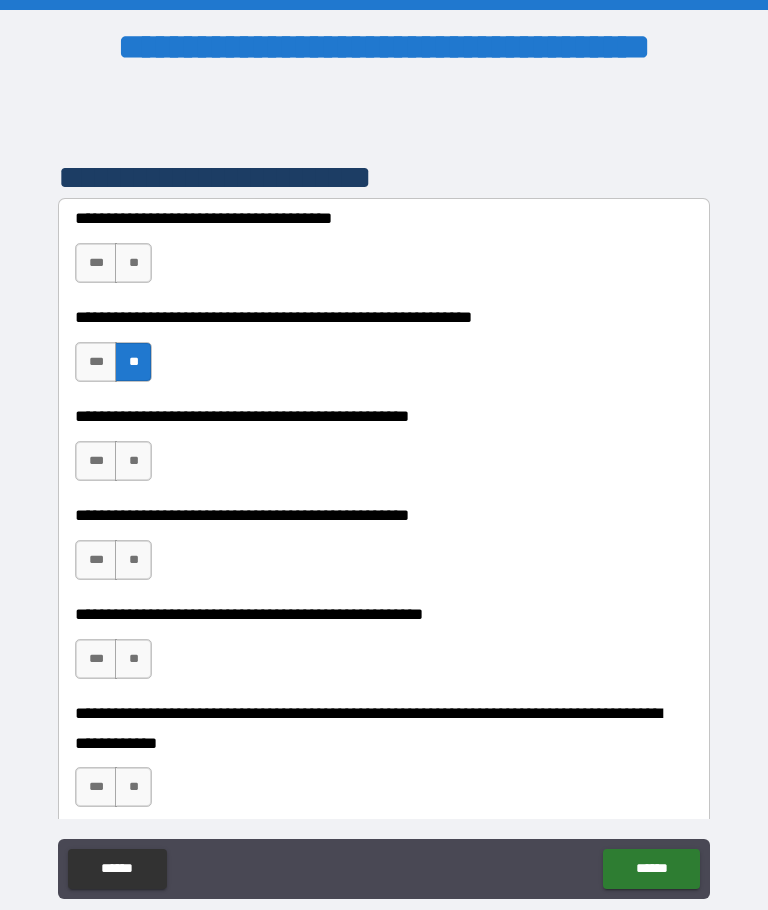 click on "**" at bounding box center [133, 362] 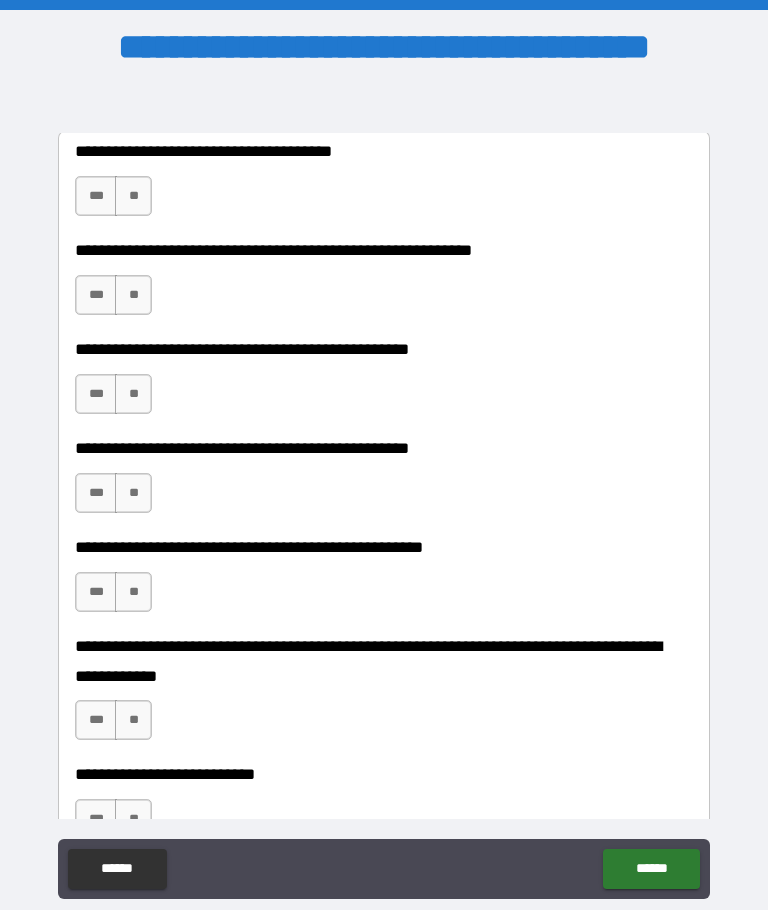 scroll, scrollTop: 509, scrollLeft: 0, axis: vertical 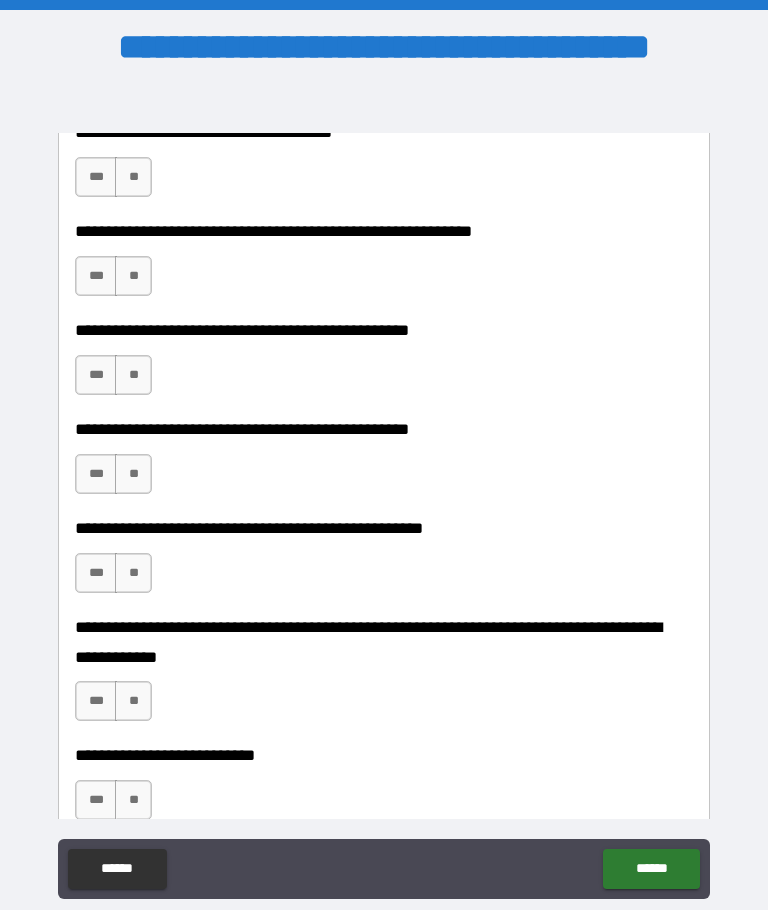 click on "***" at bounding box center (96, 474) 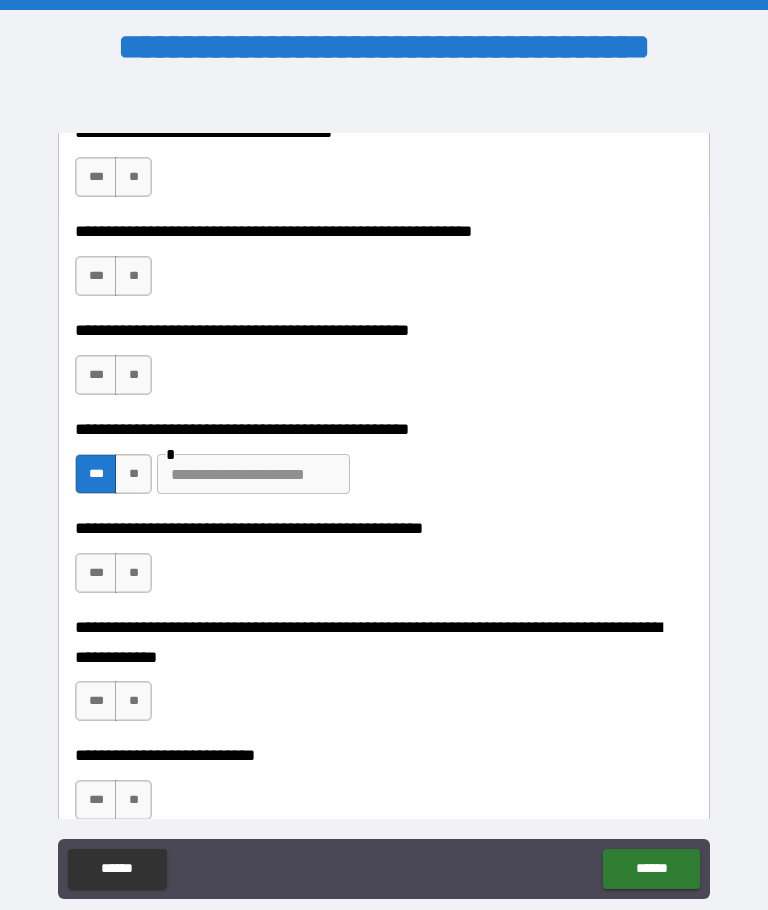 click at bounding box center [253, 474] 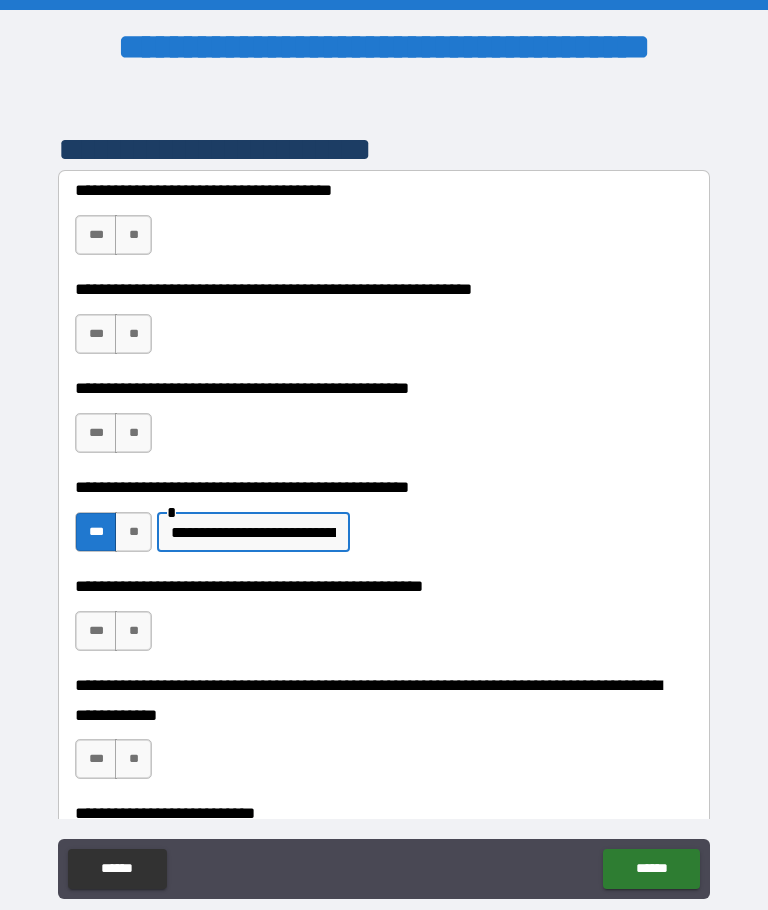 scroll, scrollTop: 450, scrollLeft: 0, axis: vertical 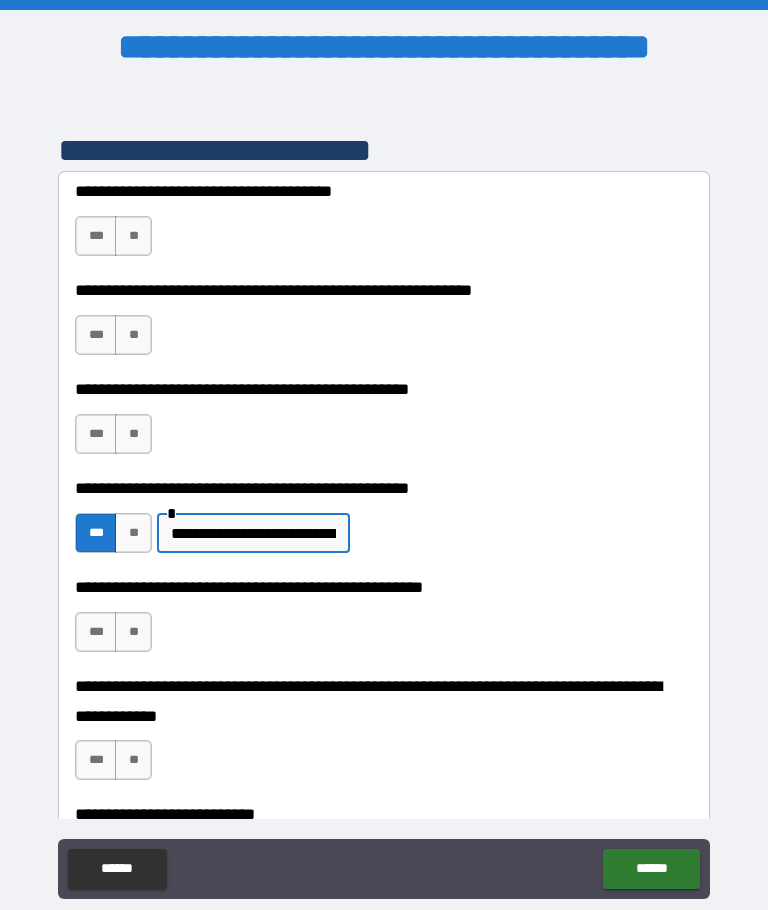 type on "**********" 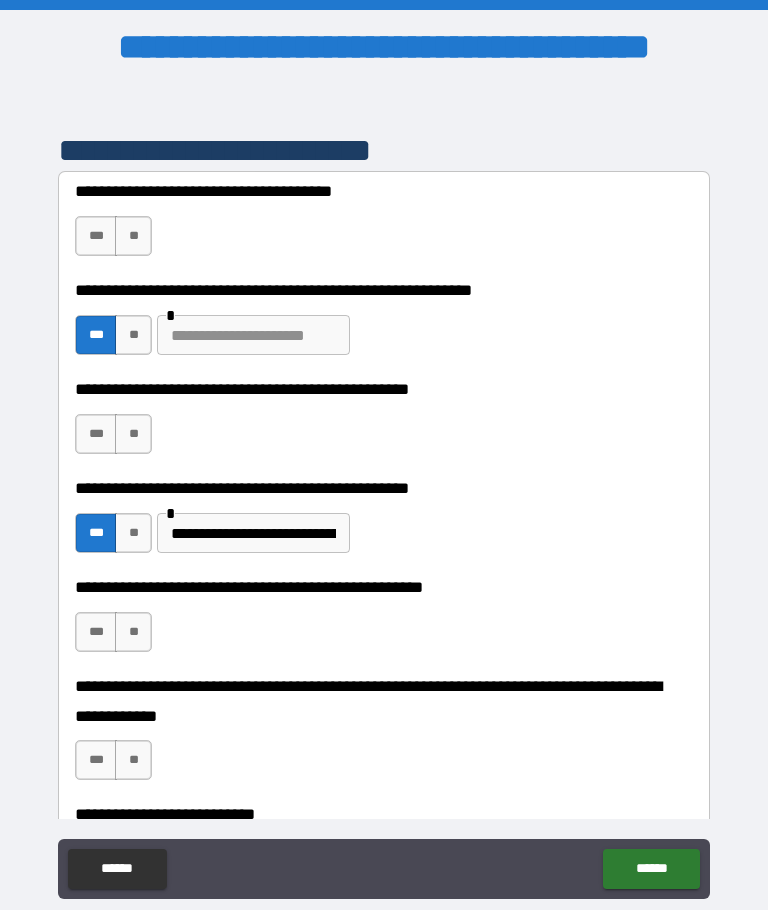 click at bounding box center (253, 335) 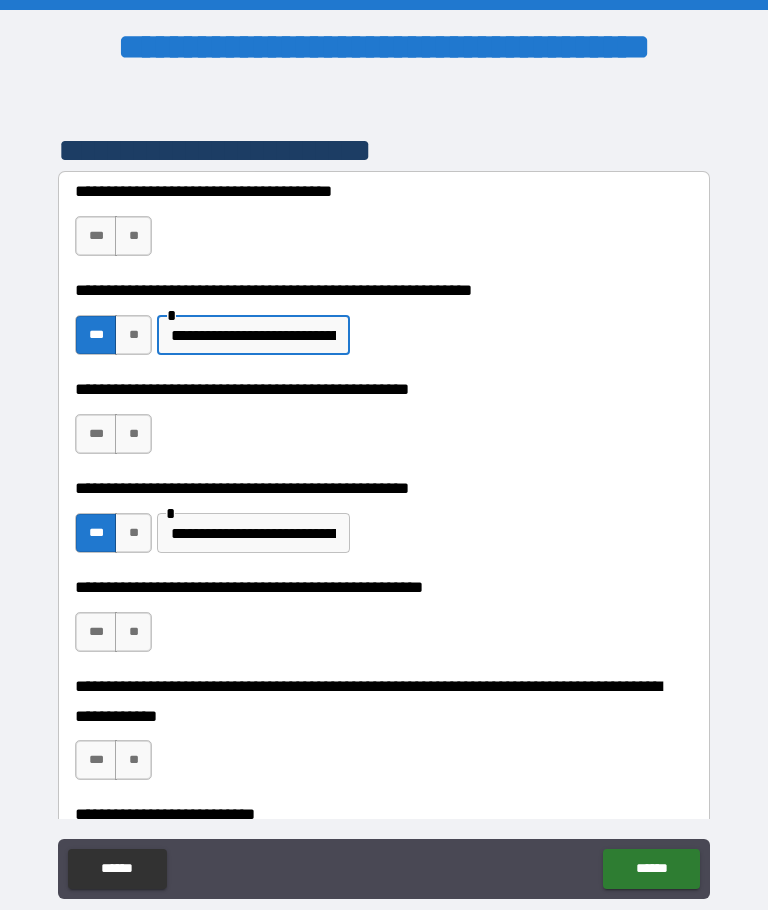 type on "**********" 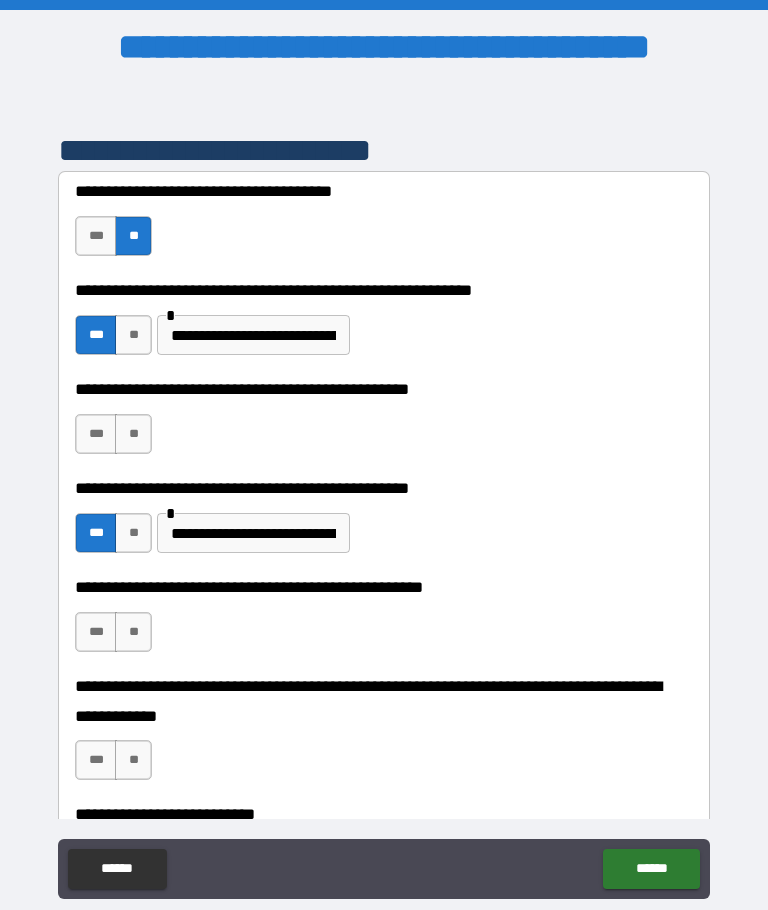 click on "**" at bounding box center (133, 434) 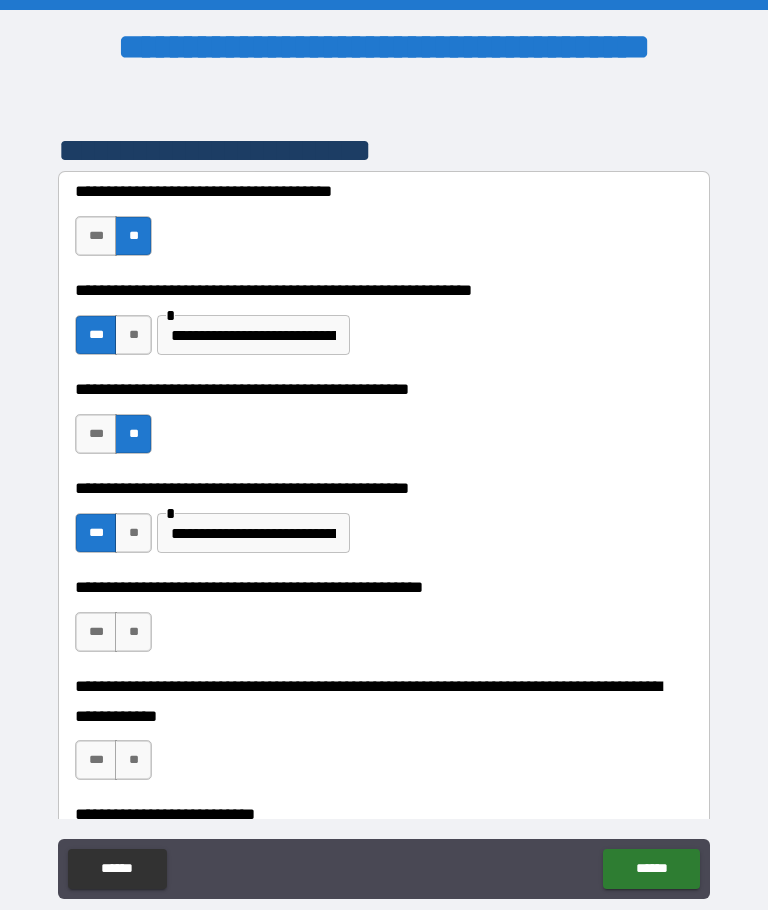 click on "**" at bounding box center (133, 632) 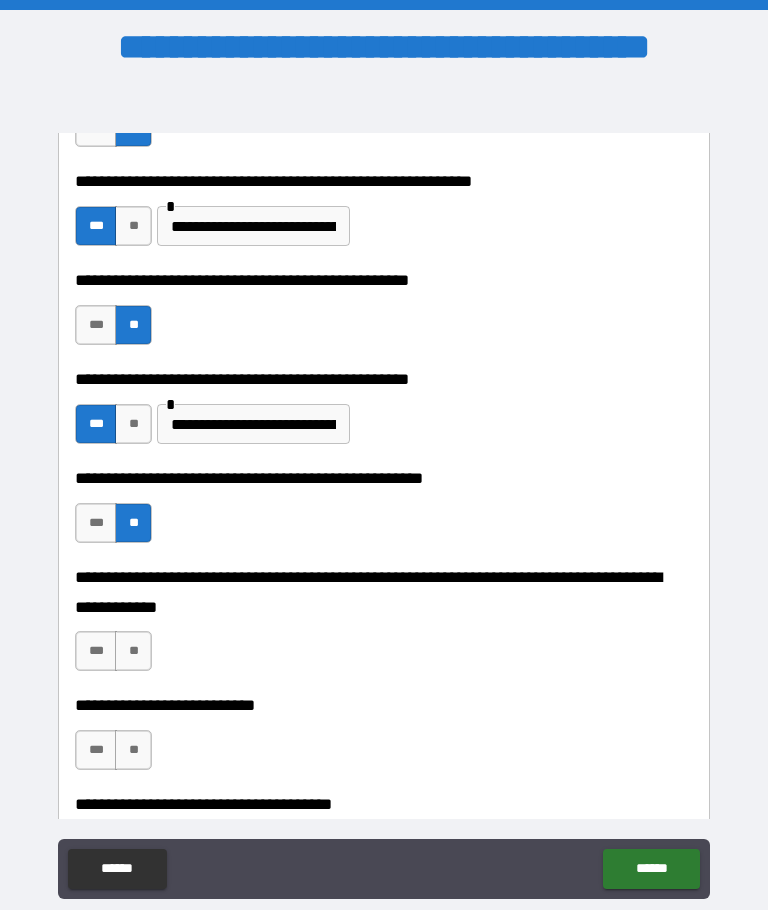 scroll, scrollTop: 566, scrollLeft: 0, axis: vertical 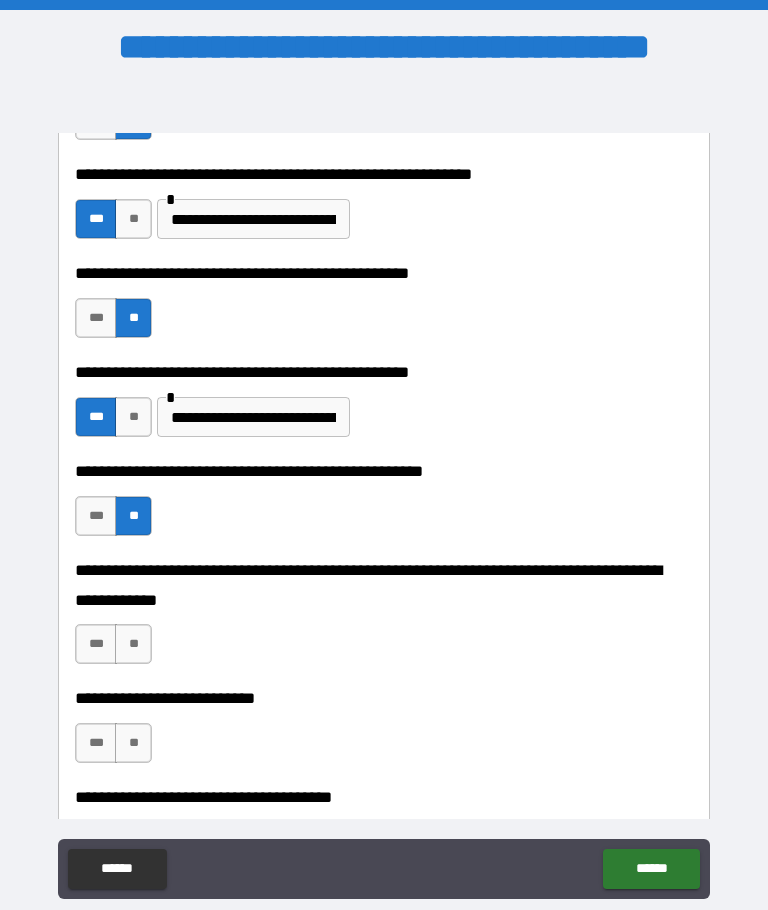 click on "**" at bounding box center (133, 644) 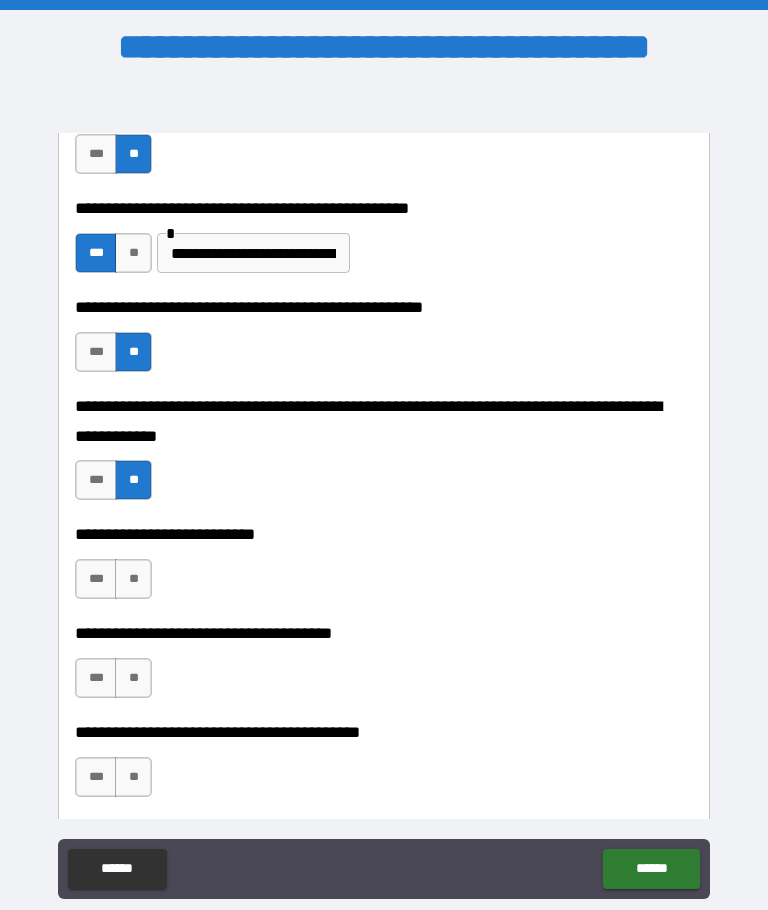 scroll, scrollTop: 732, scrollLeft: 0, axis: vertical 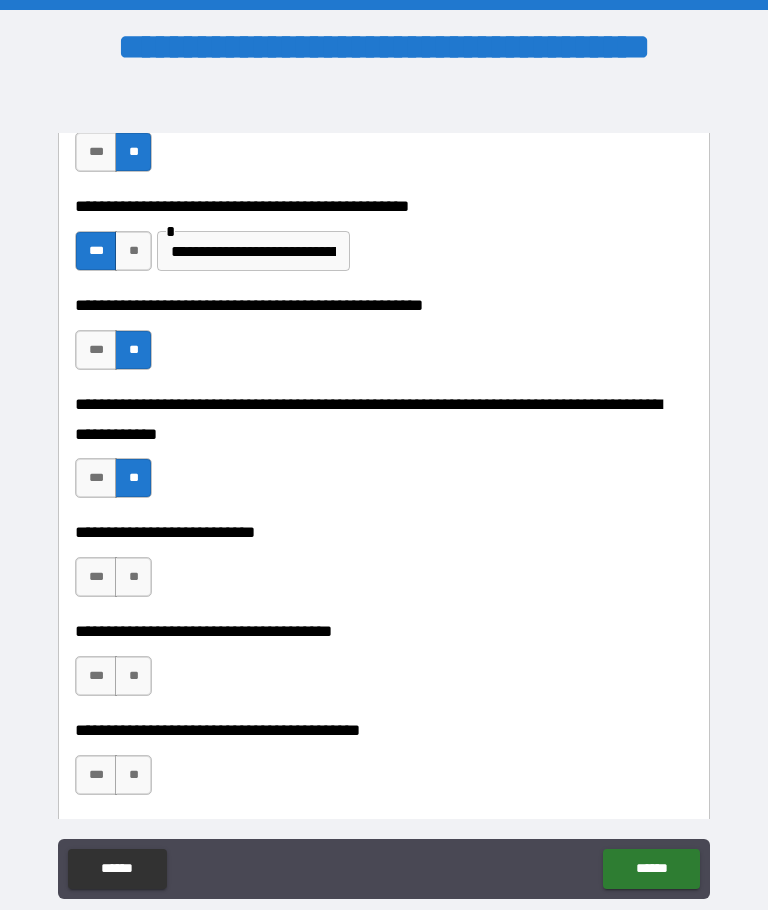 click on "**" at bounding box center [133, 577] 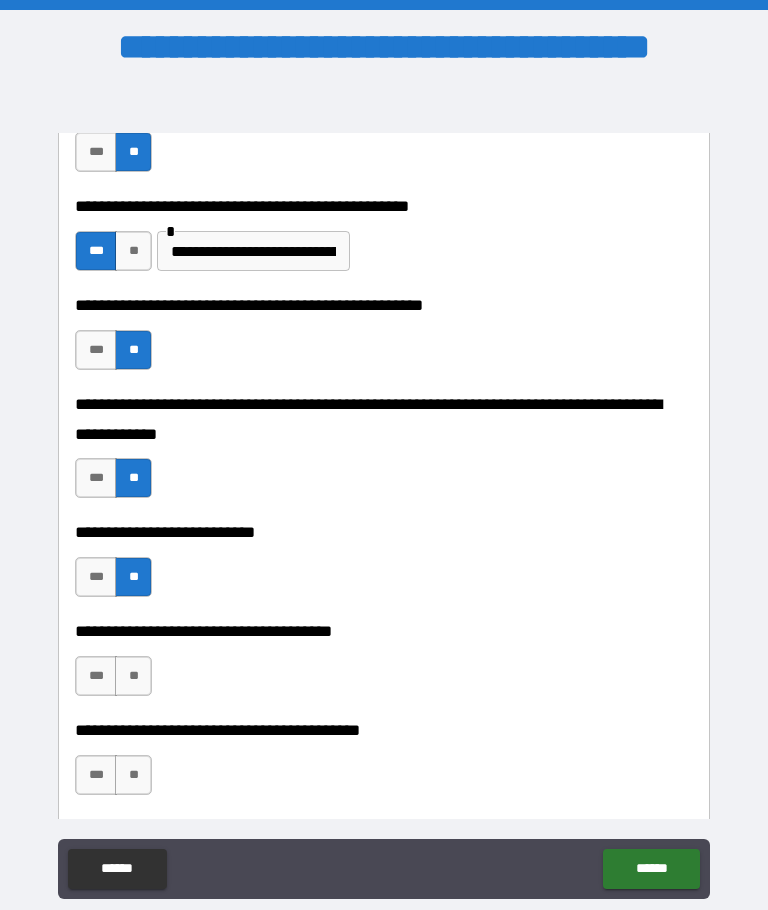 click on "**" at bounding box center (133, 676) 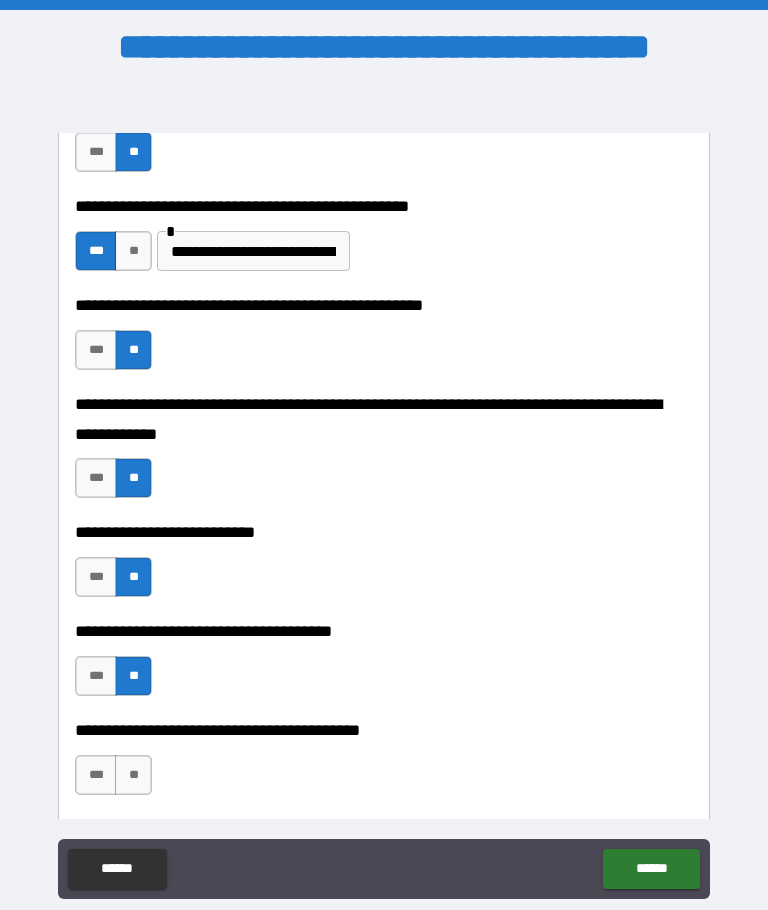 click on "**" at bounding box center [133, 775] 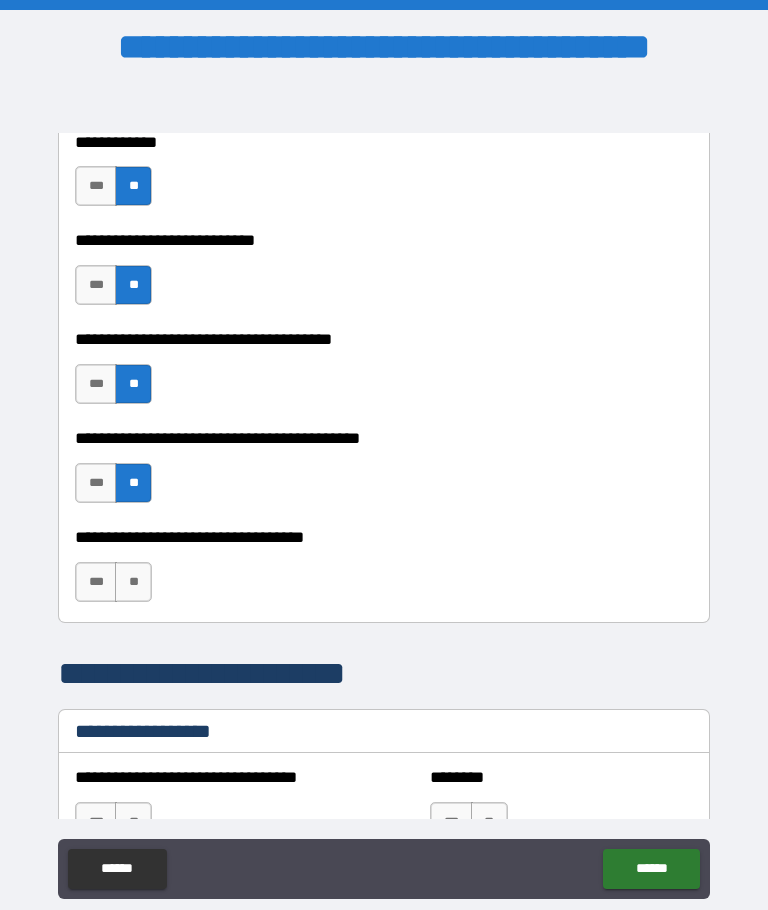 scroll, scrollTop: 1032, scrollLeft: 0, axis: vertical 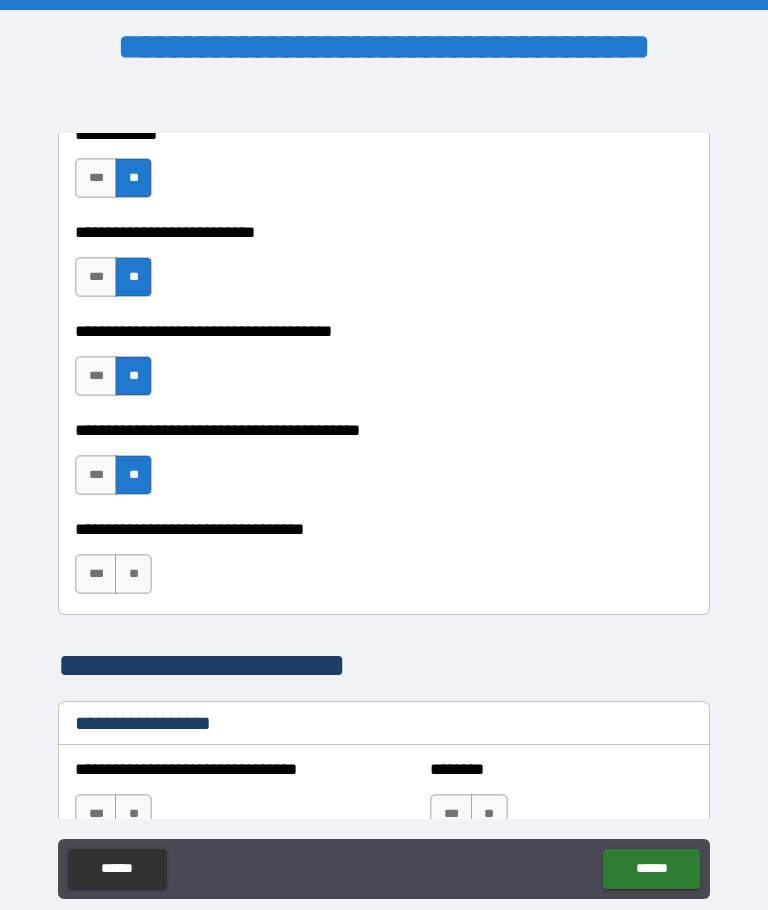 click on "**" at bounding box center (133, 574) 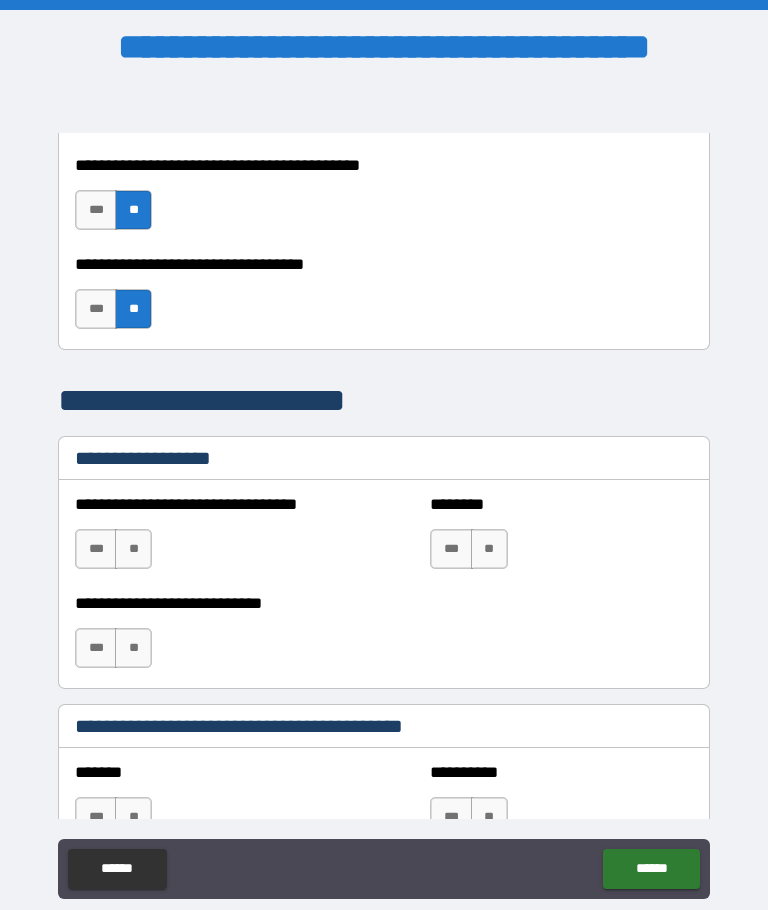 scroll, scrollTop: 1316, scrollLeft: 0, axis: vertical 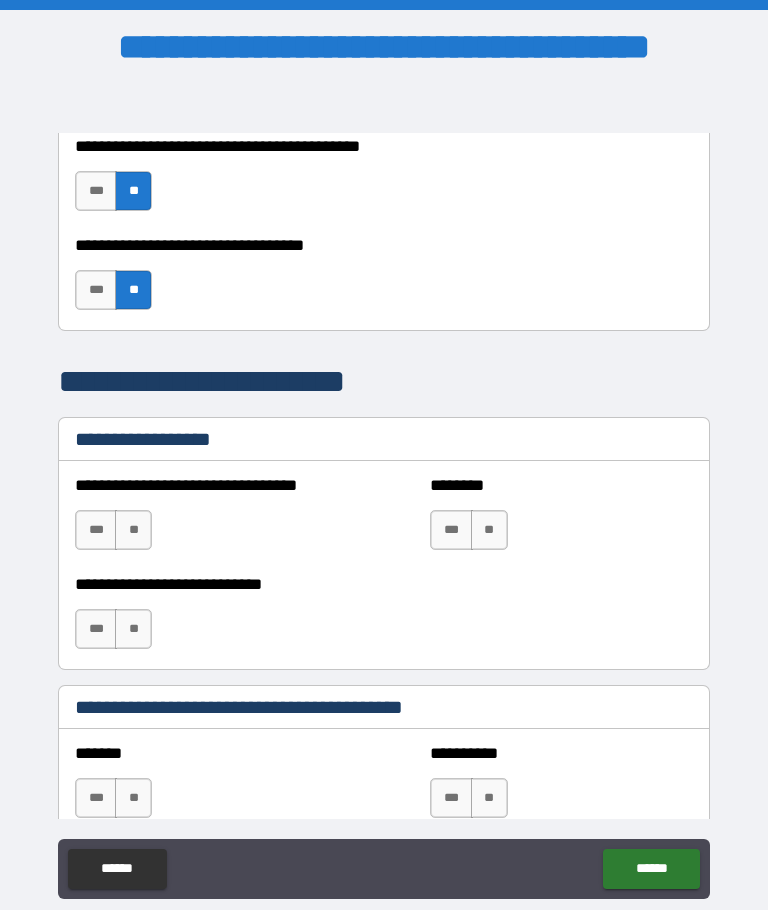 click on "**" at bounding box center (133, 530) 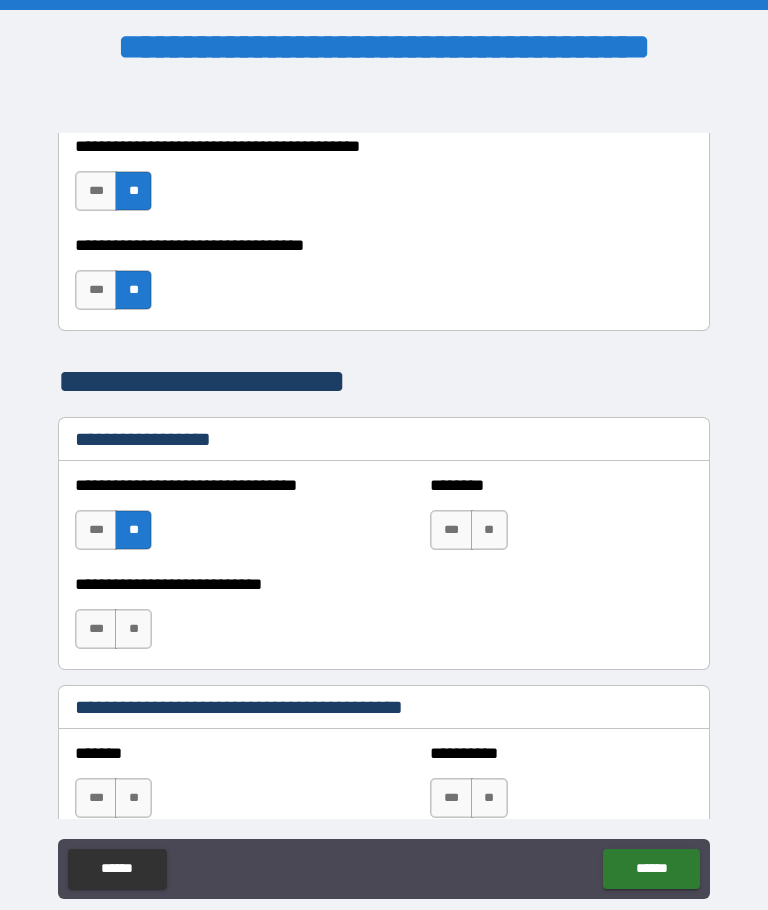 click on "**" at bounding box center [133, 629] 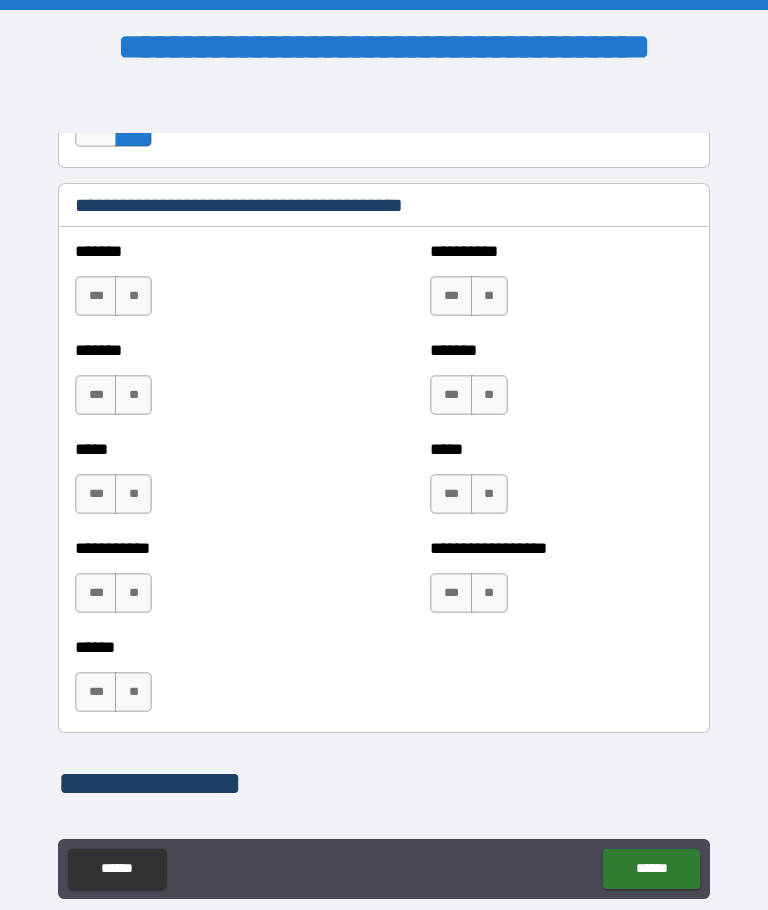 scroll, scrollTop: 1818, scrollLeft: 0, axis: vertical 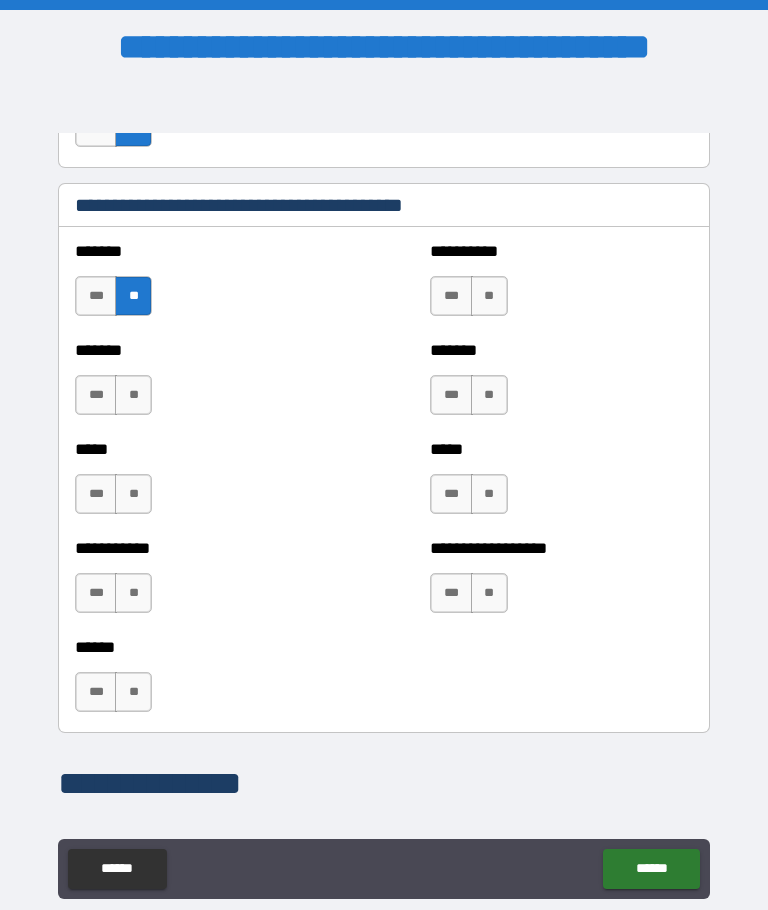 click on "**" at bounding box center [489, 296] 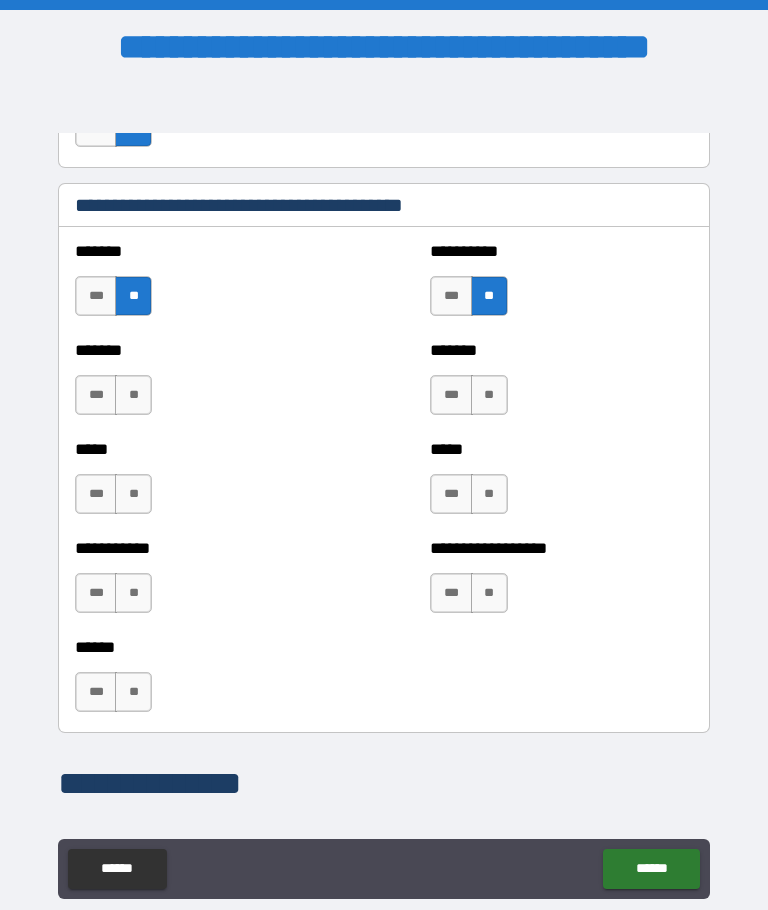 click on "**" at bounding box center [133, 395] 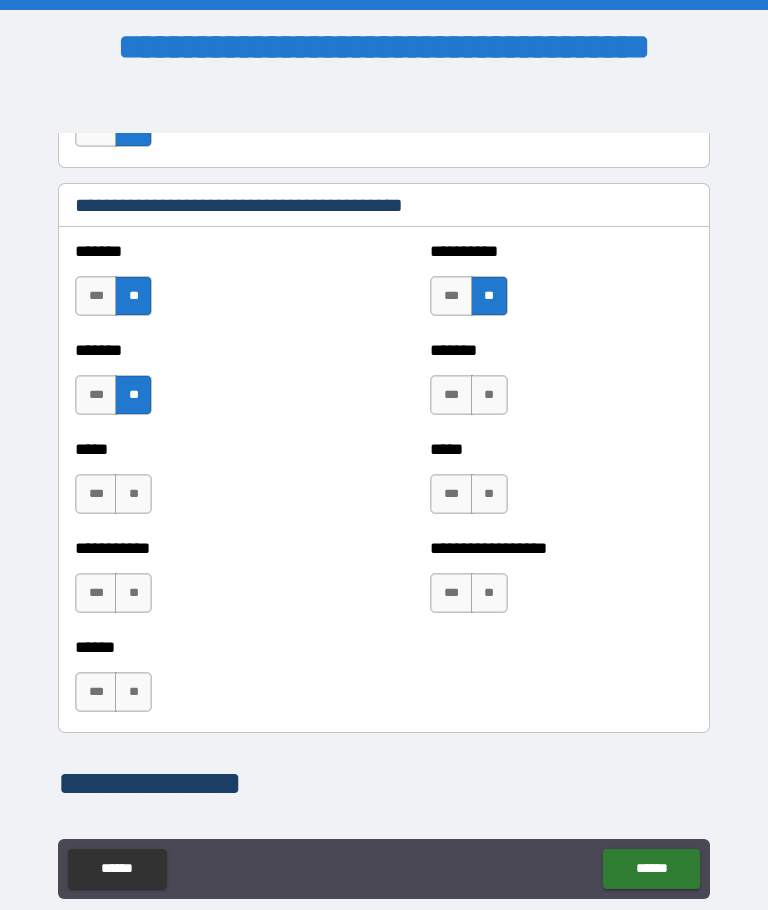 click on "**" at bounding box center (489, 395) 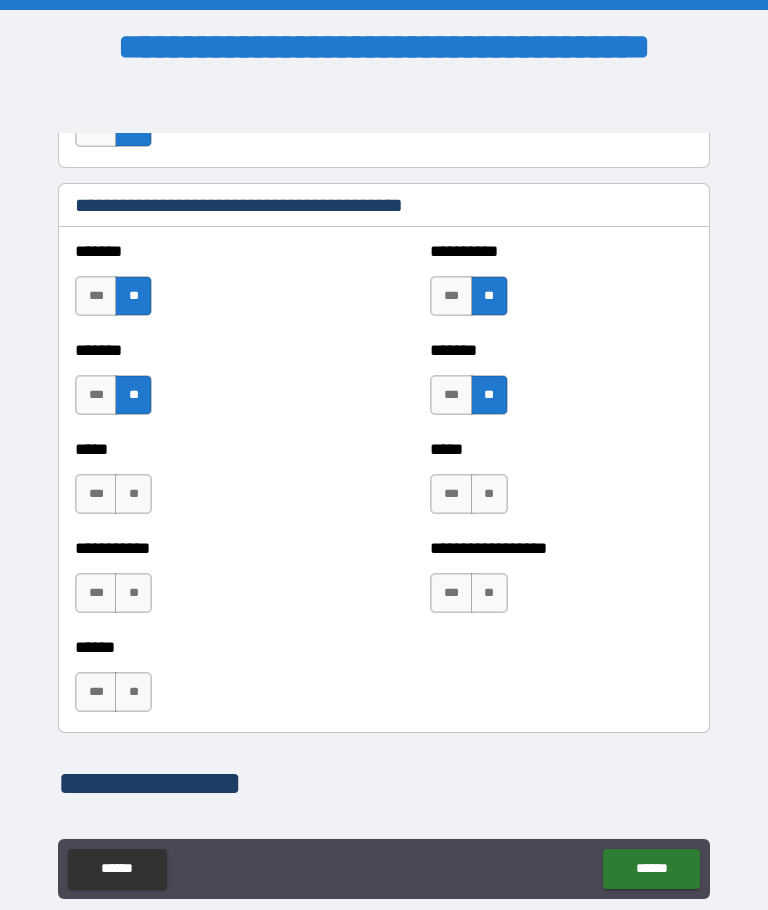 click on "**" at bounding box center [133, 494] 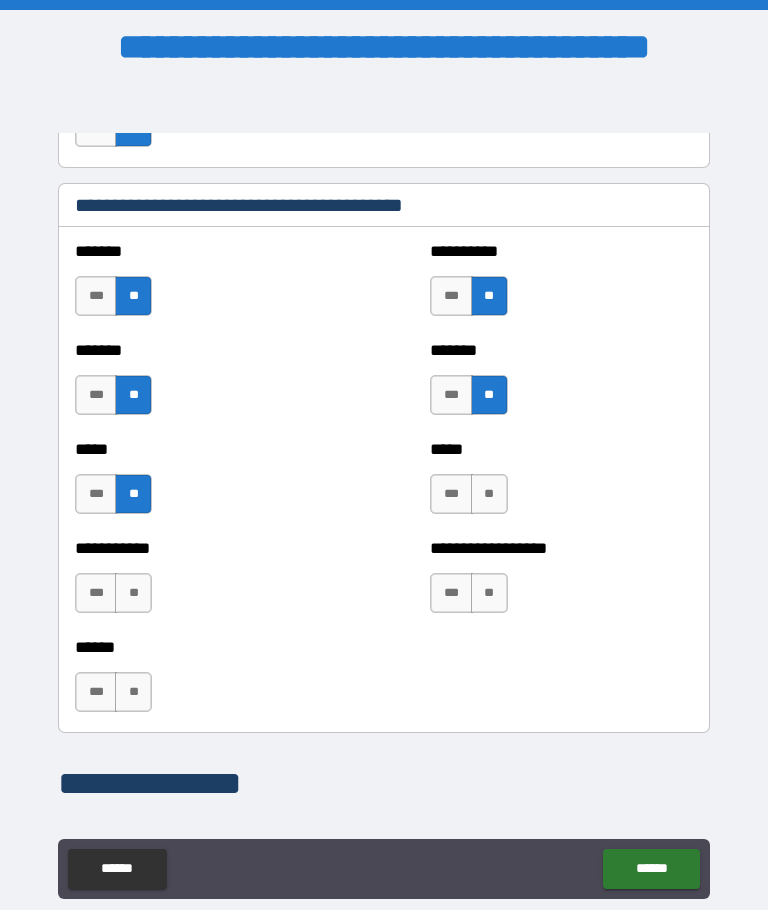 click on "**" at bounding box center (489, 494) 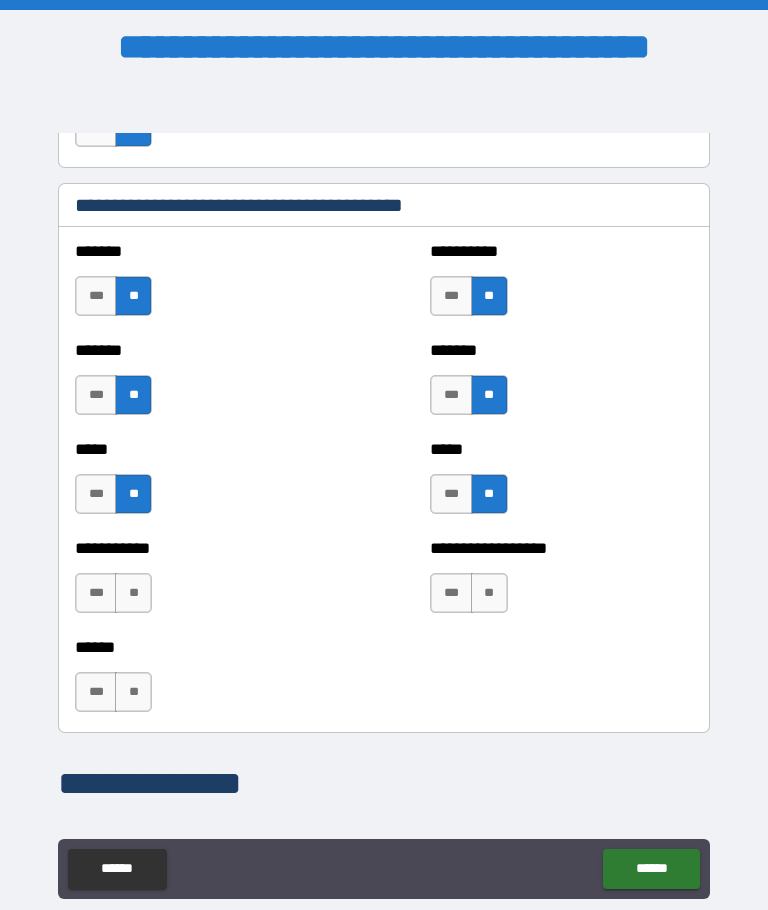 click on "**" at bounding box center [133, 593] 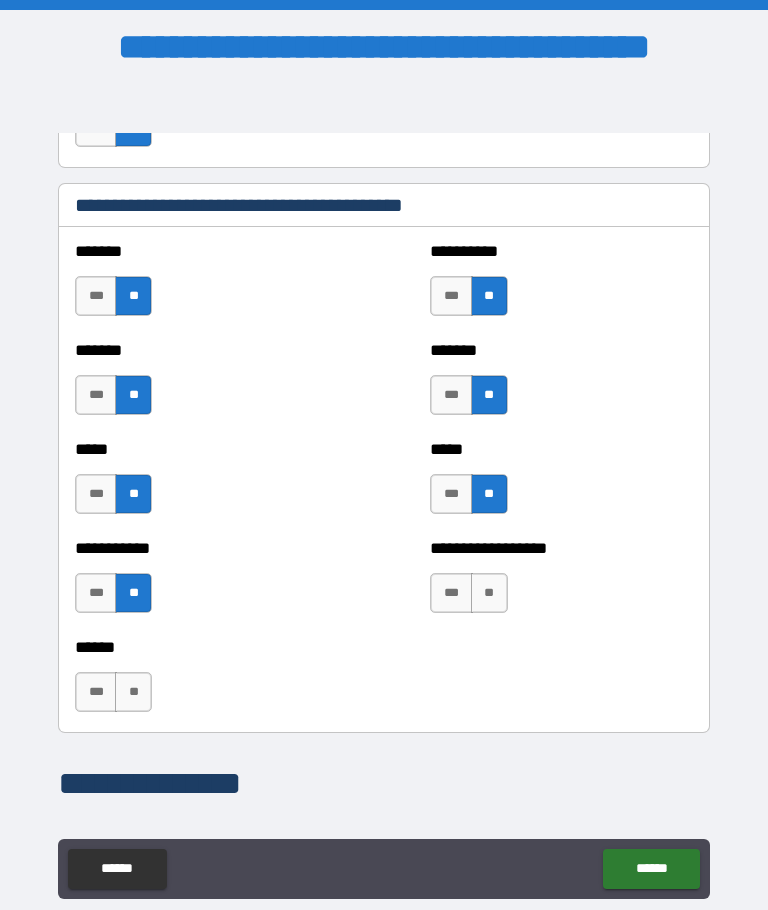 click on "**" at bounding box center [489, 593] 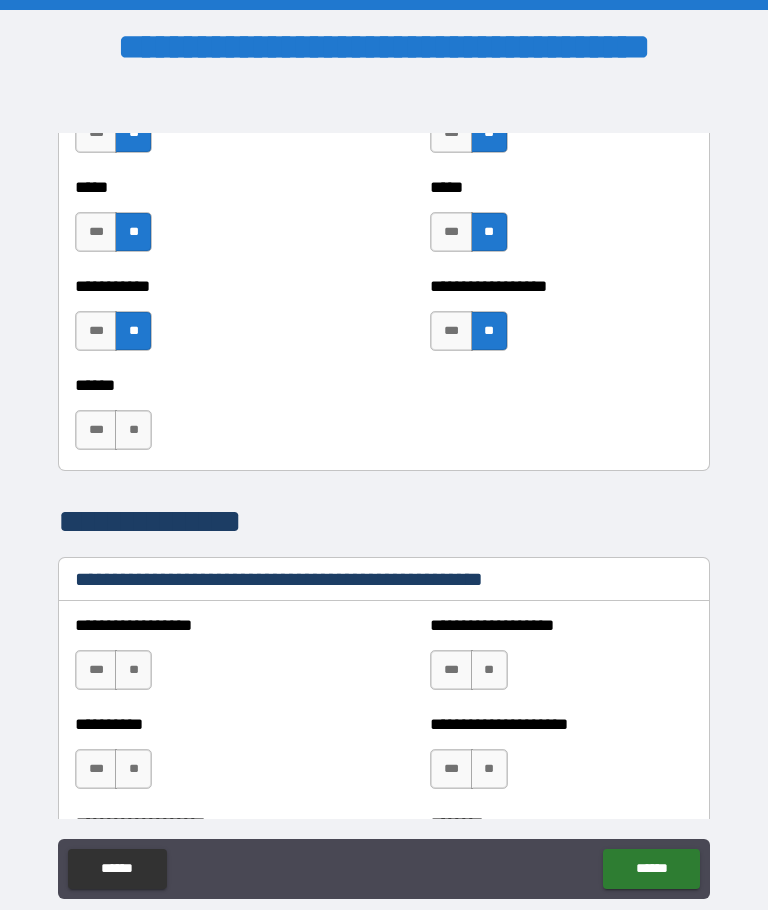 scroll, scrollTop: 2088, scrollLeft: 0, axis: vertical 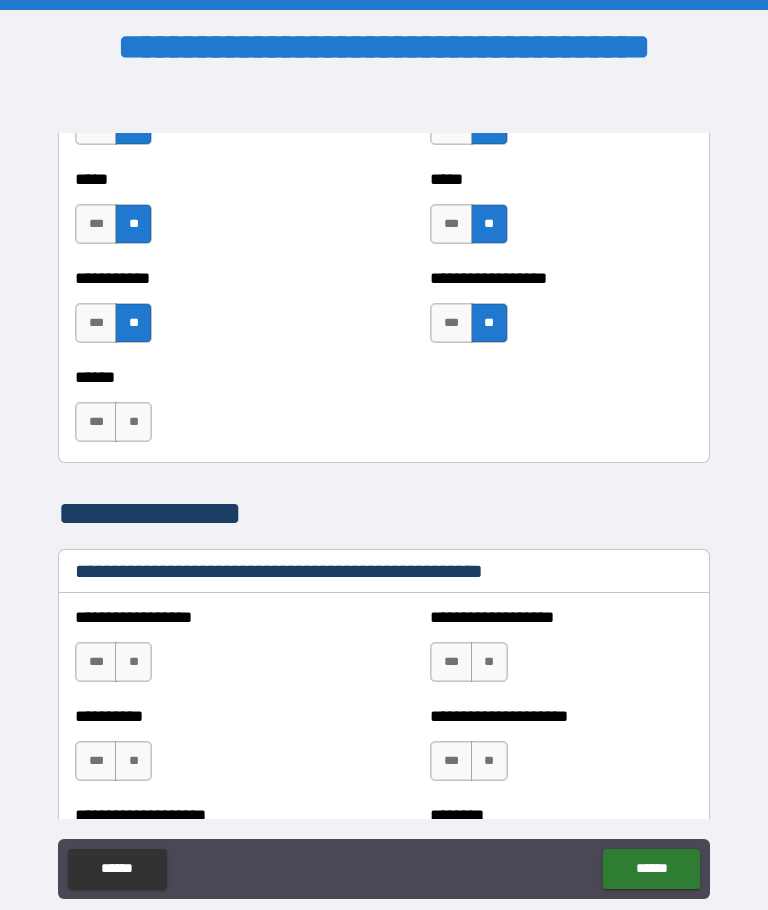 click on "**" at bounding box center [133, 662] 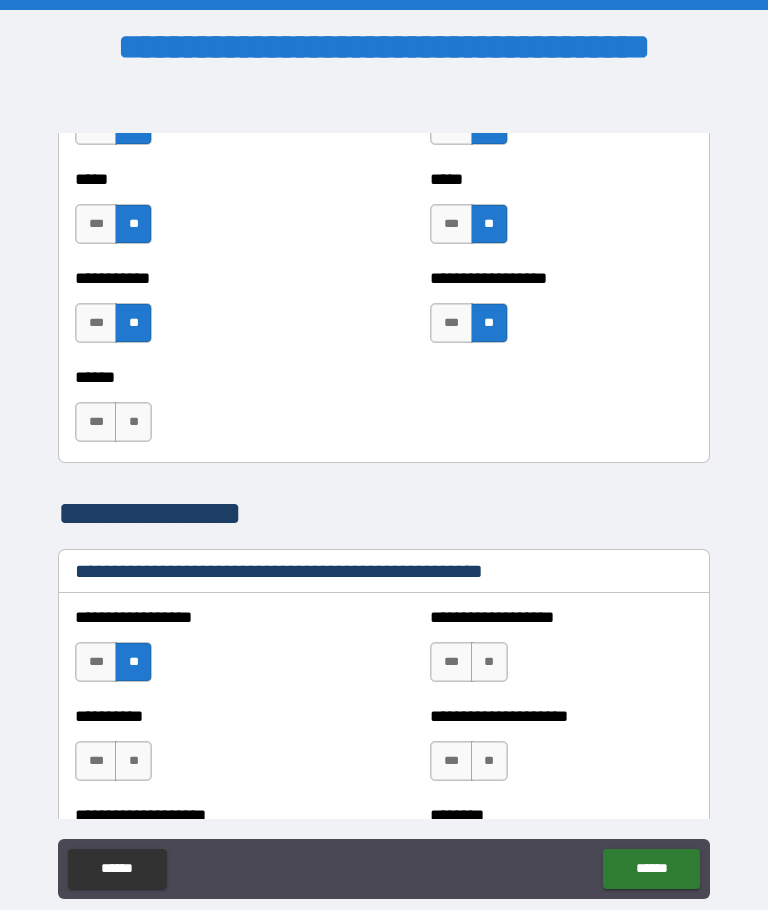 click on "**" at bounding box center (489, 662) 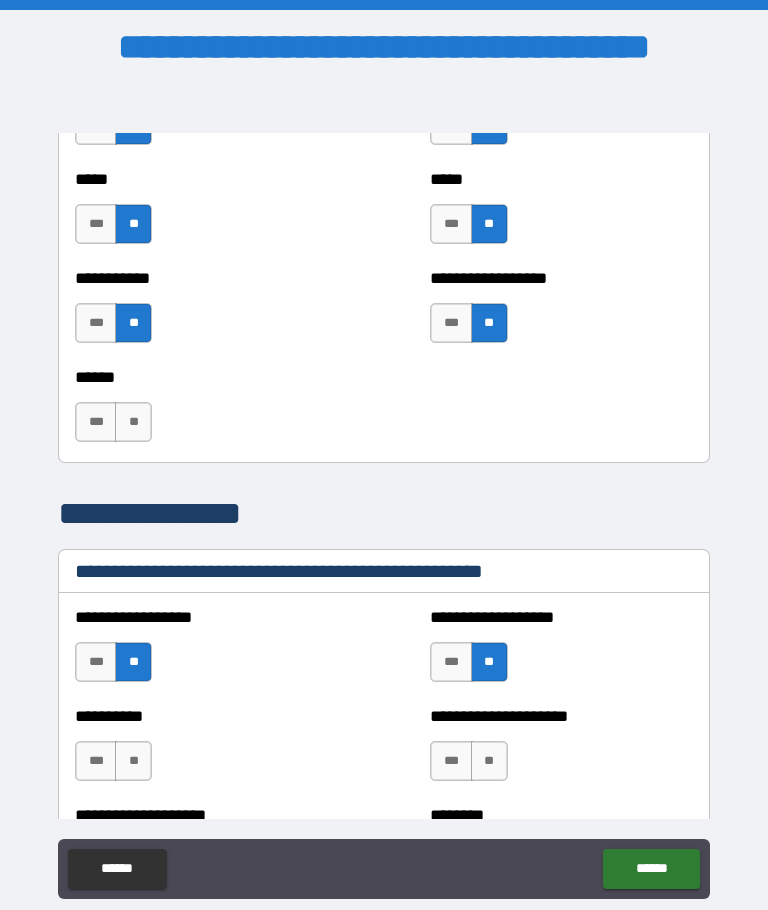 click on "**" at bounding box center (133, 761) 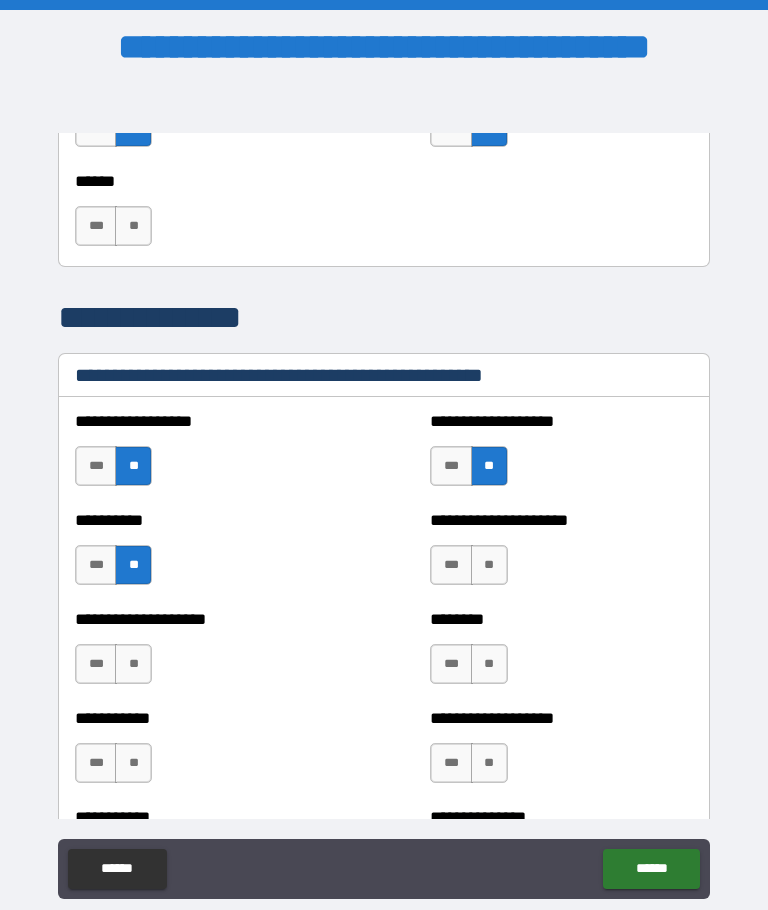 scroll, scrollTop: 2320, scrollLeft: 0, axis: vertical 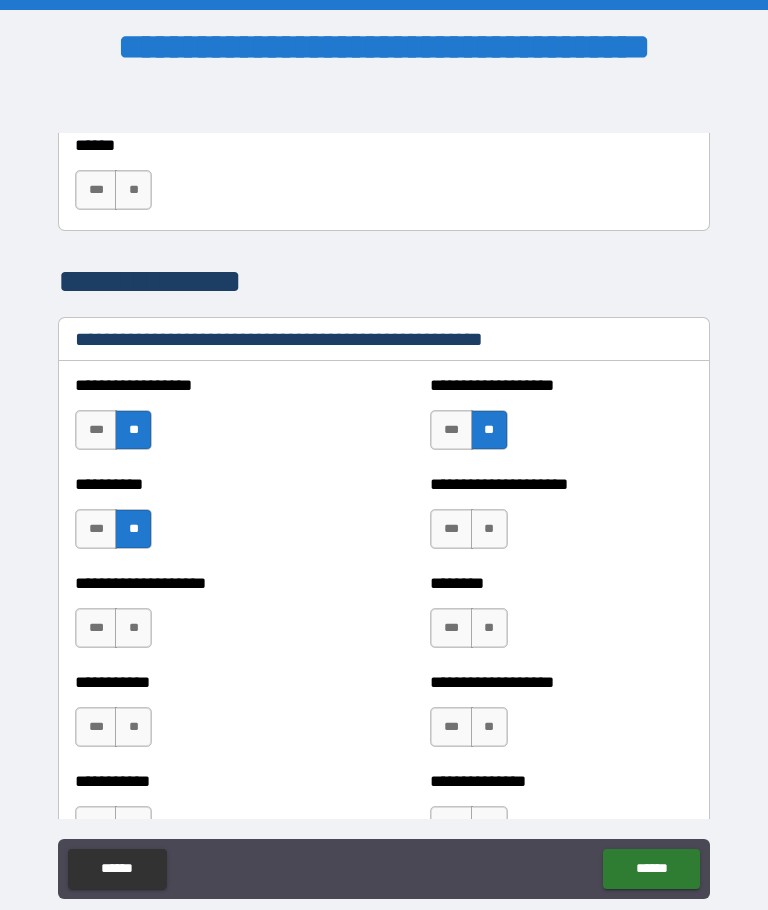 click on "**" at bounding box center [489, 529] 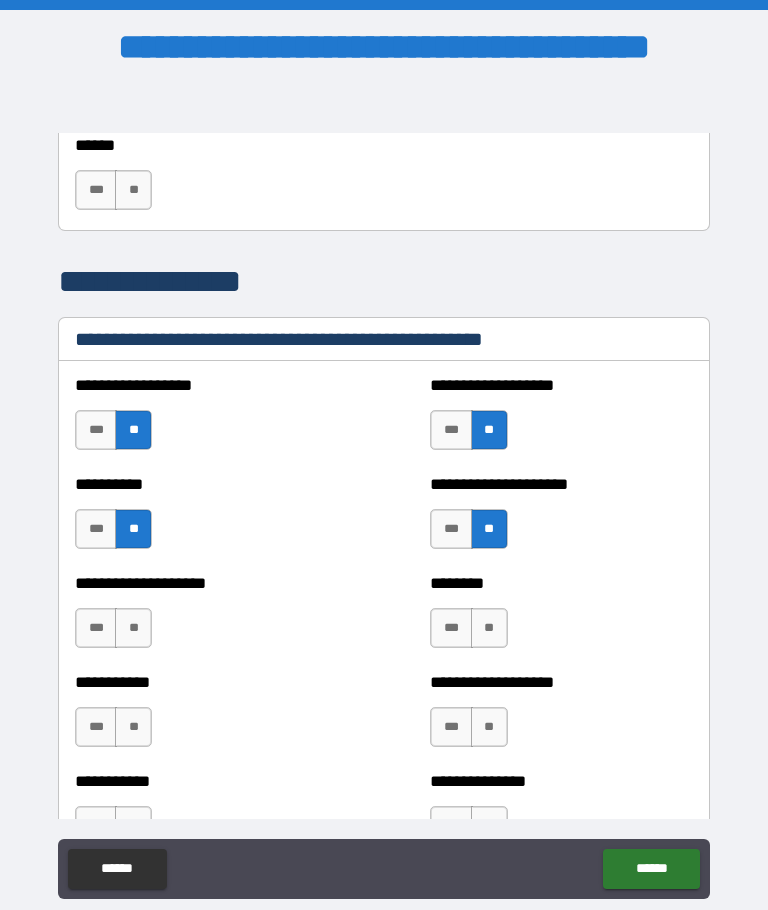 click on "***" at bounding box center (96, 628) 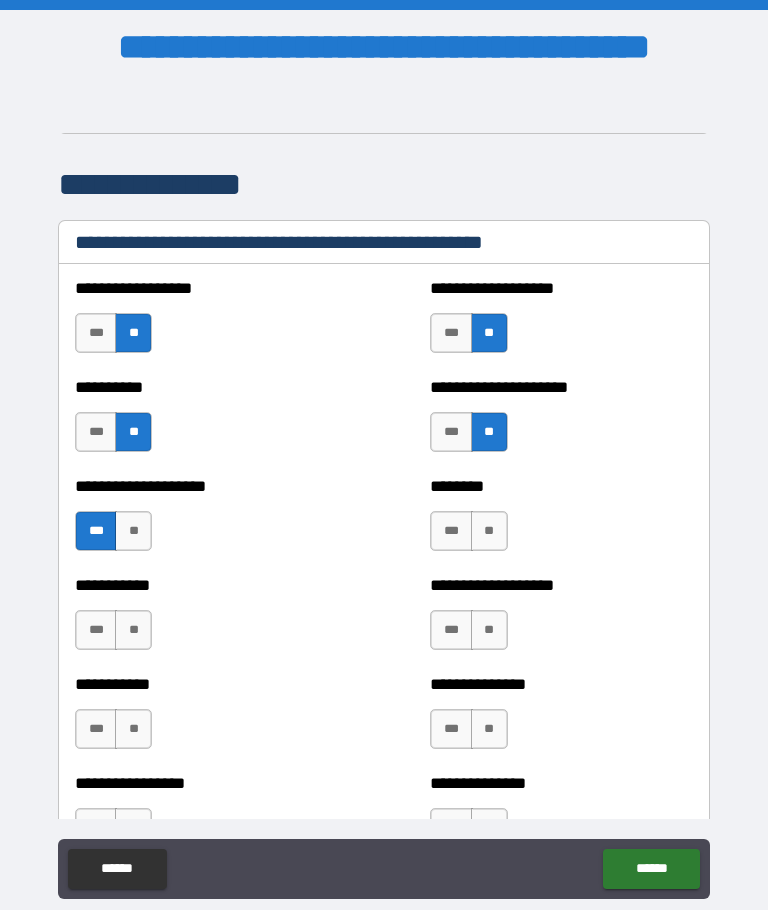 scroll, scrollTop: 2447, scrollLeft: 0, axis: vertical 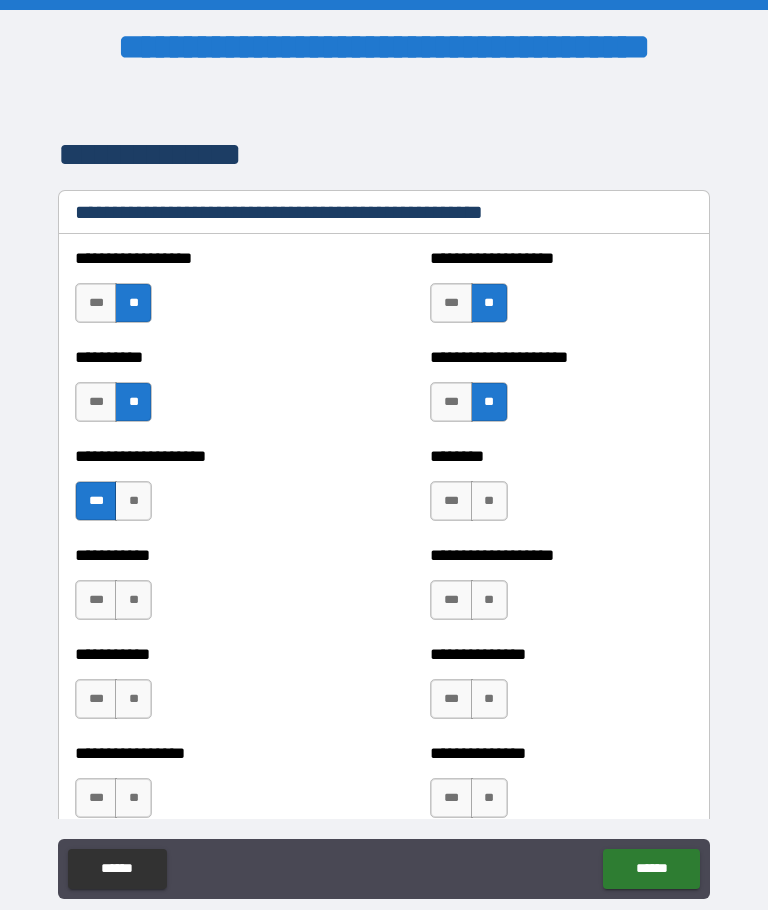 click on "**" at bounding box center (489, 600) 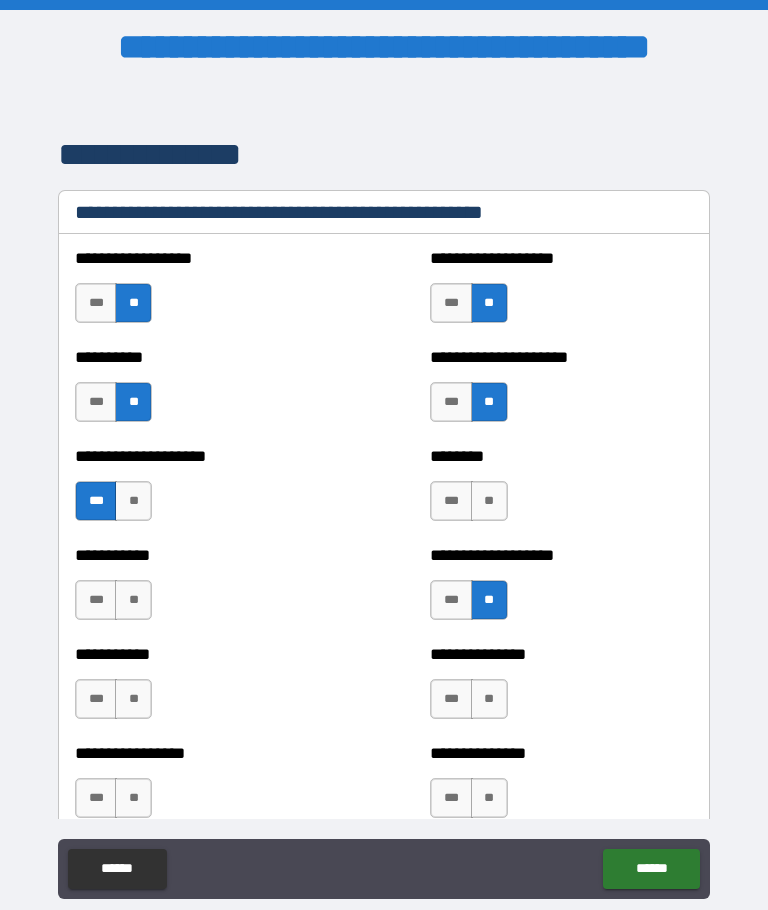 click on "**" at bounding box center [133, 600] 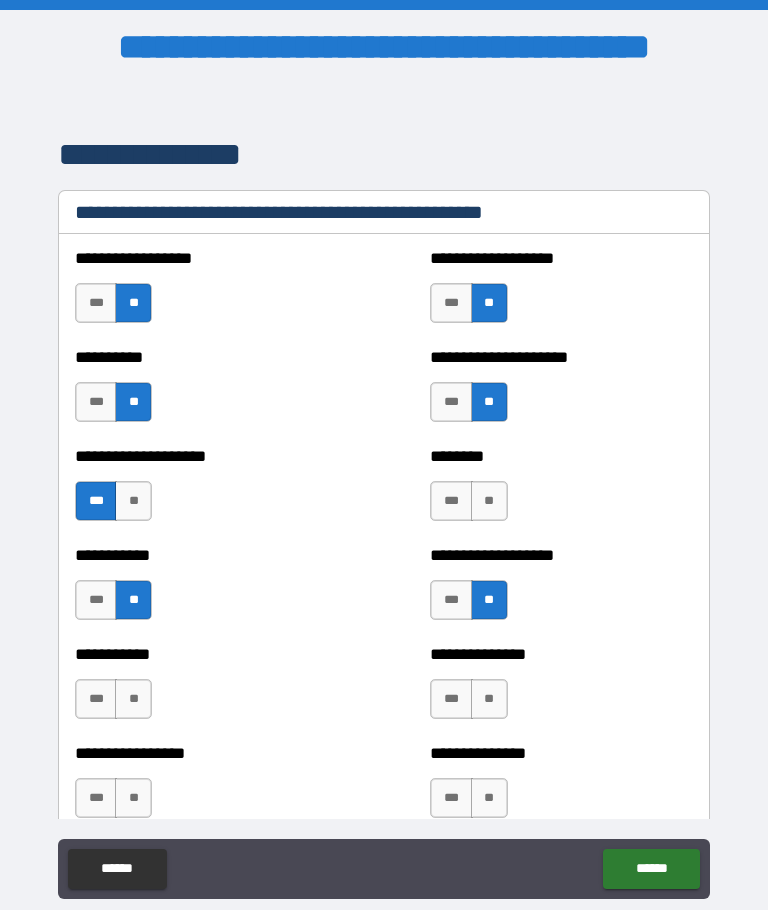 click on "**" at bounding box center [489, 699] 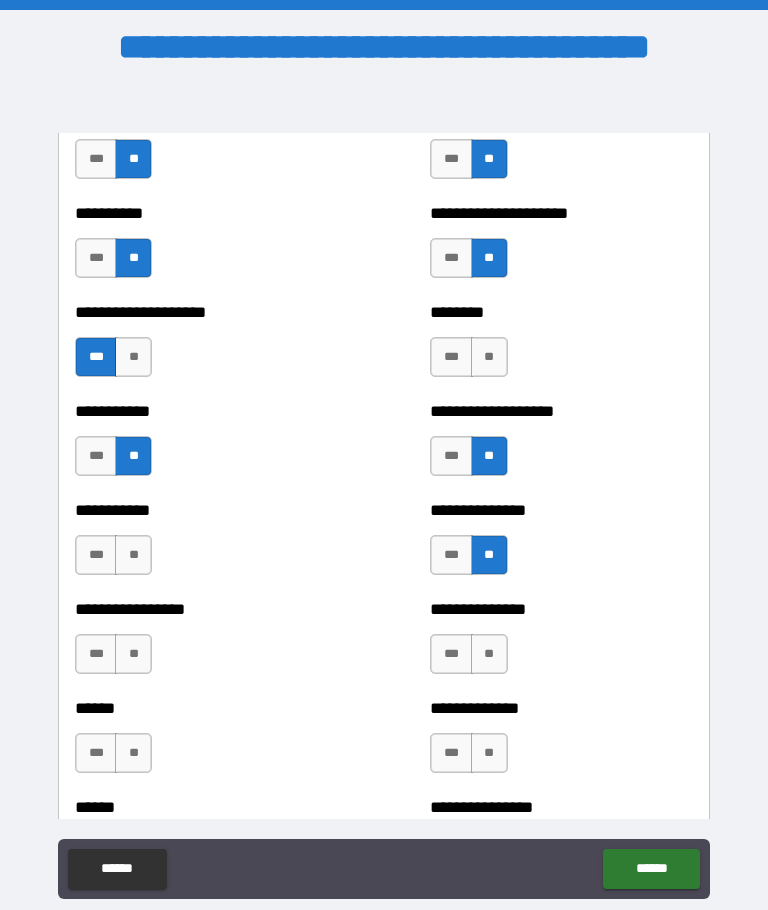 scroll, scrollTop: 2591, scrollLeft: 0, axis: vertical 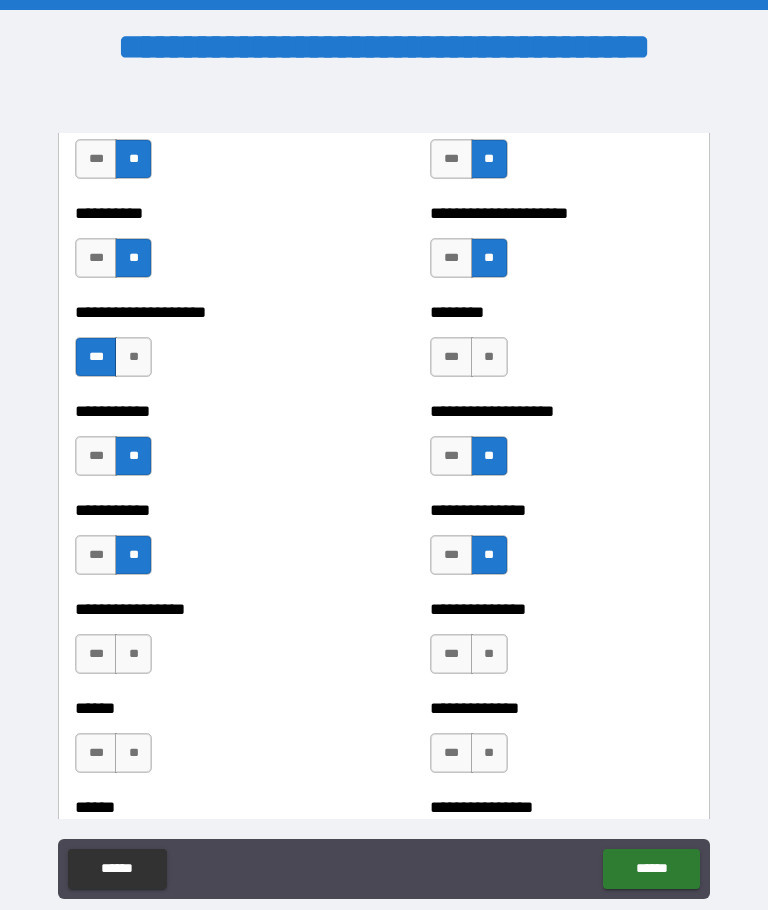 click on "**" at bounding box center [489, 654] 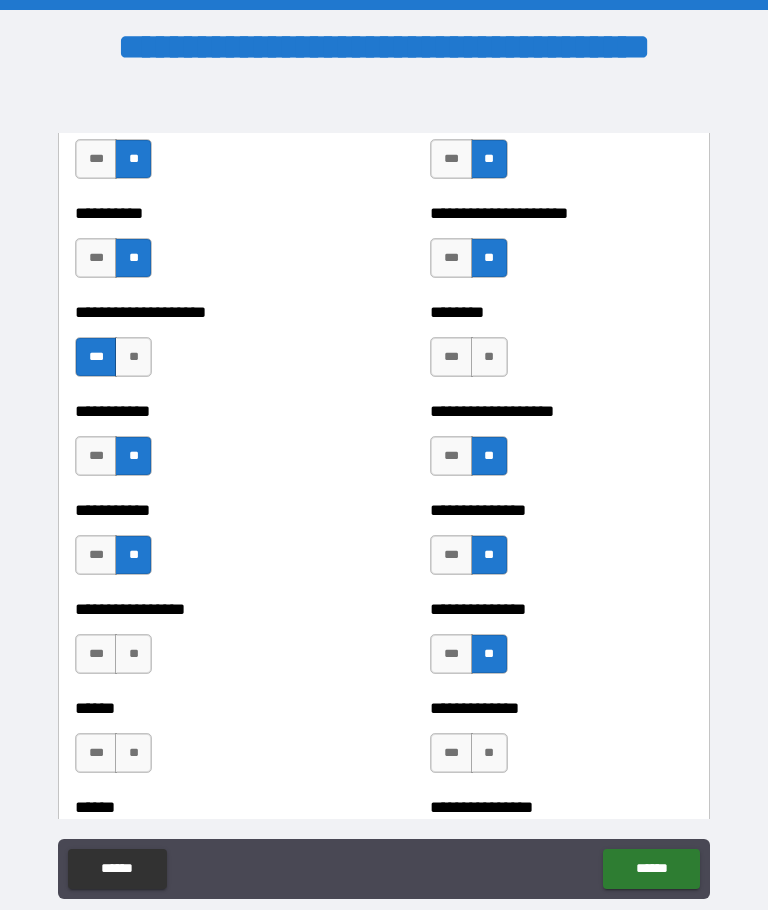 click on "**" at bounding box center [133, 654] 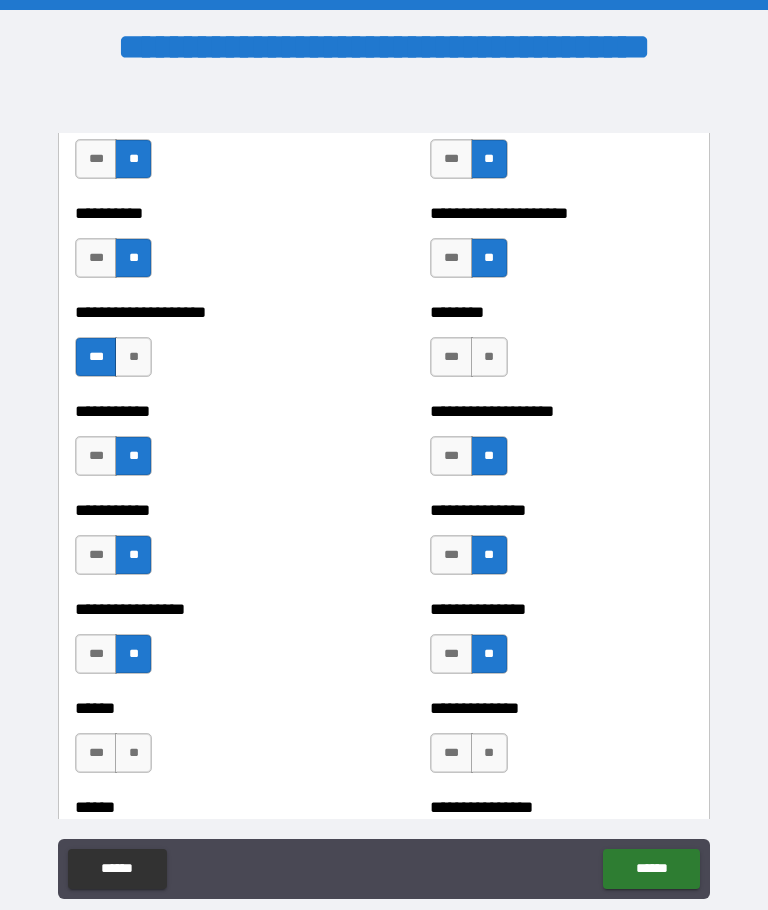 click on "**" at bounding box center (133, 753) 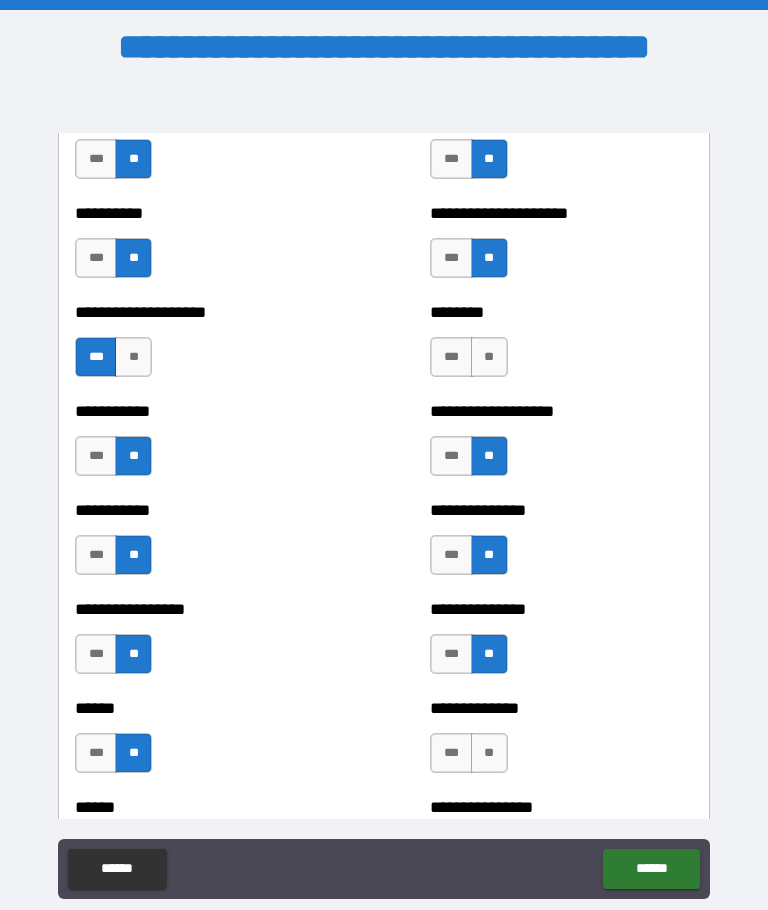 click on "**" at bounding box center (489, 753) 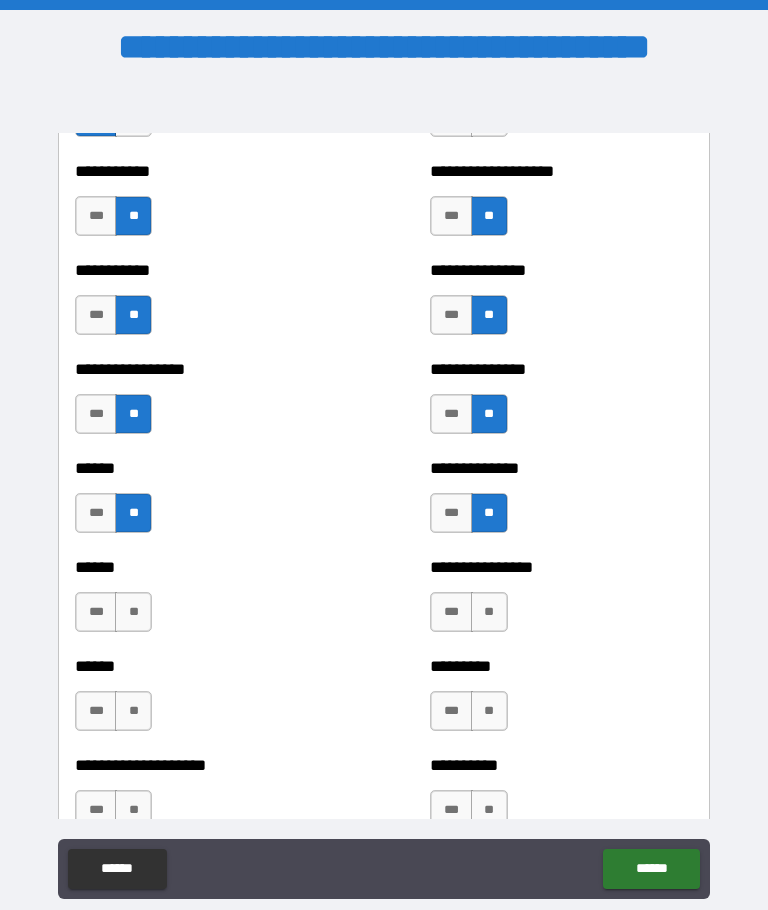 scroll, scrollTop: 2832, scrollLeft: 0, axis: vertical 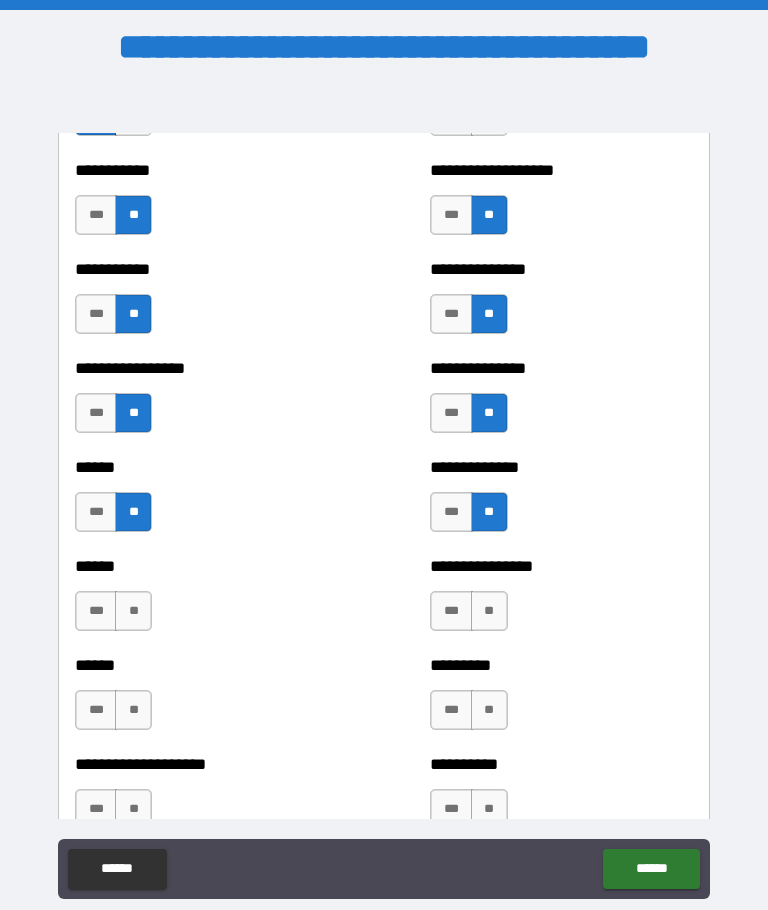click on "**" at bounding box center [133, 611] 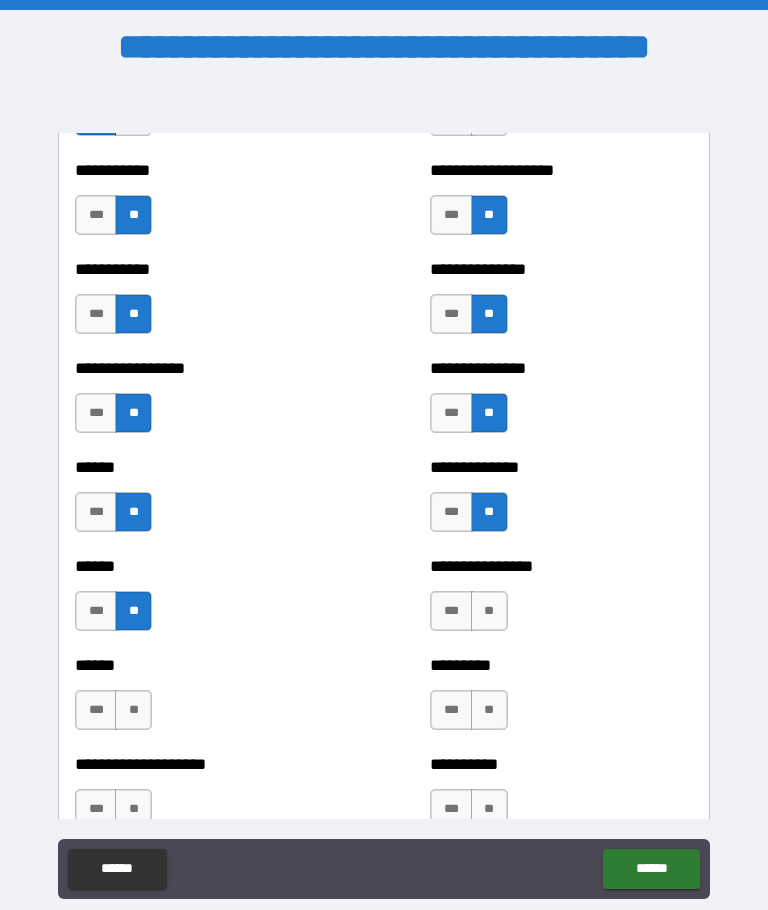 click on "**" at bounding box center (489, 611) 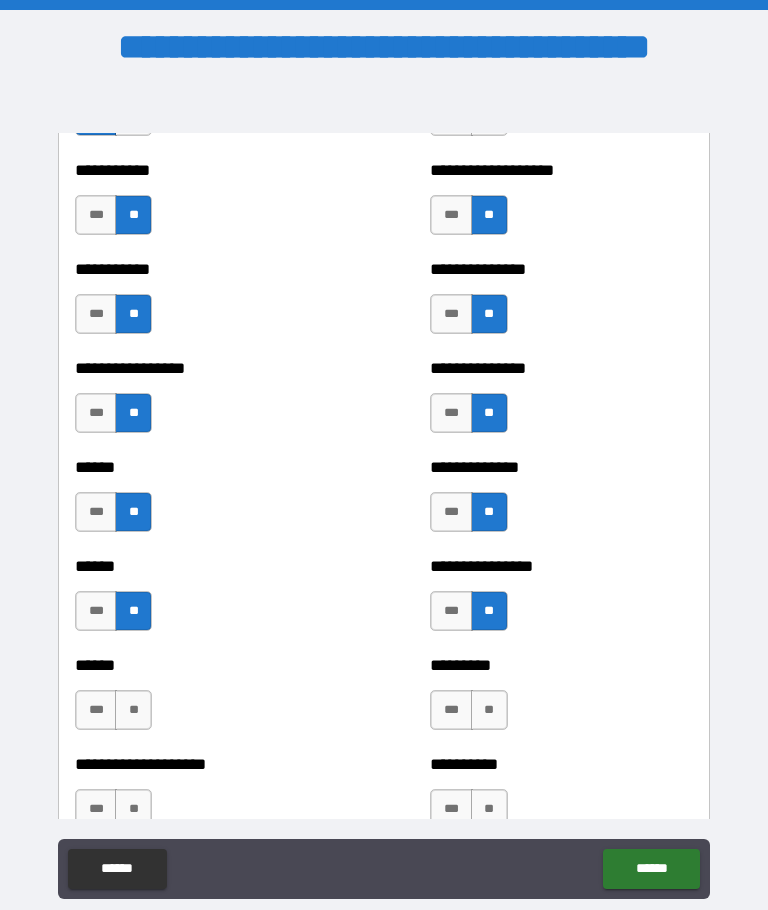 click on "**" at bounding box center (133, 710) 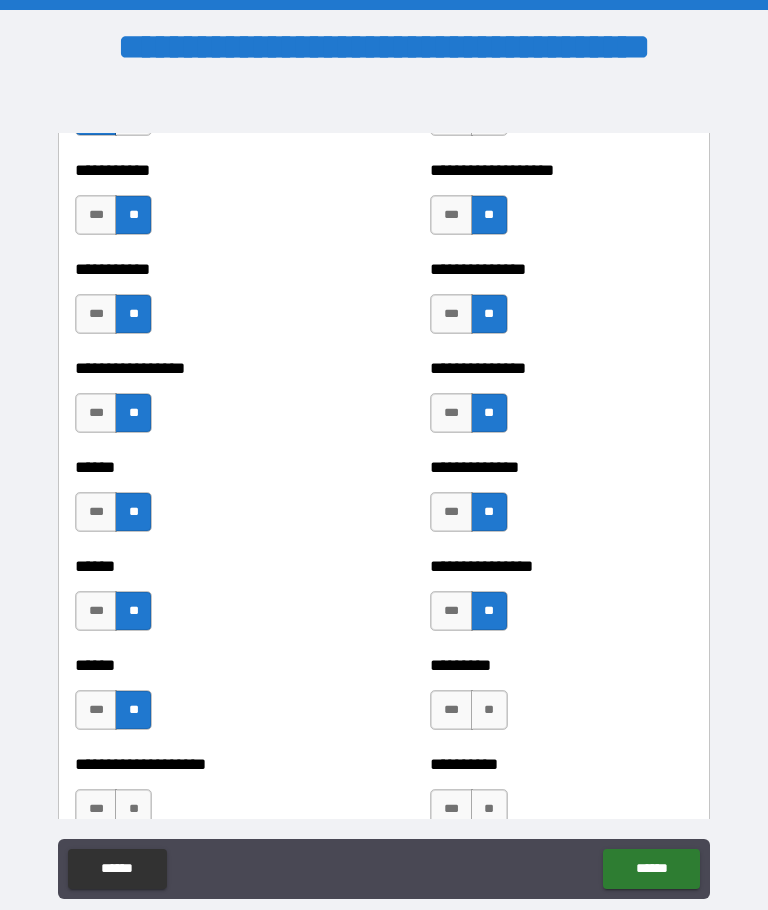 click on "**" at bounding box center (489, 710) 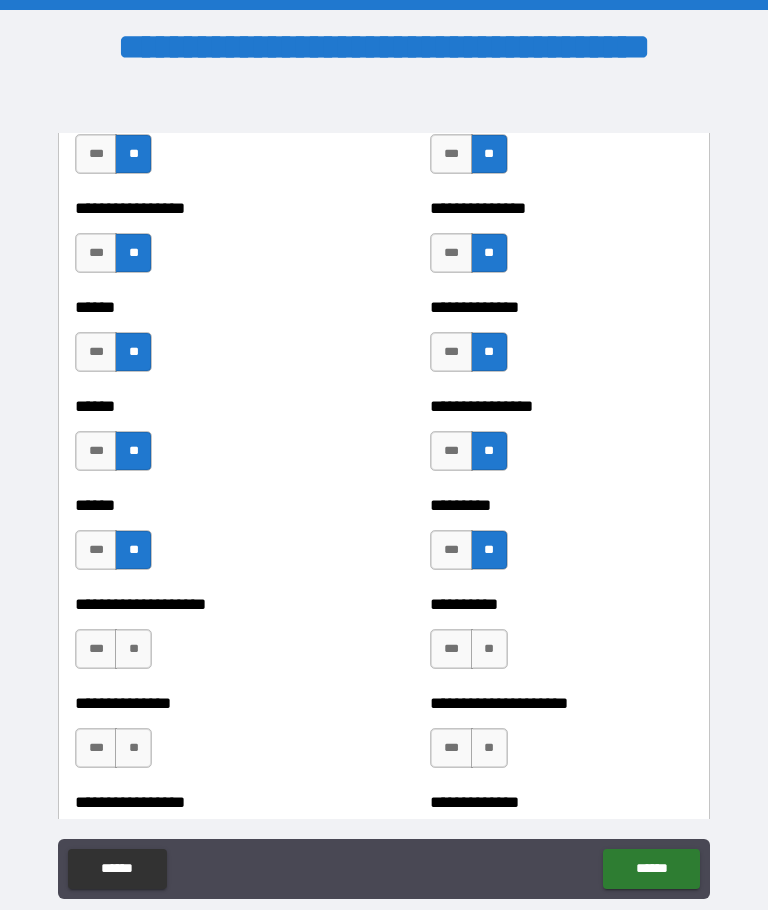 scroll, scrollTop: 3011, scrollLeft: 0, axis: vertical 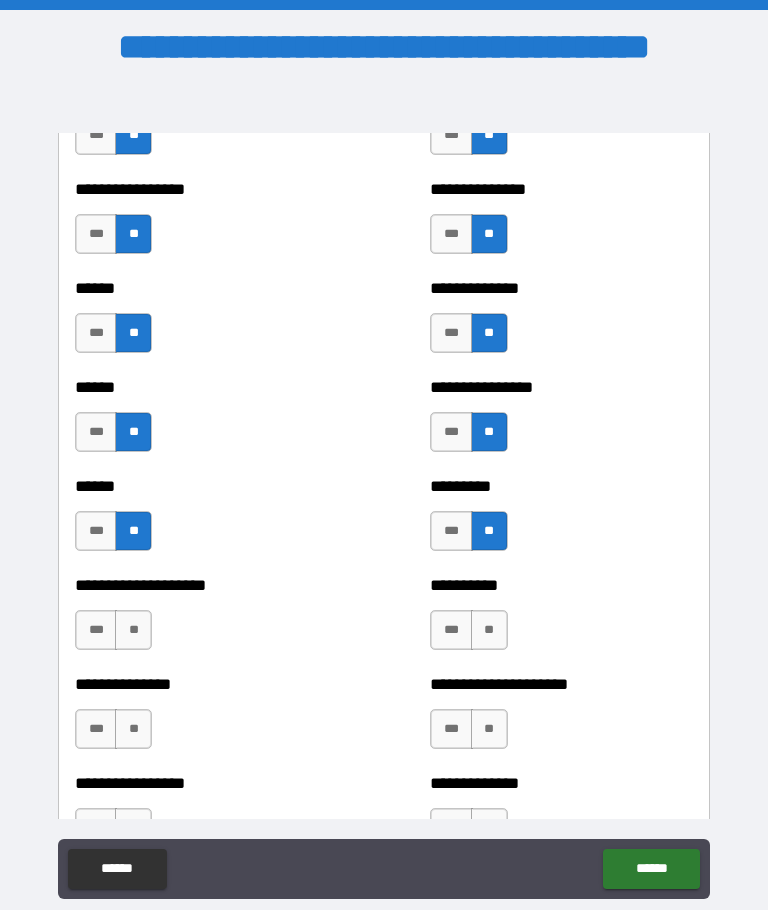 click on "**" at bounding box center (133, 630) 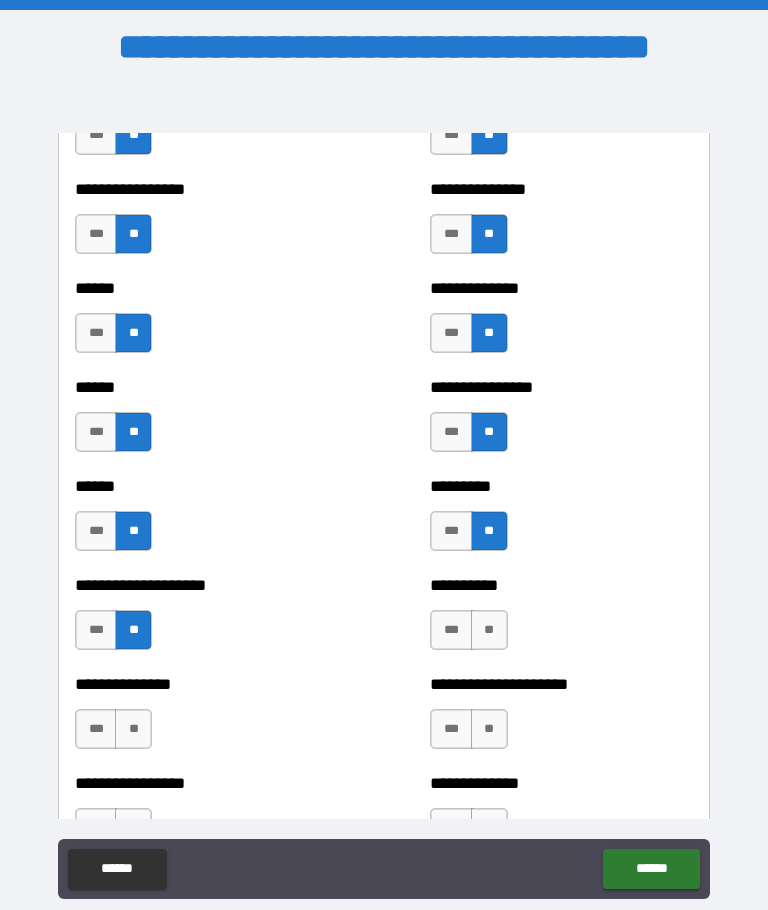 click on "**" at bounding box center (489, 630) 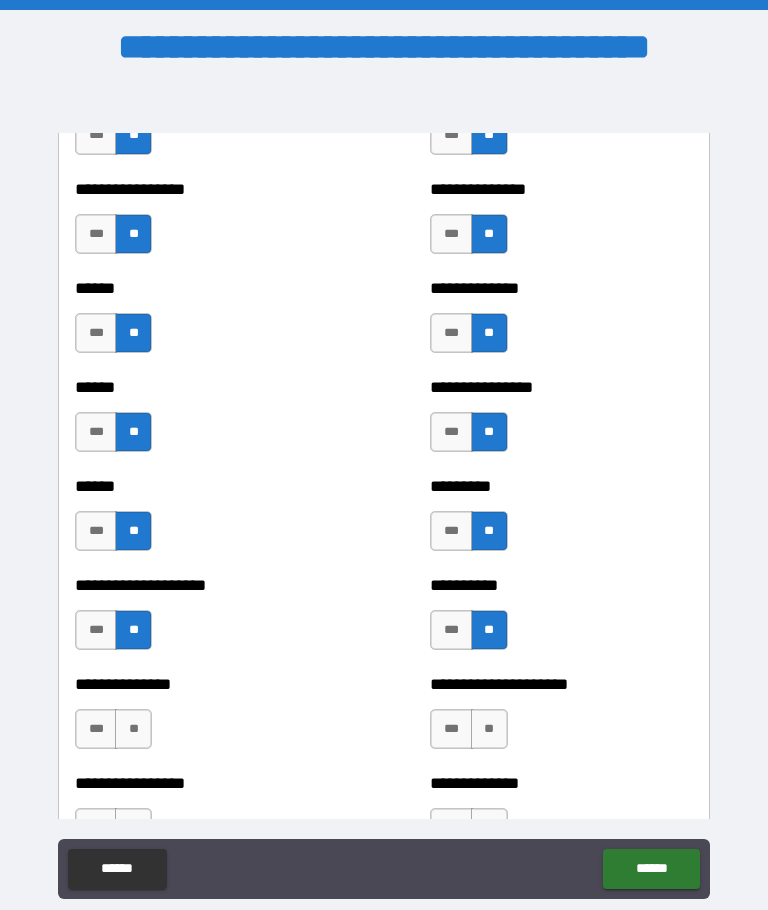 click on "**" at bounding box center (133, 729) 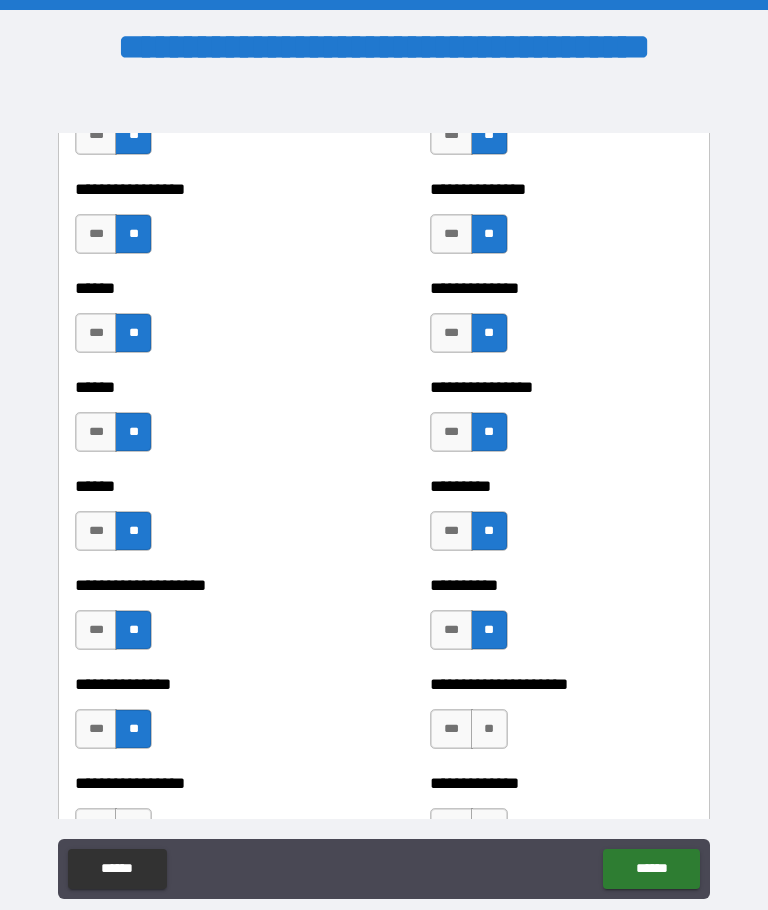 click on "**" at bounding box center (489, 729) 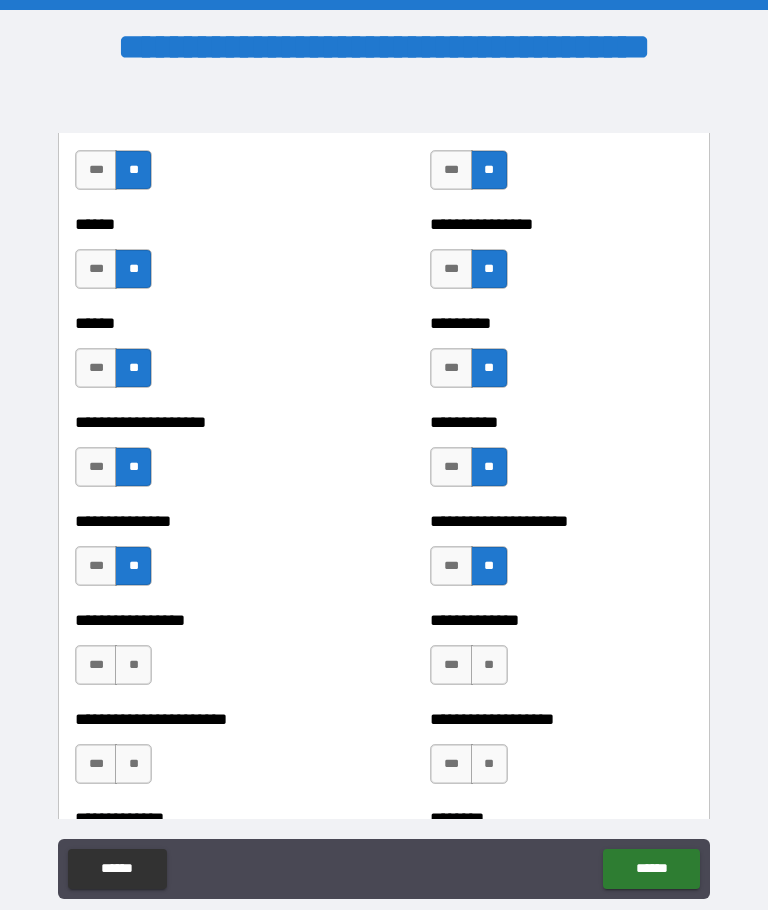 scroll, scrollTop: 3177, scrollLeft: 0, axis: vertical 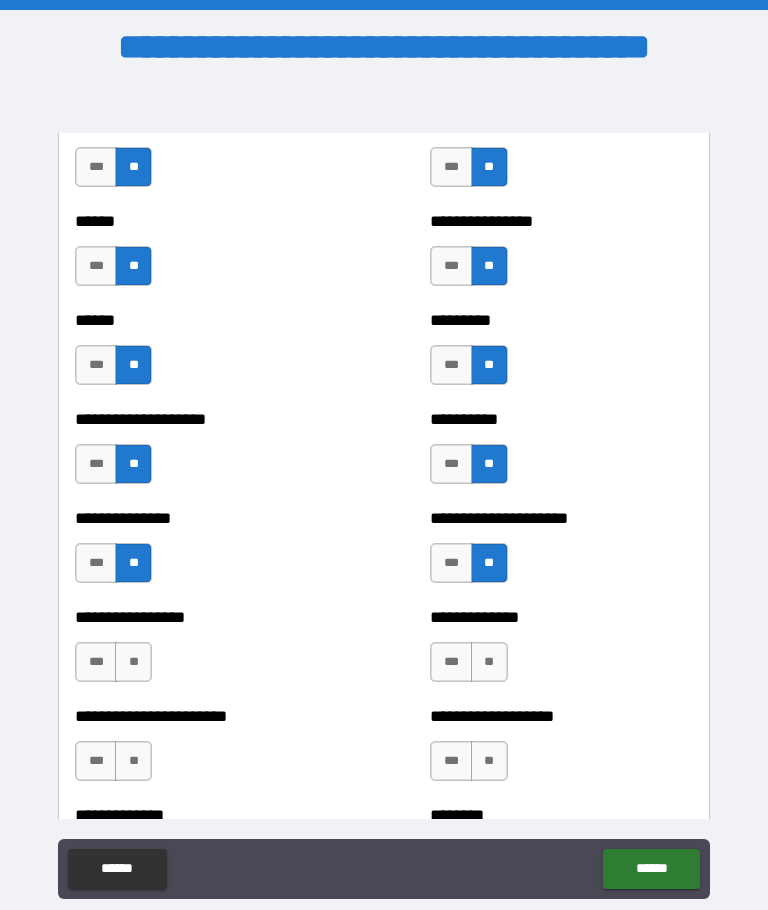 click on "***" at bounding box center [96, 563] 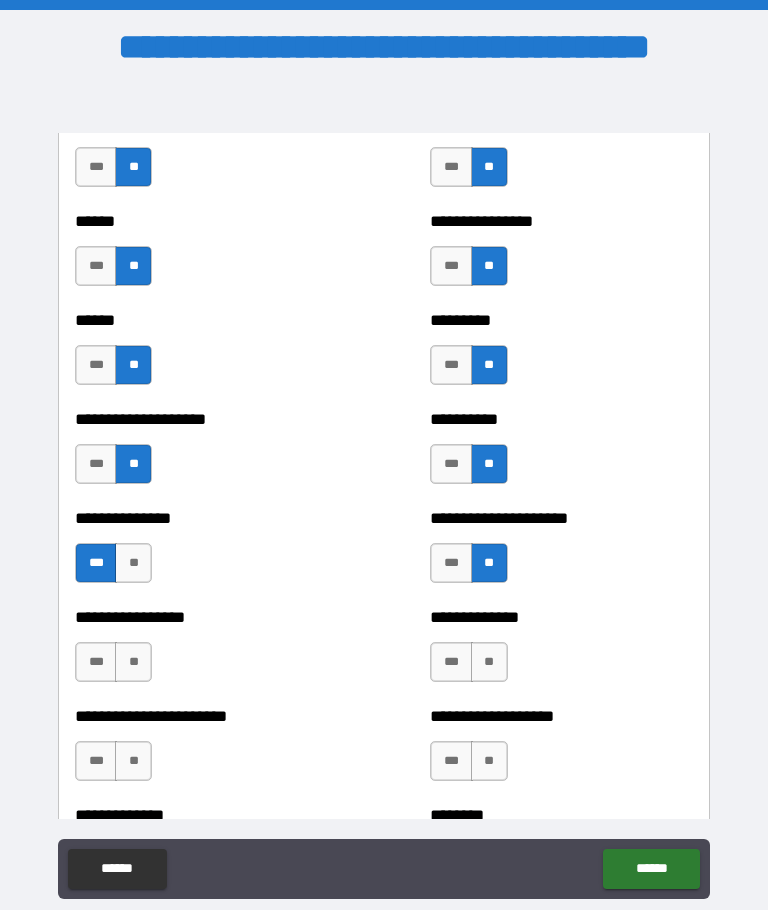 click on "***" at bounding box center [96, 662] 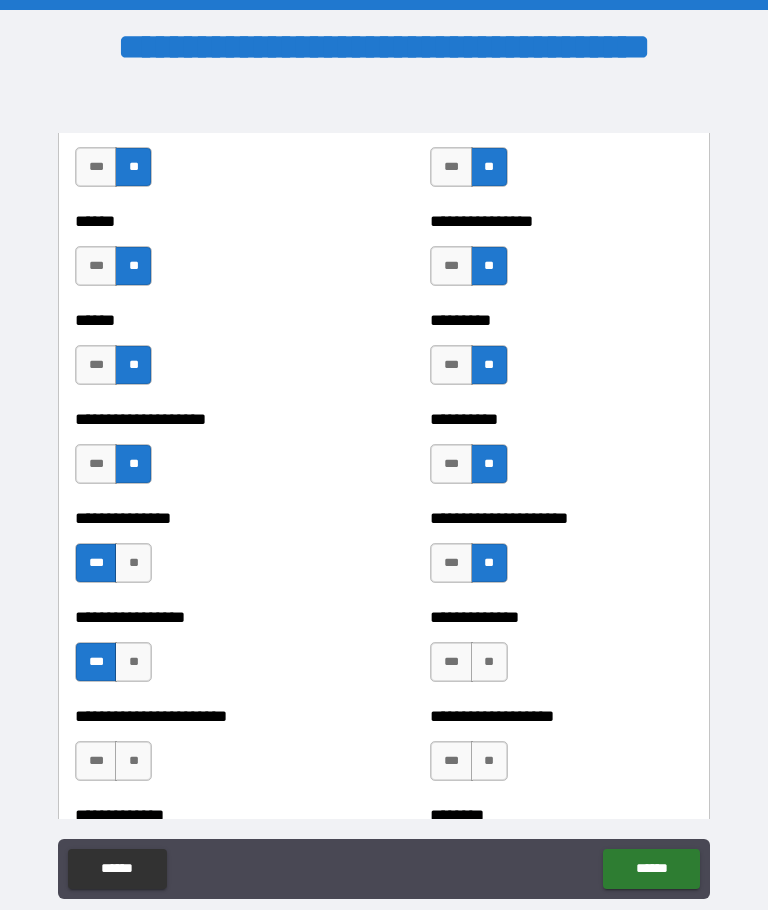 click on "**" at bounding box center (489, 662) 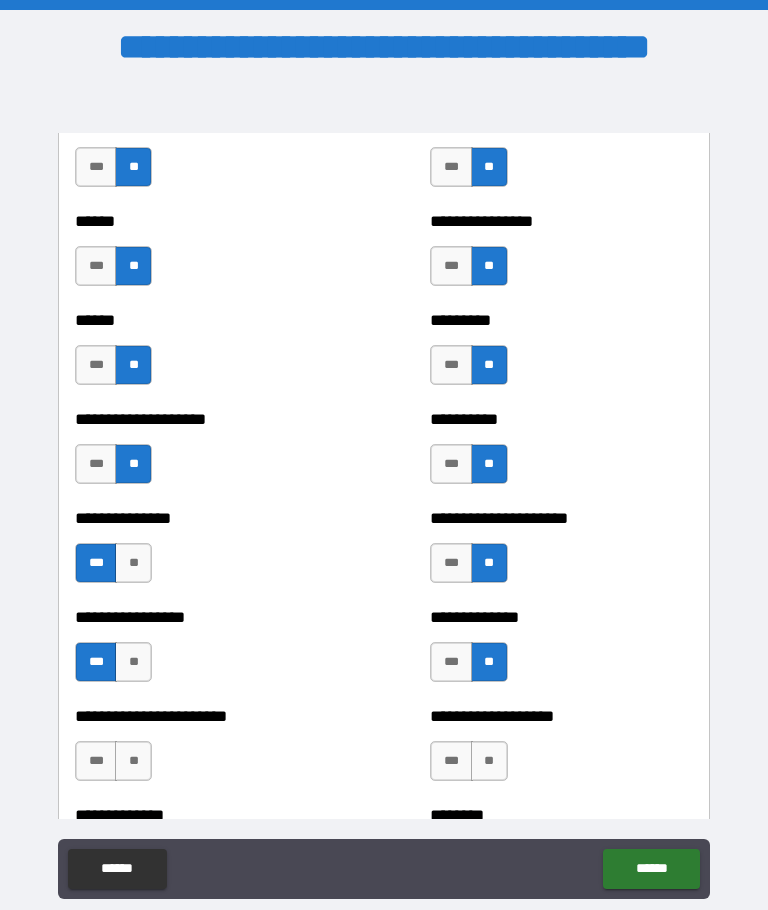 click on "**" at bounding box center (133, 761) 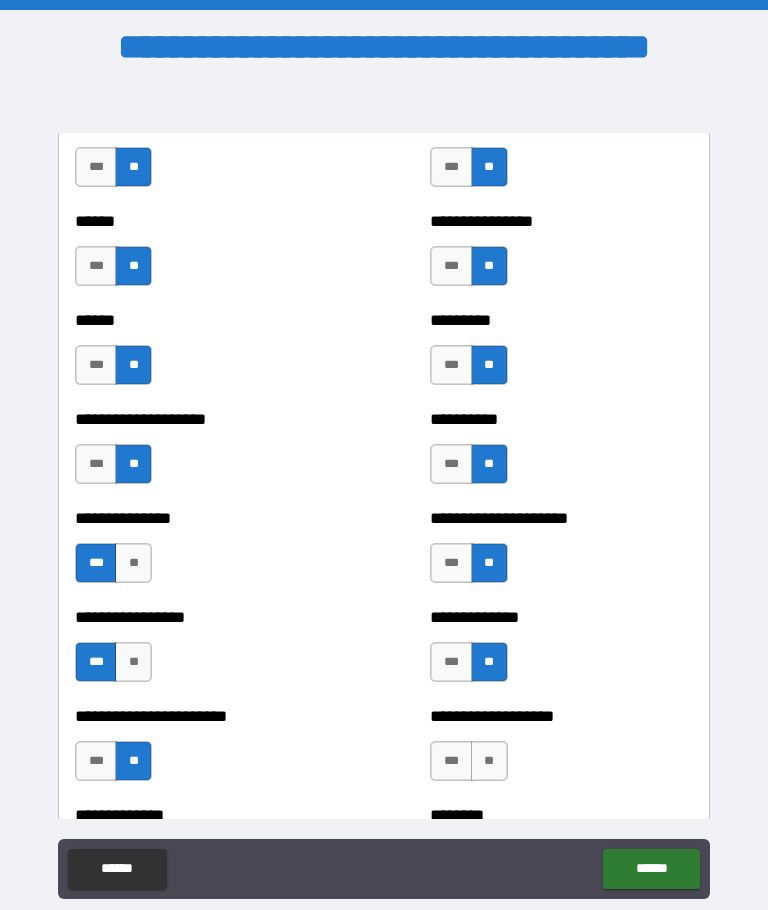 click on "**" at bounding box center (489, 761) 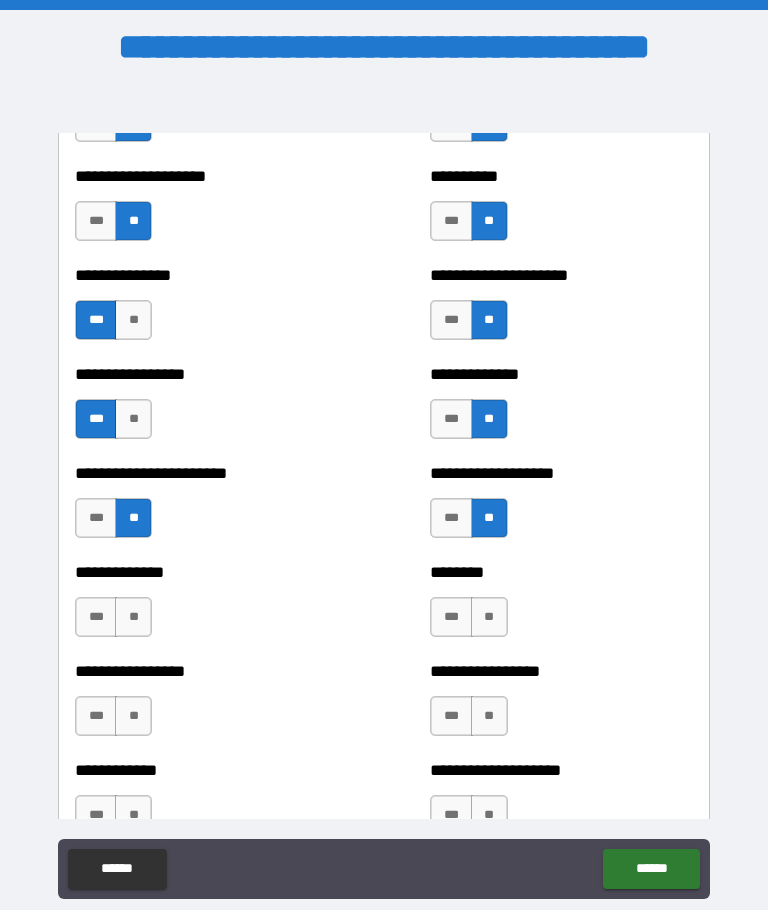 scroll, scrollTop: 3454, scrollLeft: 0, axis: vertical 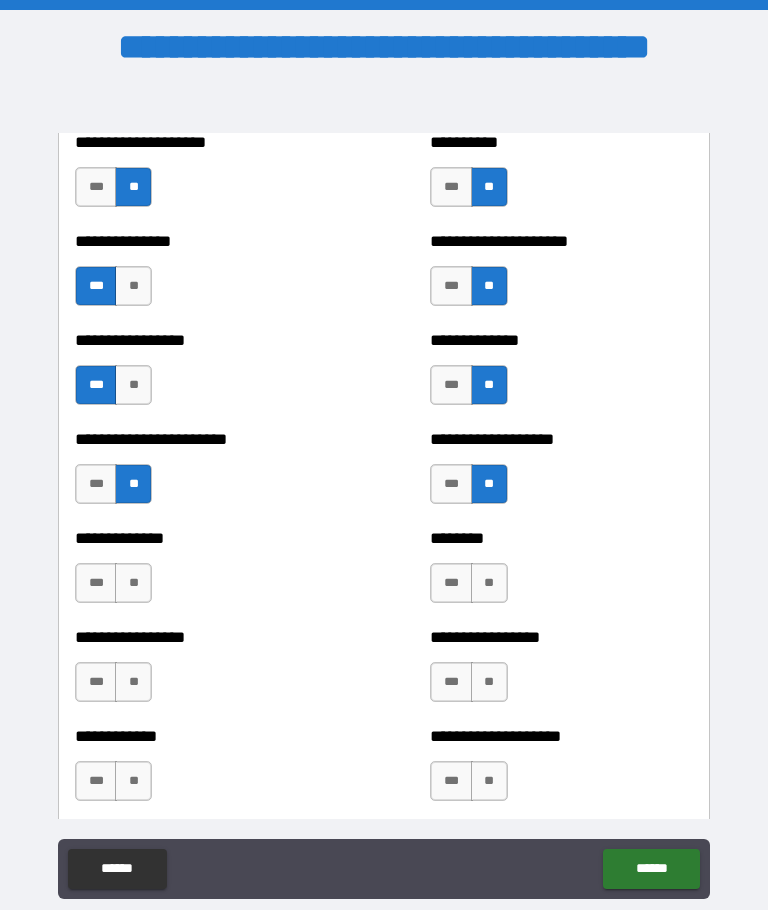 click on "**" at bounding box center [133, 583] 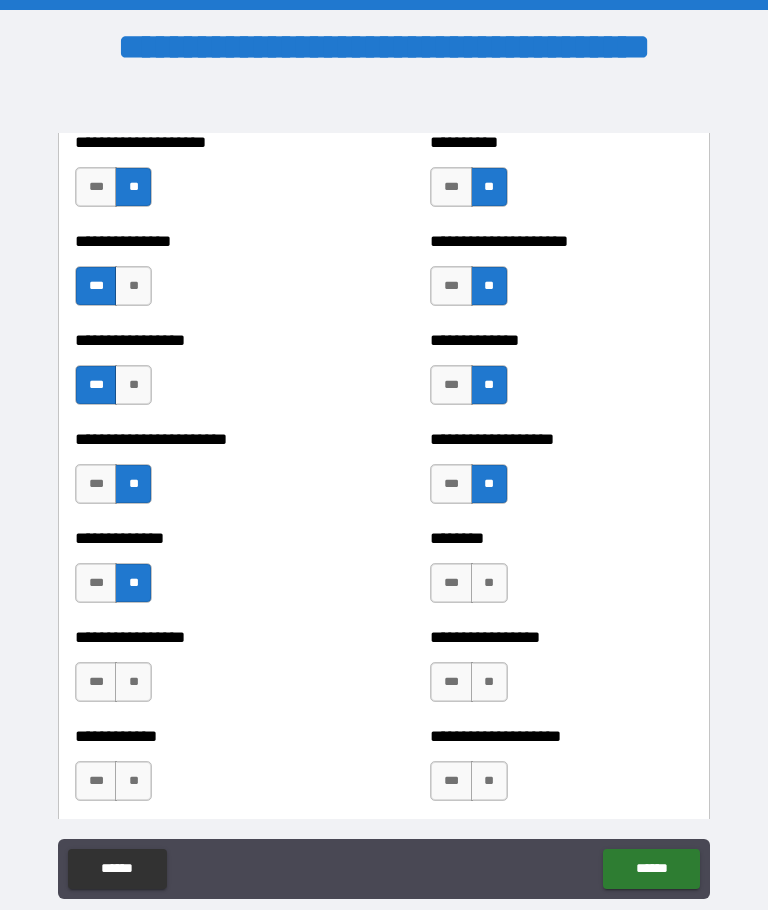 click on "**" at bounding box center (489, 583) 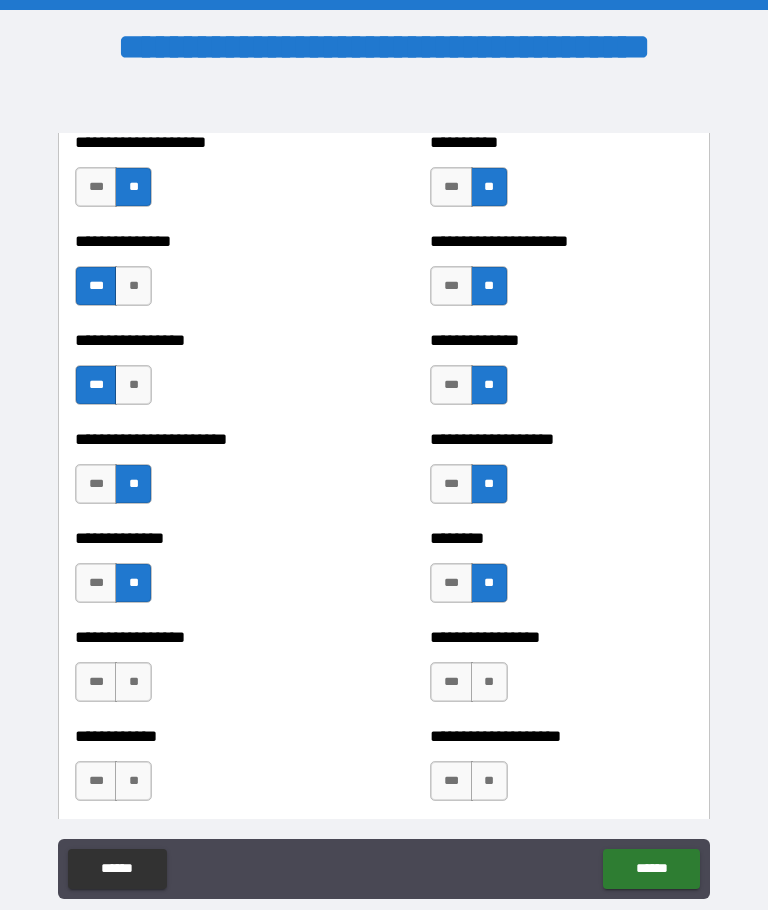 click on "**" at bounding box center (133, 682) 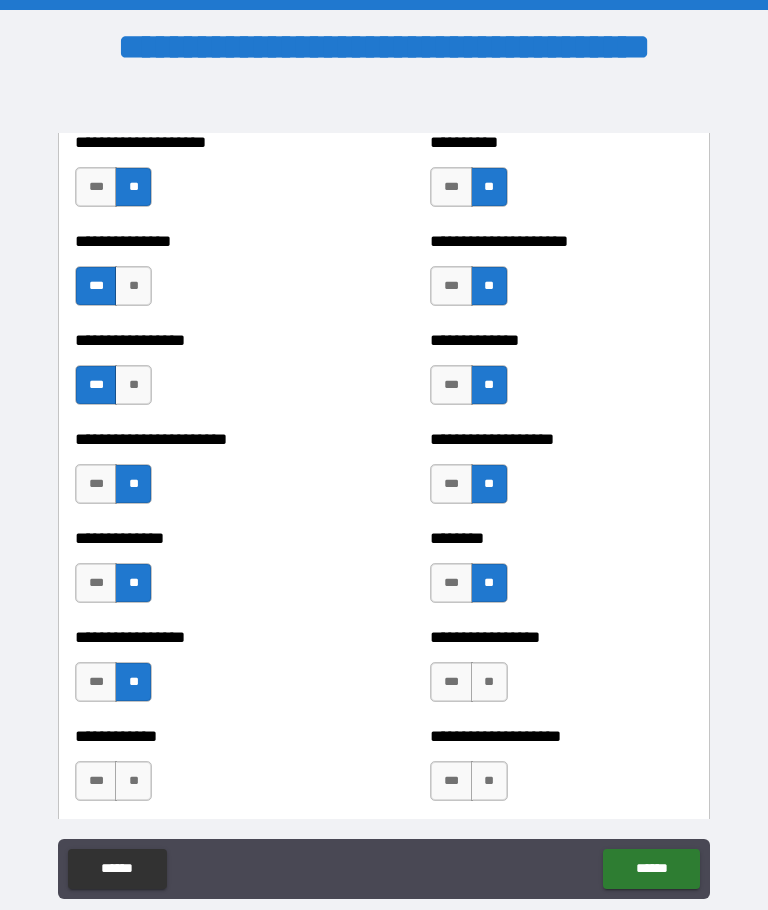 click on "**" at bounding box center (489, 682) 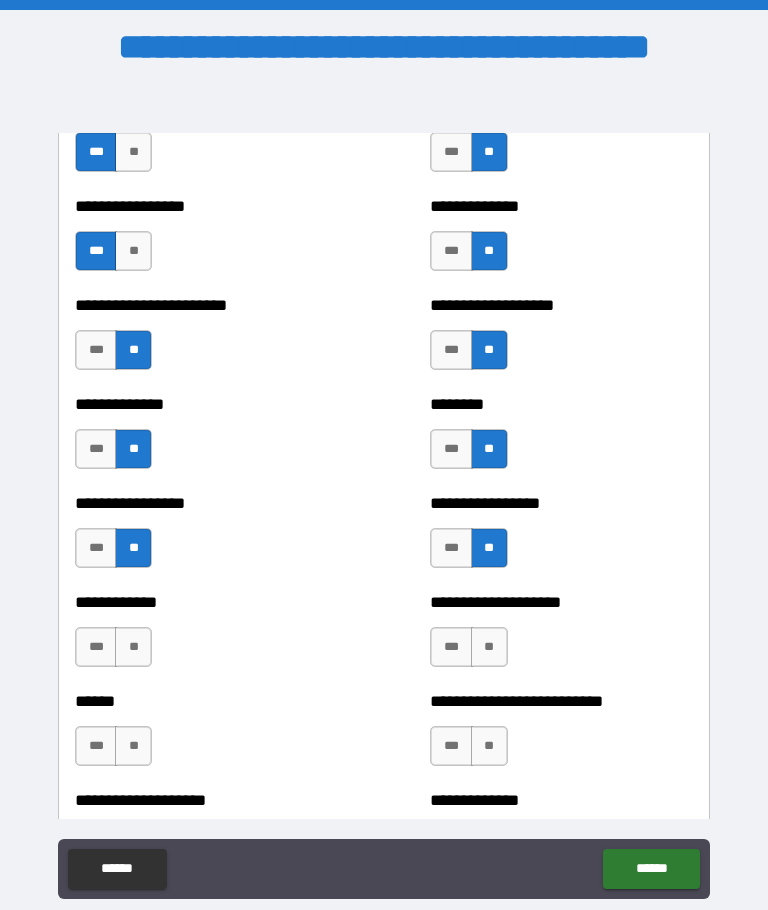 scroll, scrollTop: 3637, scrollLeft: 0, axis: vertical 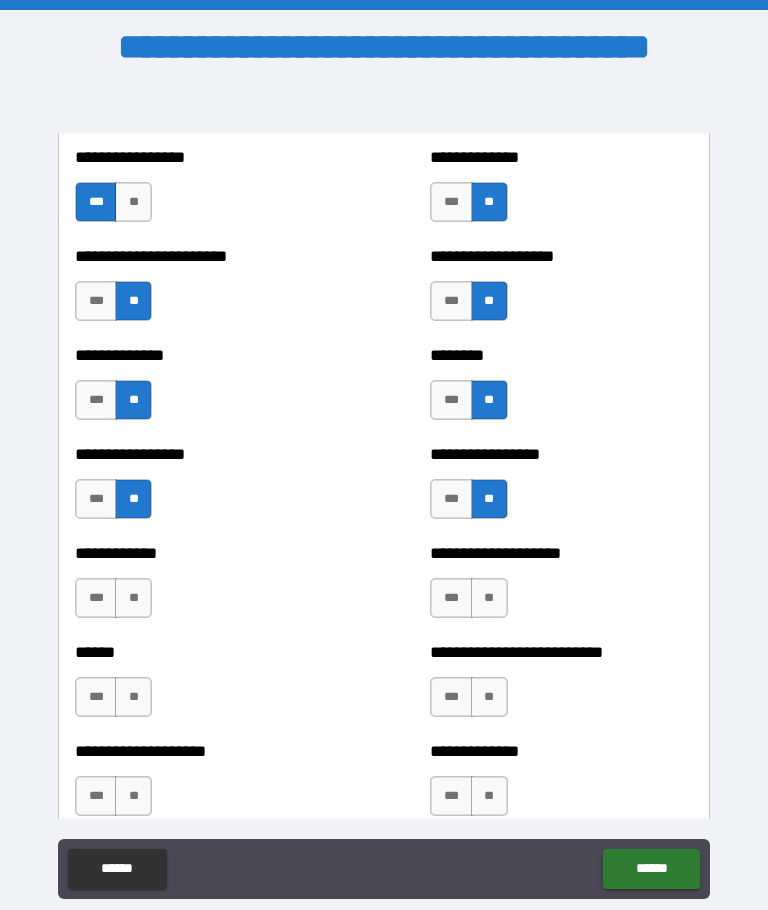 click on "**" at bounding box center [133, 598] 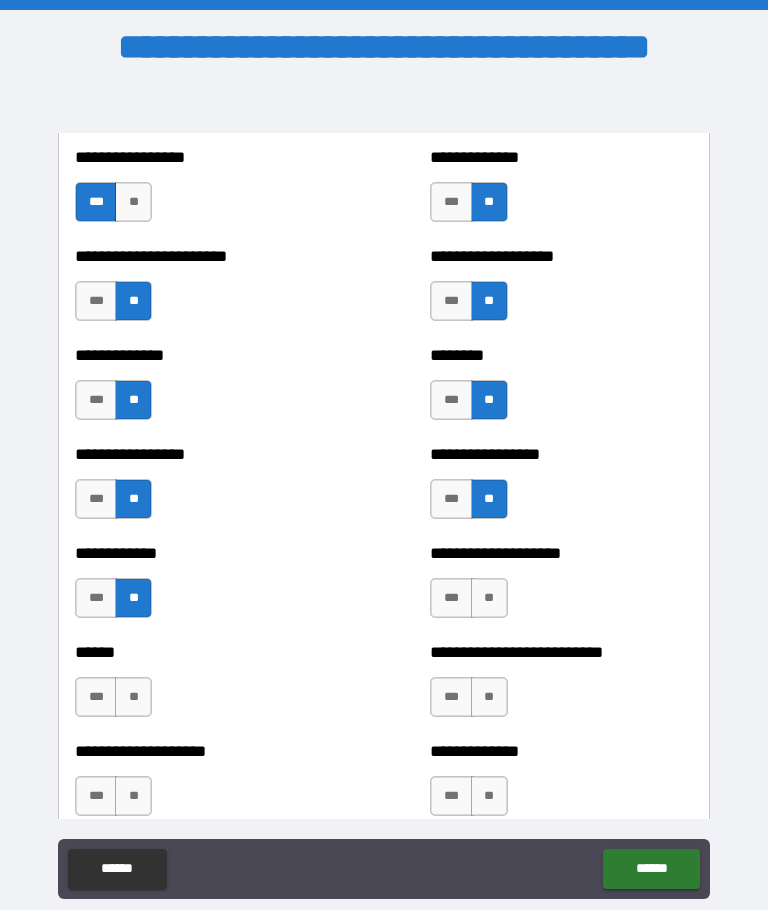 click on "**" at bounding box center [489, 598] 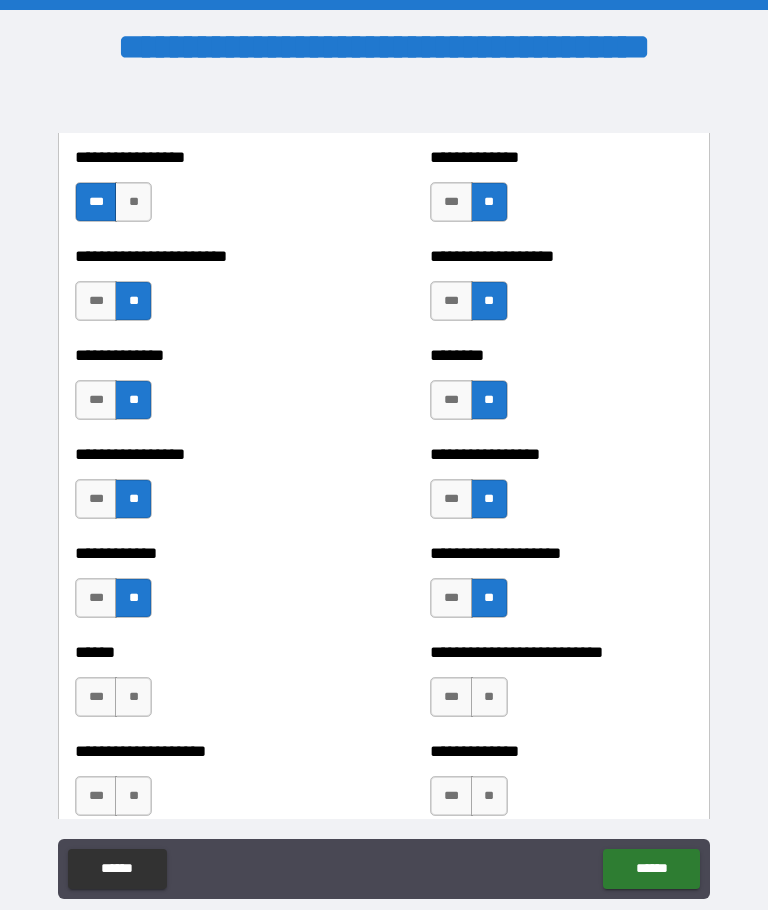 click on "**" at bounding box center [133, 697] 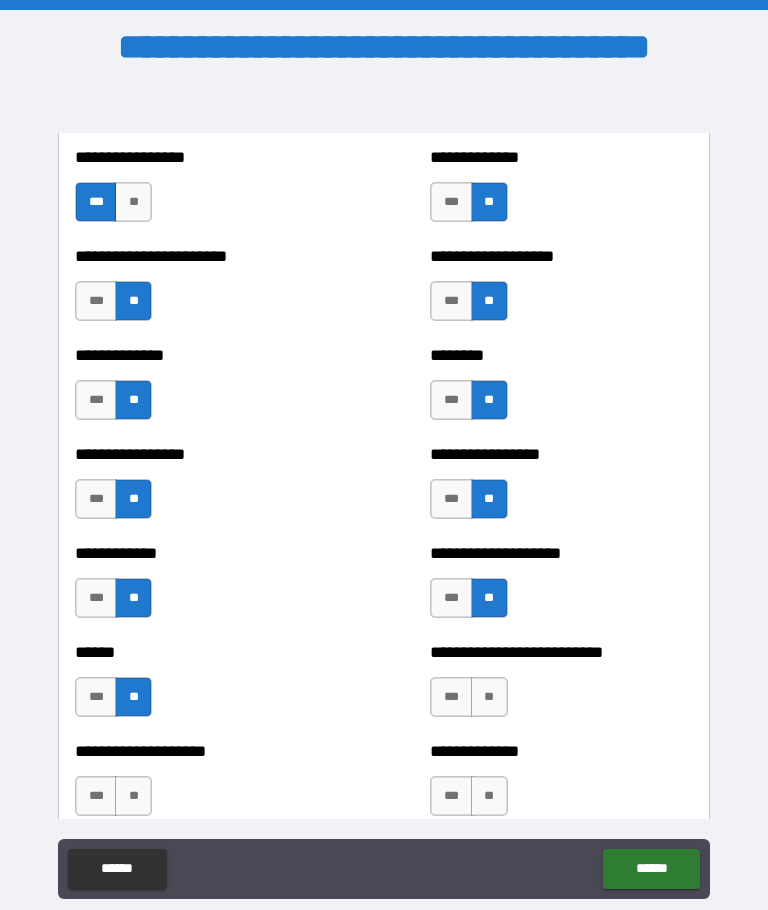 click on "**" at bounding box center [489, 697] 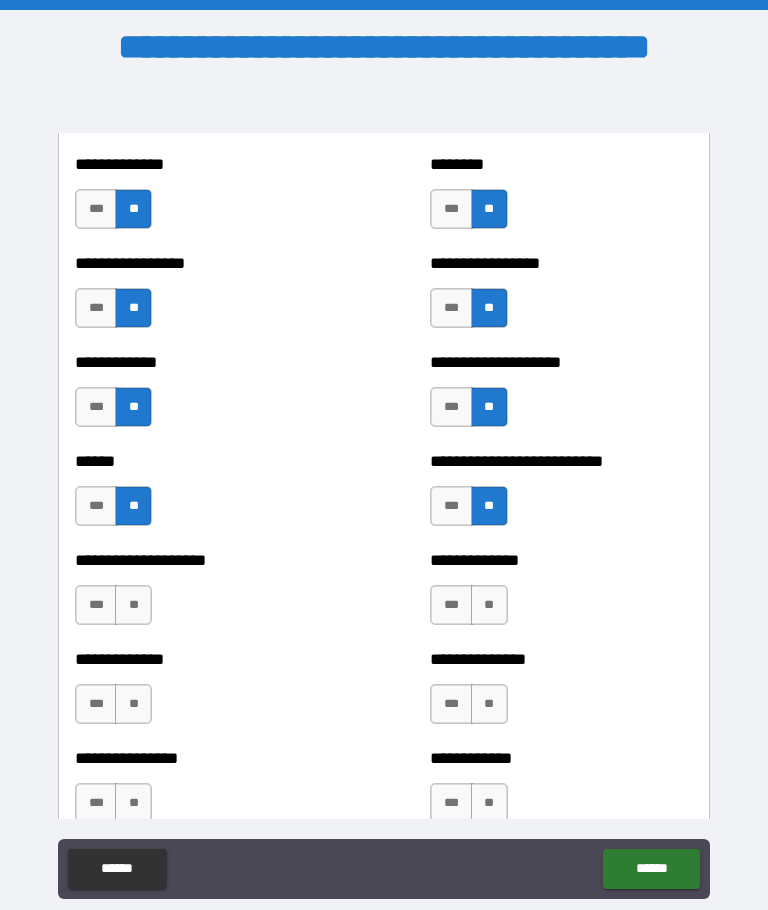 scroll, scrollTop: 3836, scrollLeft: 0, axis: vertical 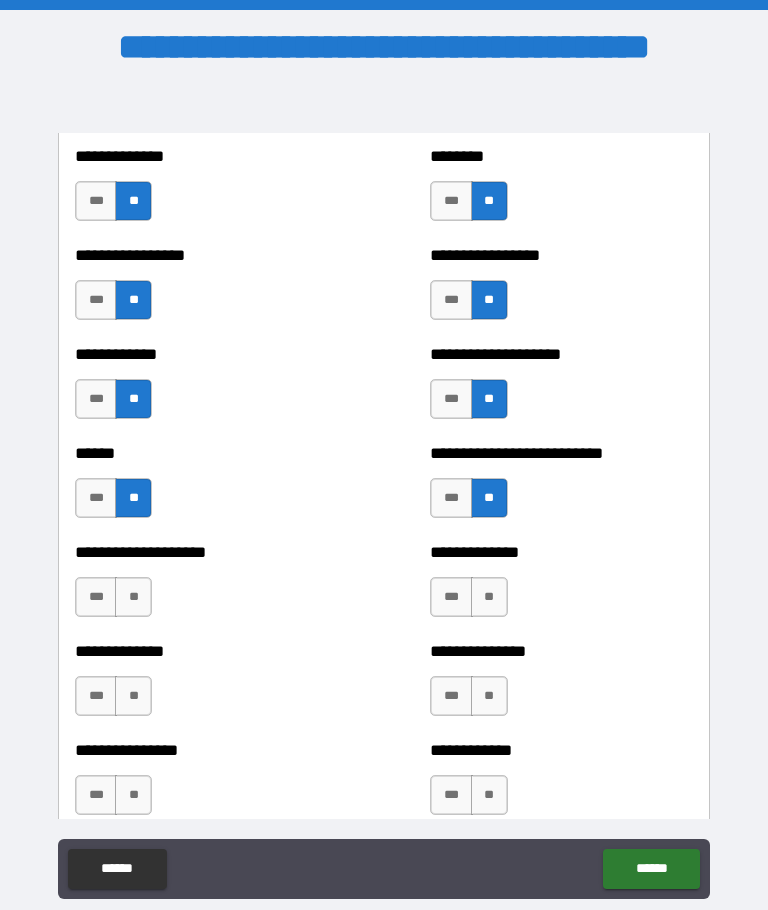 click on "**" at bounding box center [133, 597] 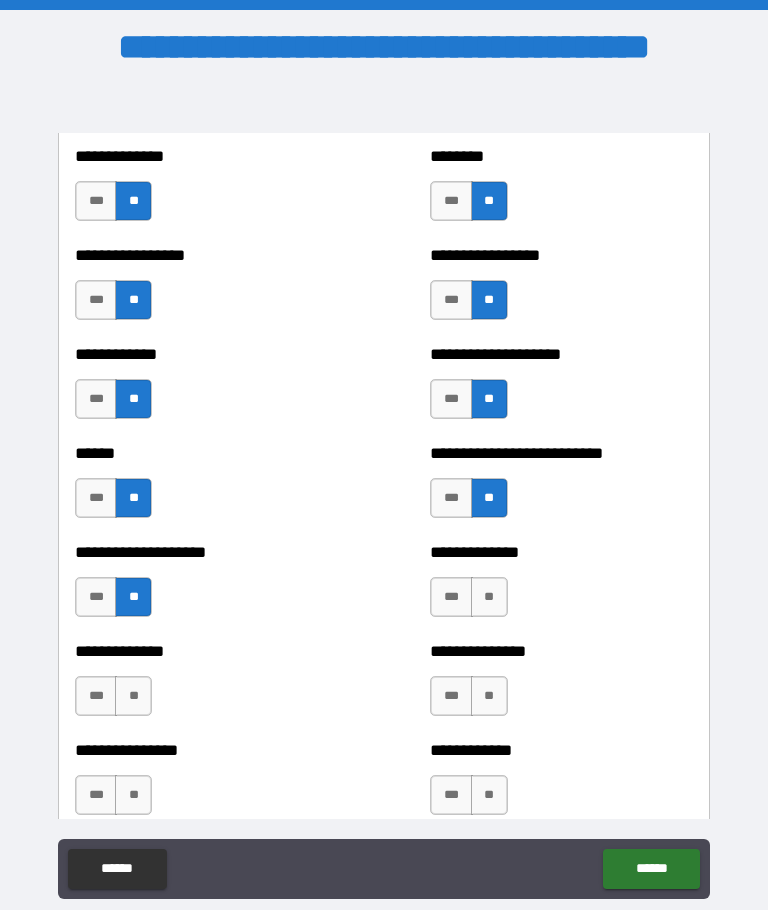 click on "**" at bounding box center (489, 597) 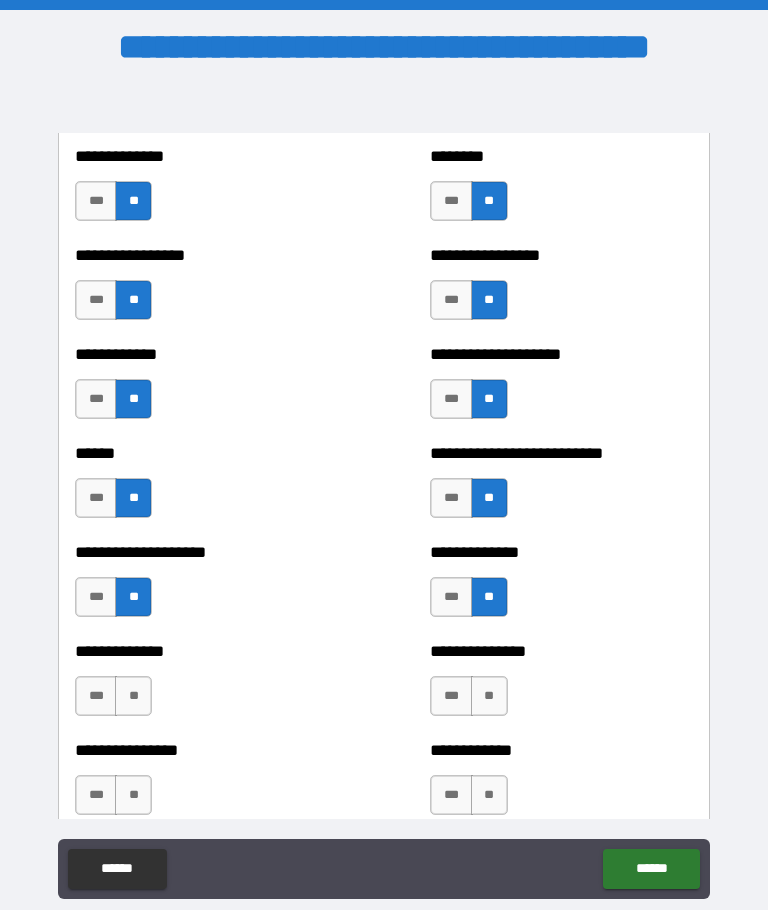 click on "**" at bounding box center (133, 696) 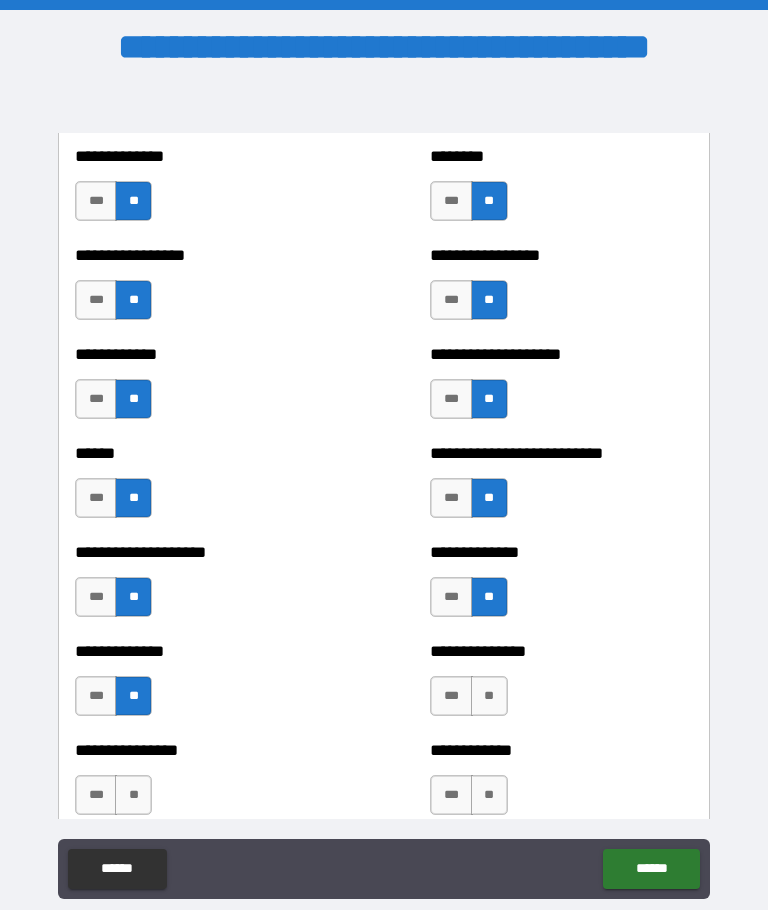 click on "**" at bounding box center (489, 696) 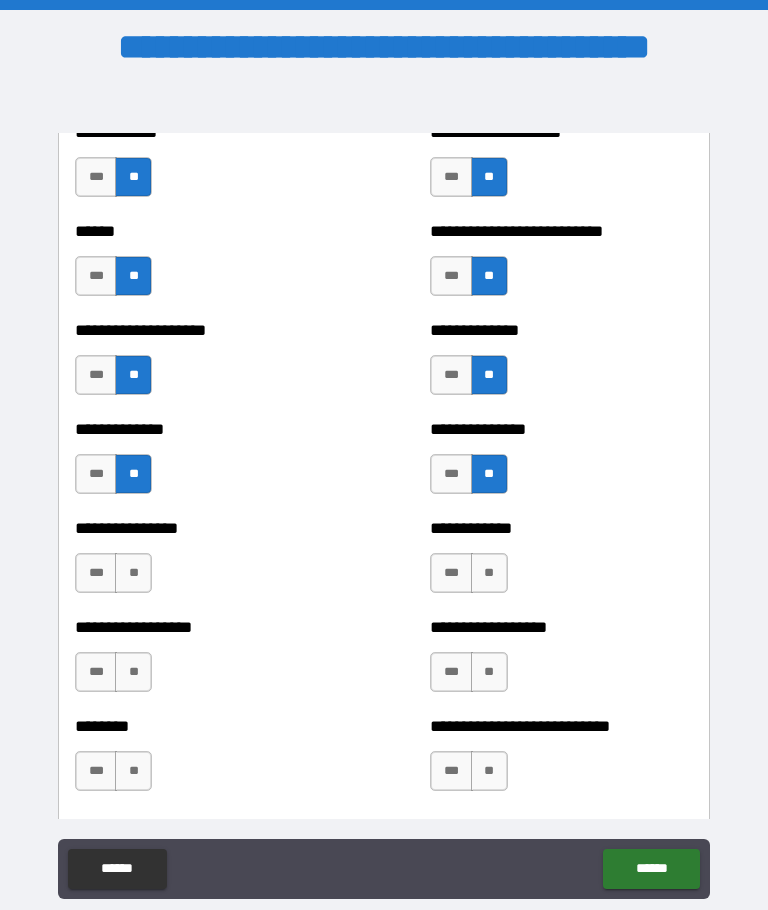 scroll, scrollTop: 4058, scrollLeft: 0, axis: vertical 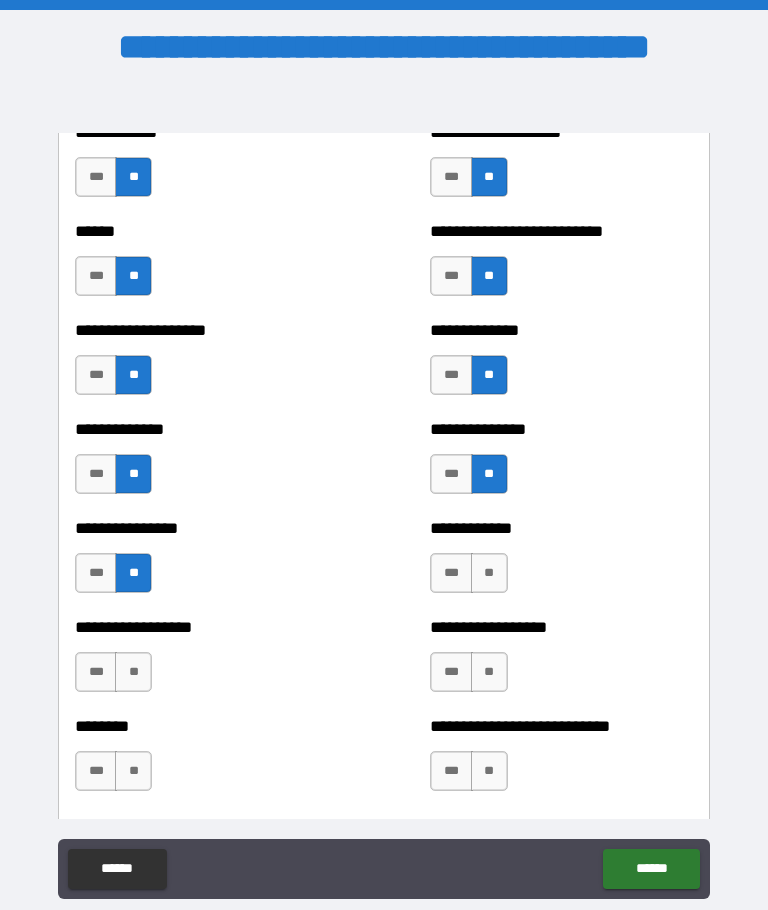 click on "**" at bounding box center (489, 573) 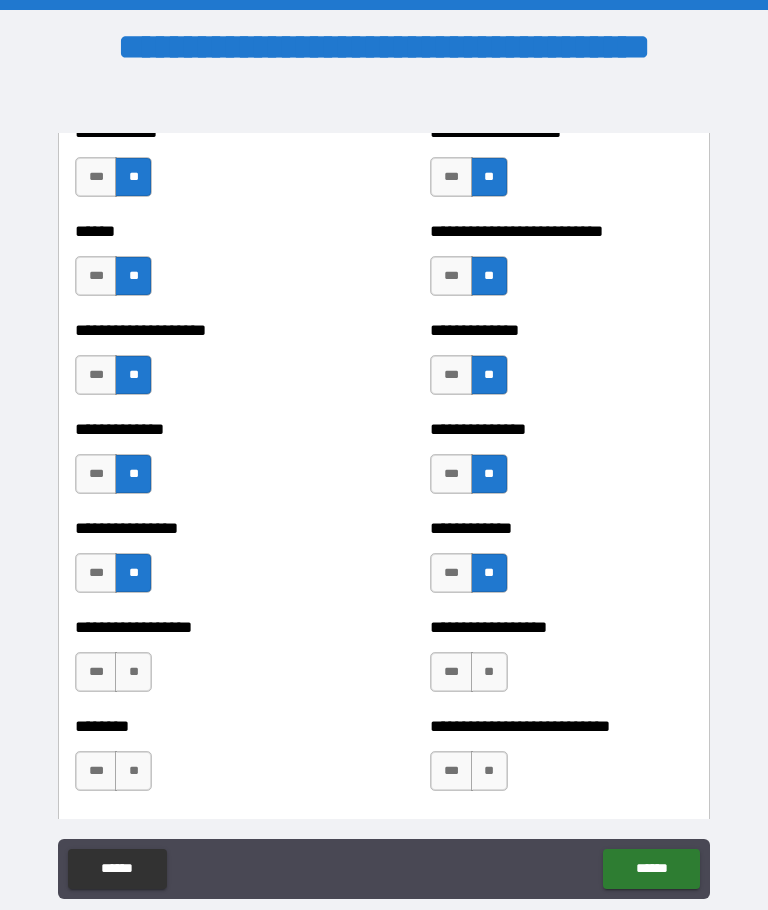 click on "**" at bounding box center (133, 672) 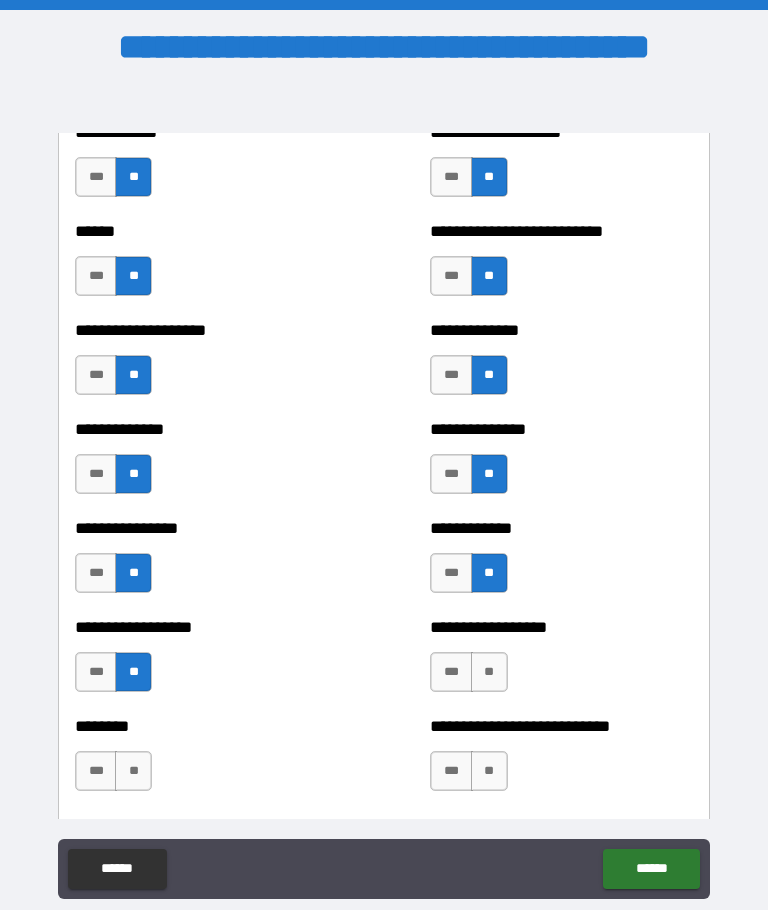 click on "**" at bounding box center (489, 672) 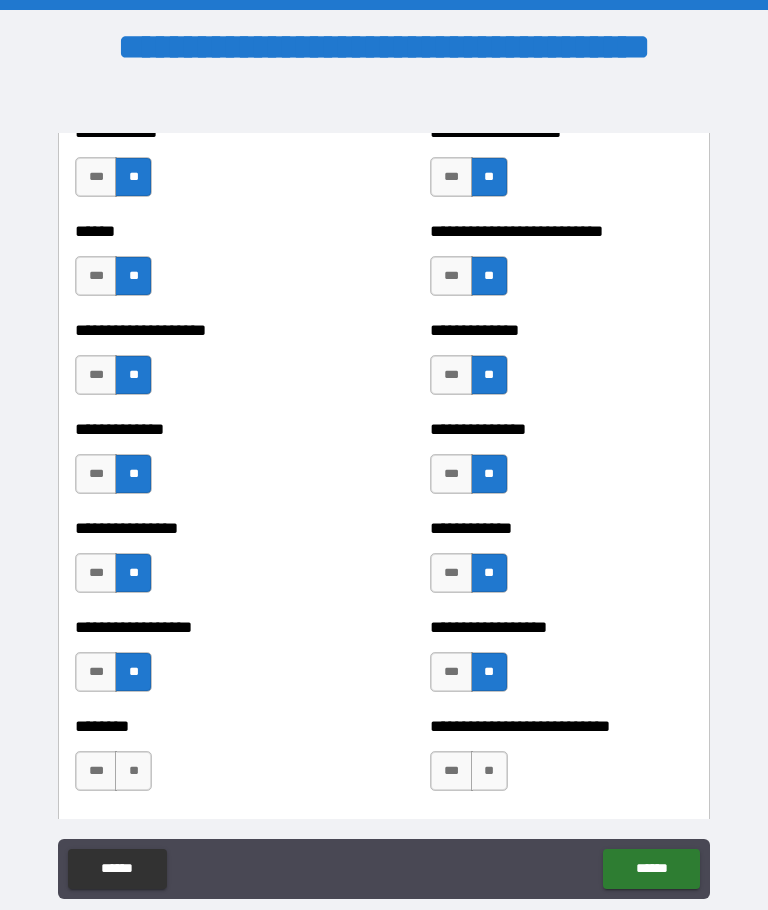 click on "**" at bounding box center [133, 771] 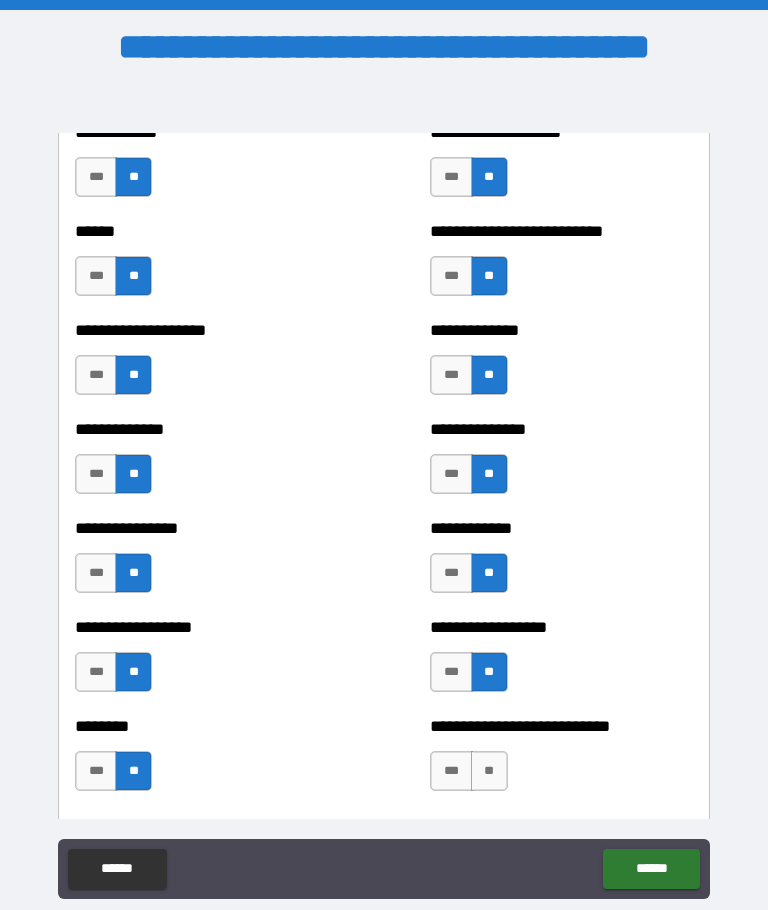 click on "**" at bounding box center [489, 771] 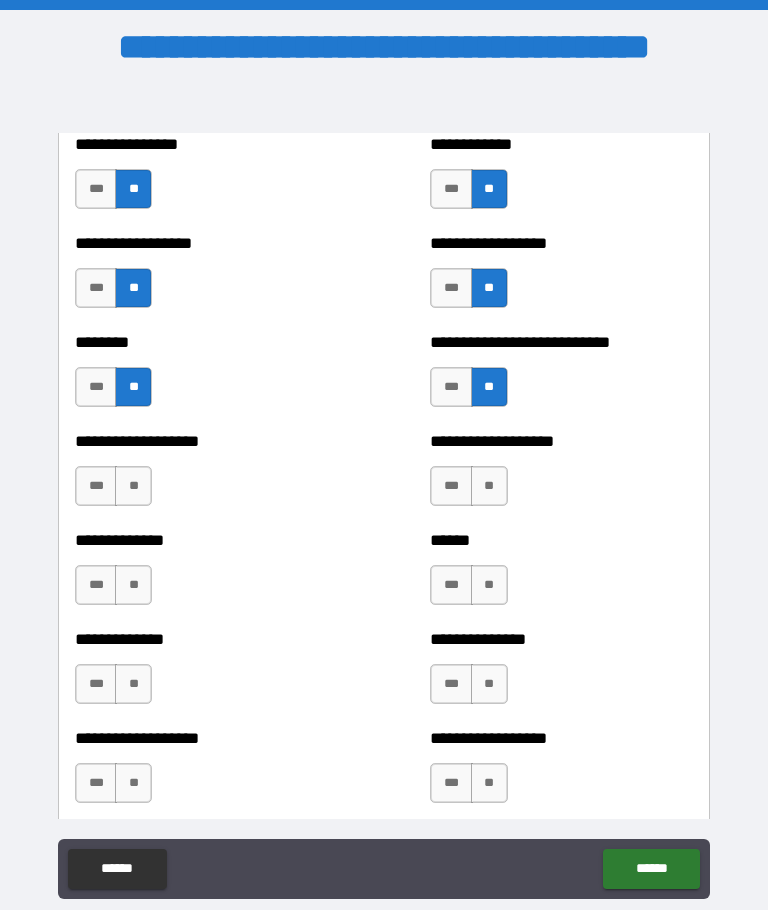 scroll, scrollTop: 4455, scrollLeft: 0, axis: vertical 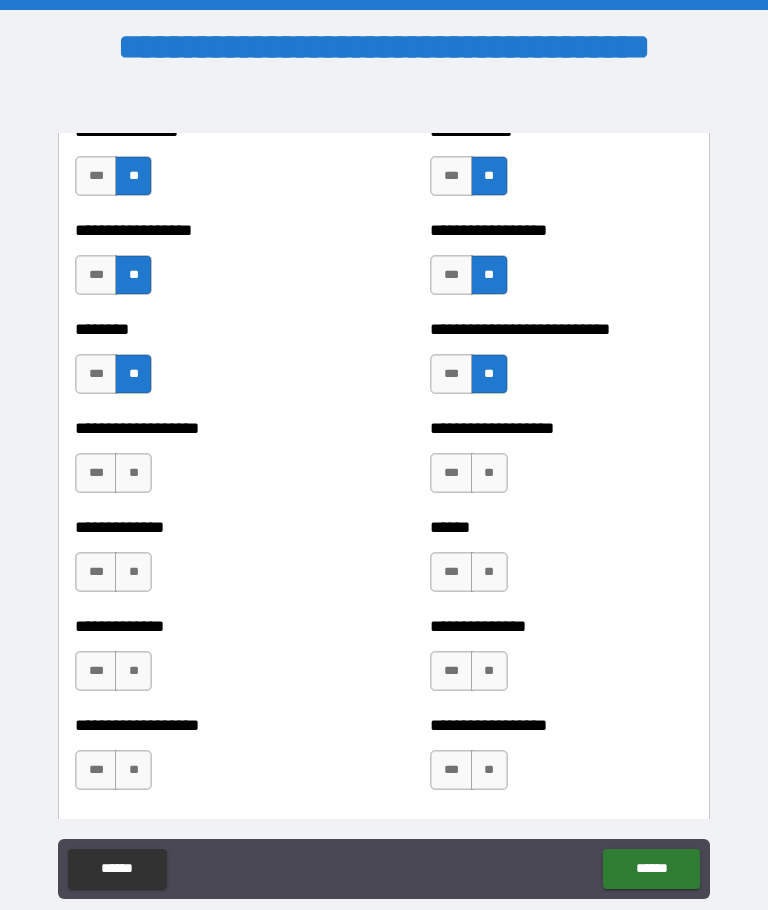 click on "**" at bounding box center [133, 473] 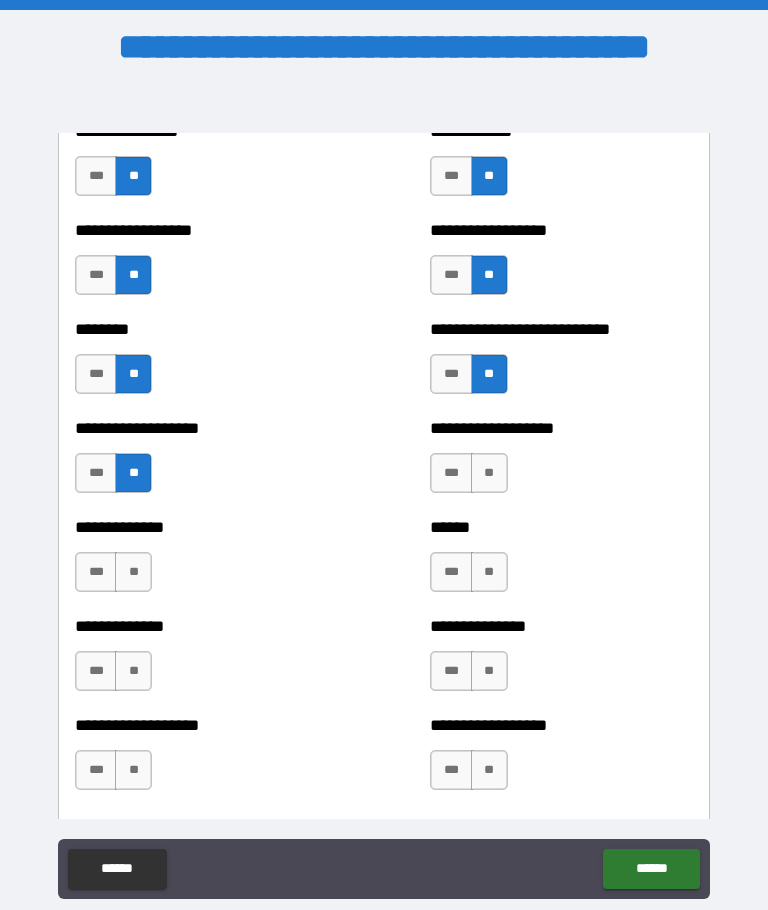 click on "**" at bounding box center [489, 473] 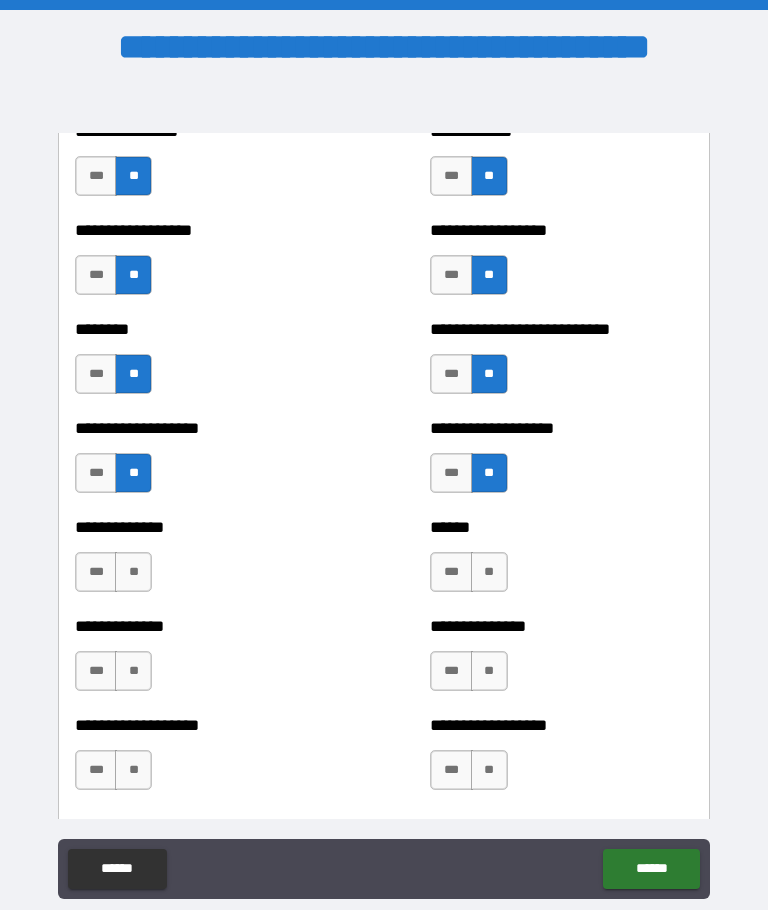 click on "**" at bounding box center [133, 572] 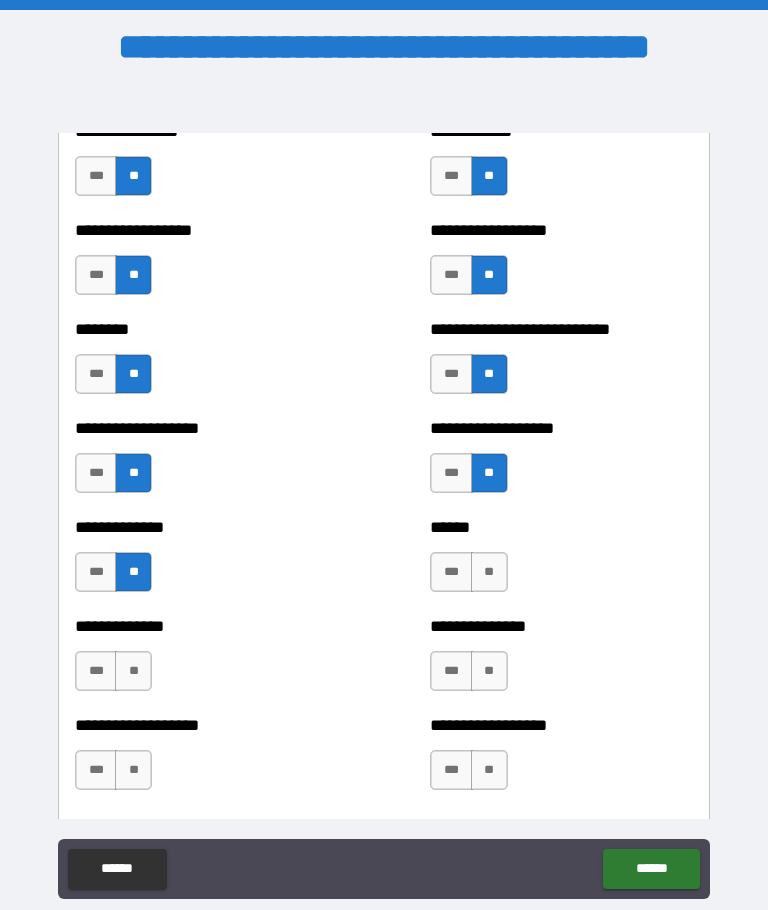 click on "**" at bounding box center (489, 572) 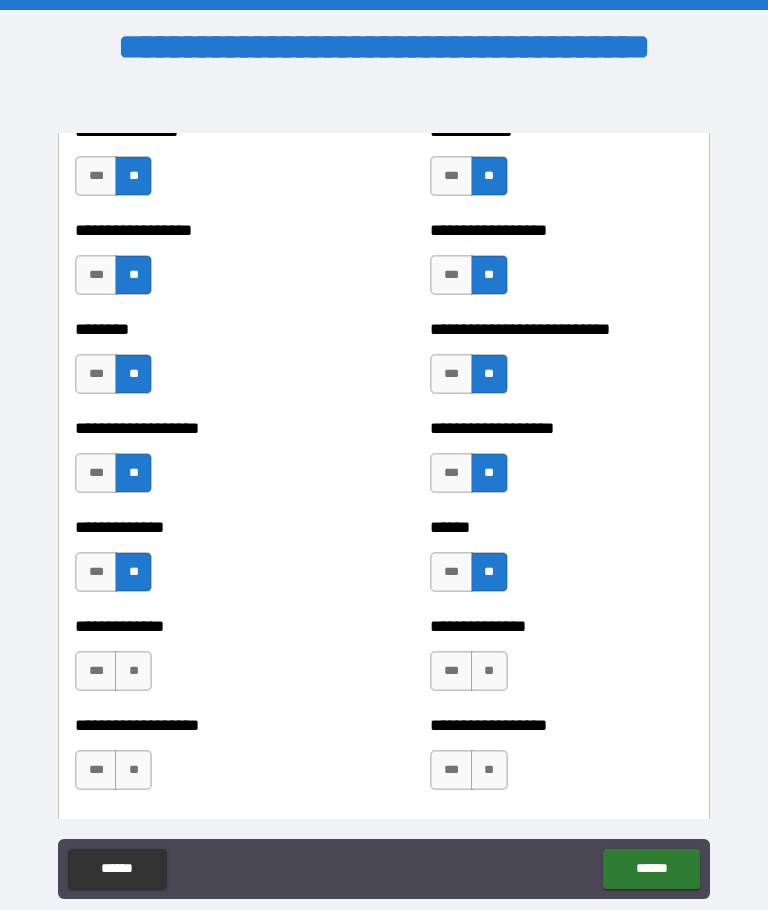click on "**" at bounding box center [133, 671] 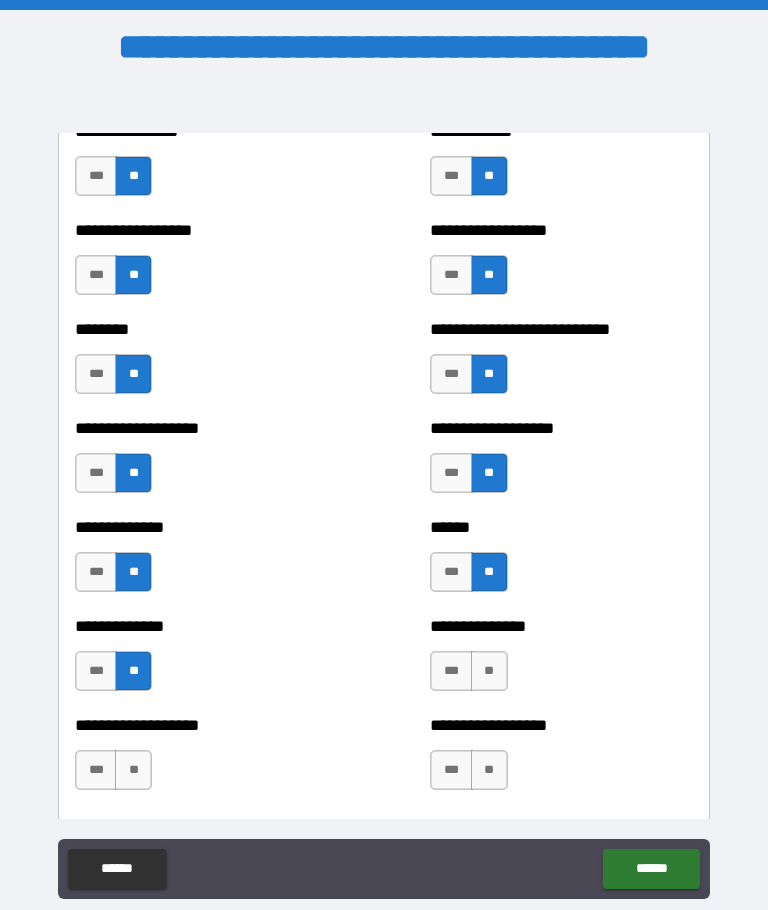 click on "**********" at bounding box center (561, 661) 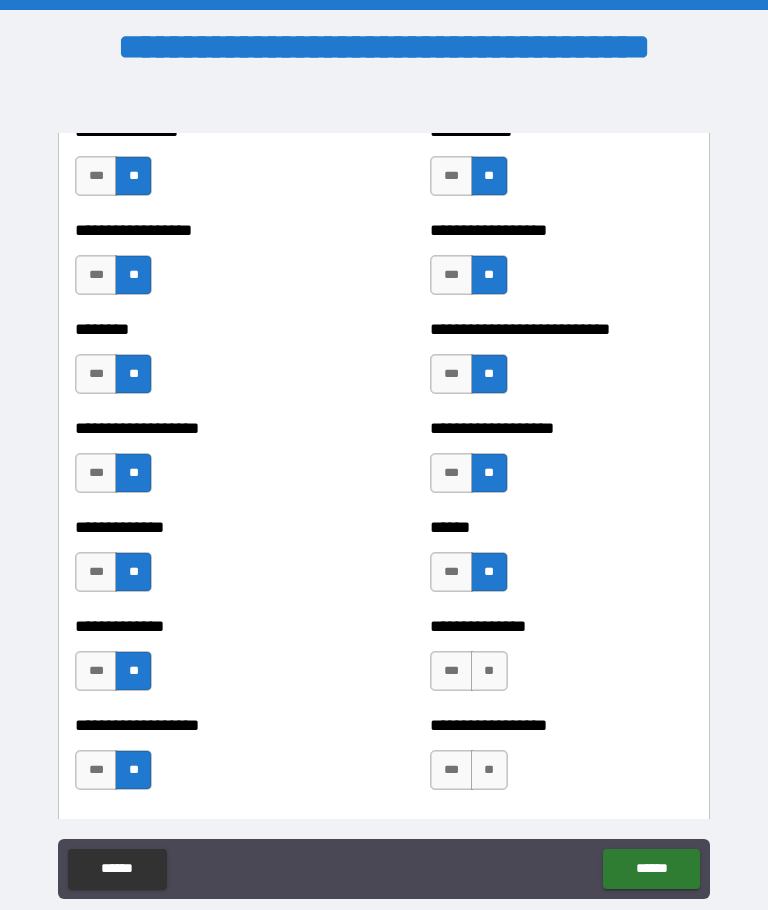 click on "**" at bounding box center (489, 770) 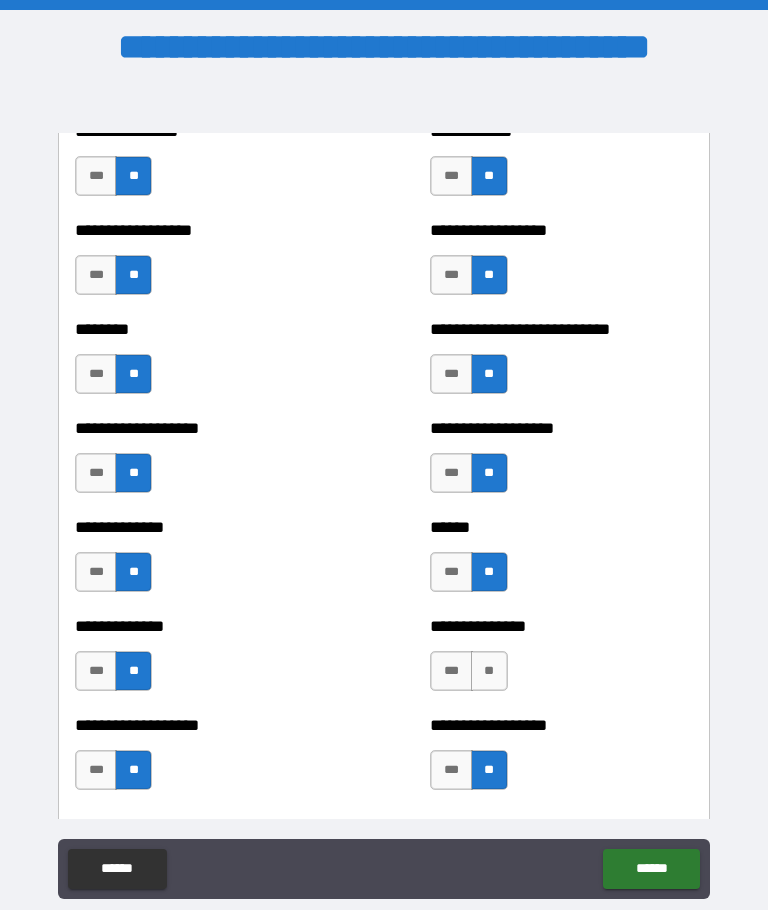click on "**" at bounding box center (489, 671) 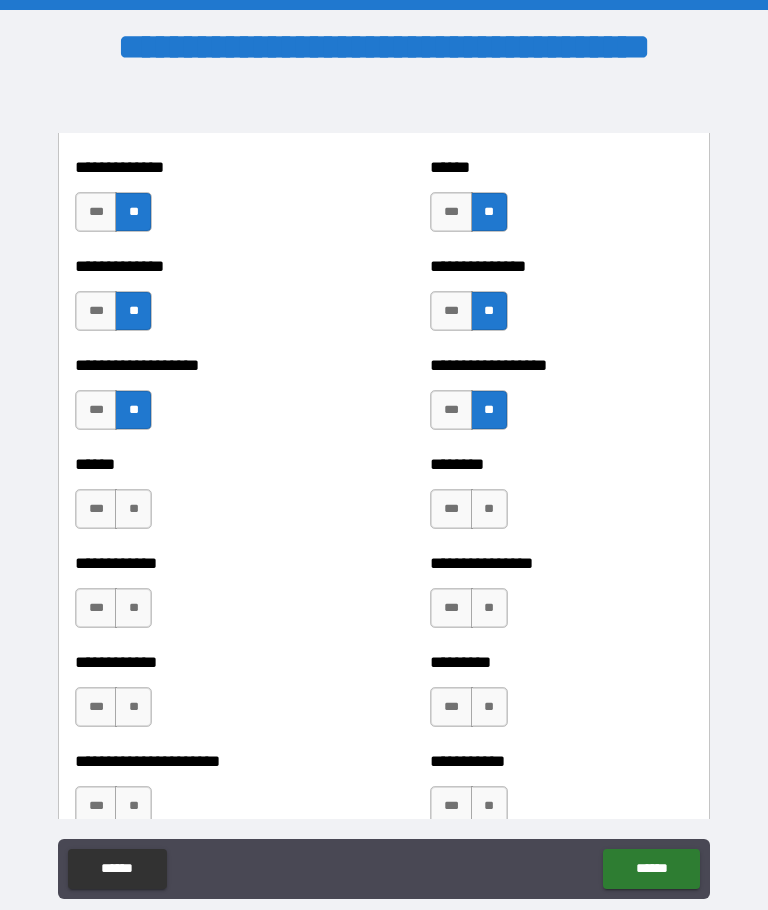 scroll, scrollTop: 4823, scrollLeft: 0, axis: vertical 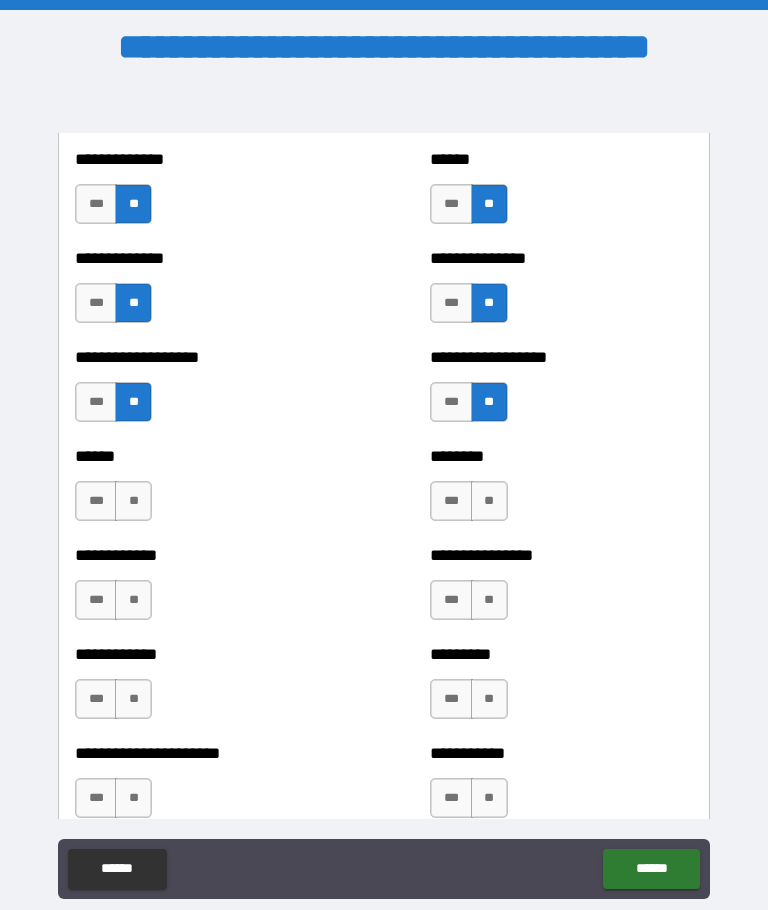 click on "**" at bounding box center [133, 501] 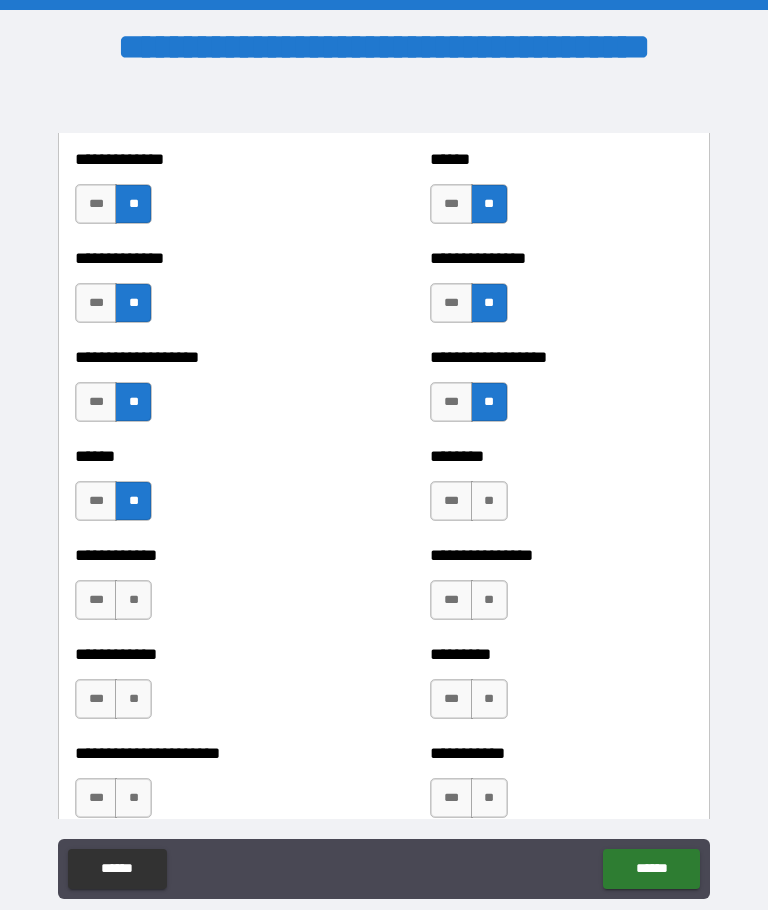 click on "**" at bounding box center (489, 501) 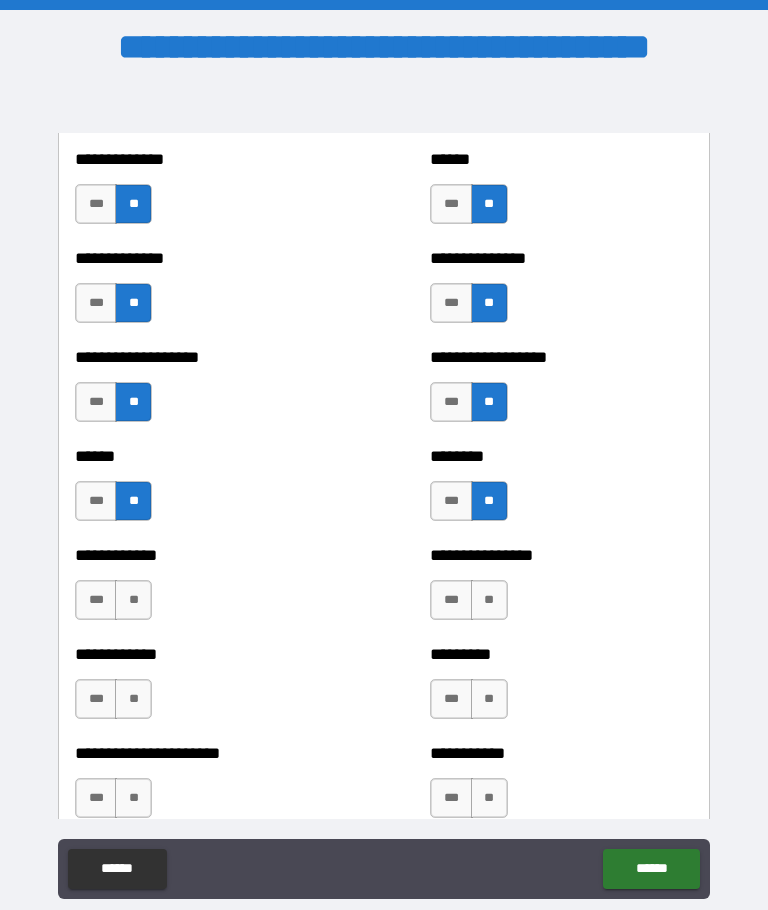 click on "**" at bounding box center (133, 600) 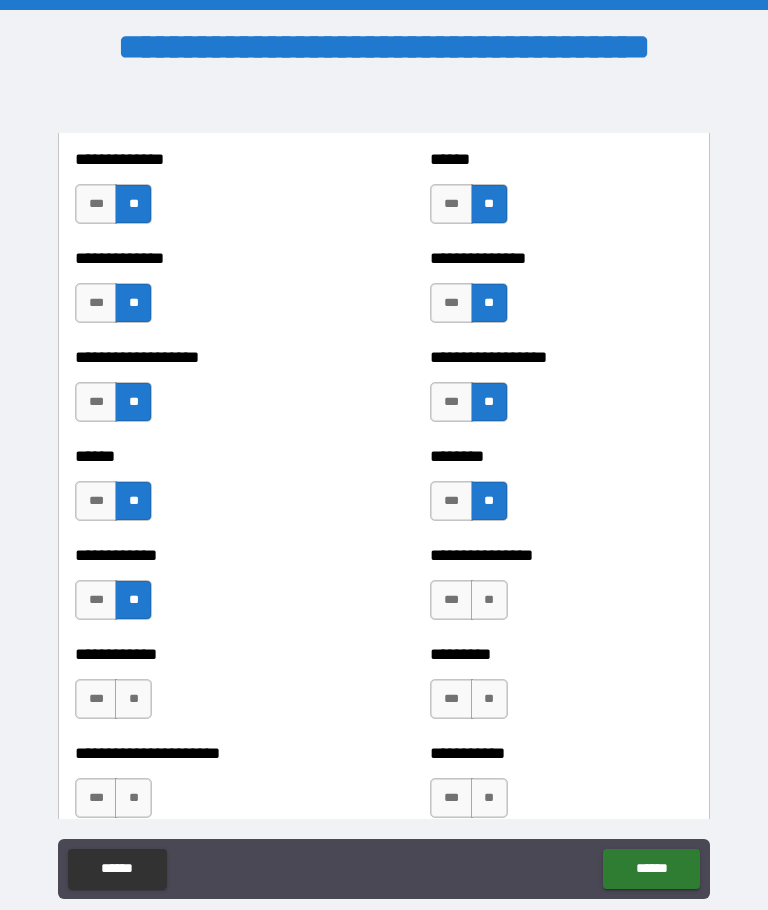 click on "**" at bounding box center [489, 600] 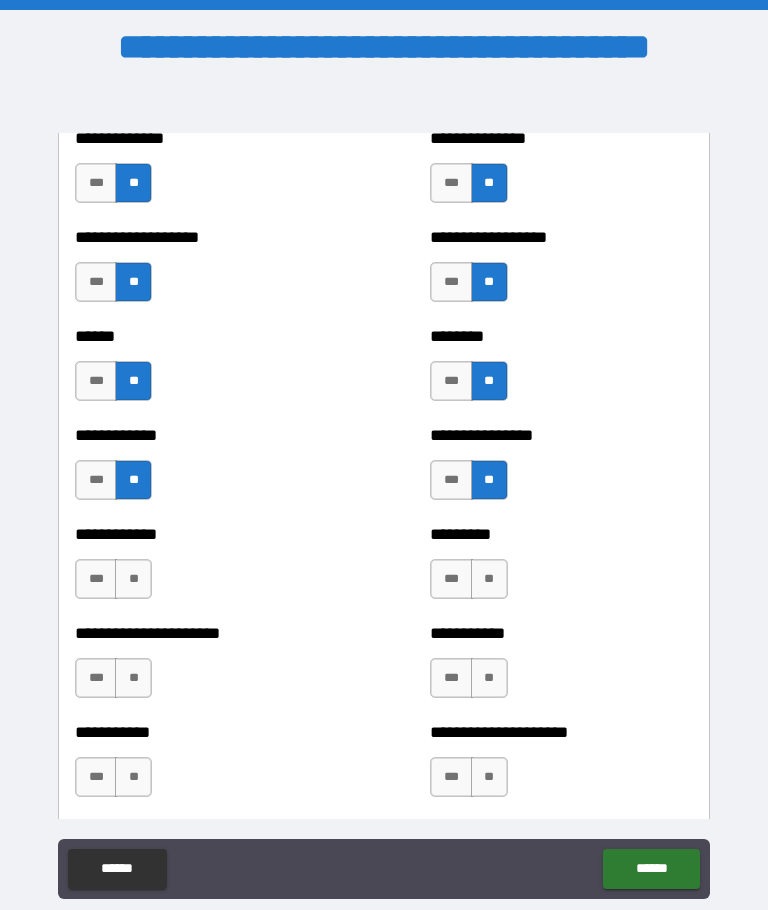 scroll, scrollTop: 4943, scrollLeft: 0, axis: vertical 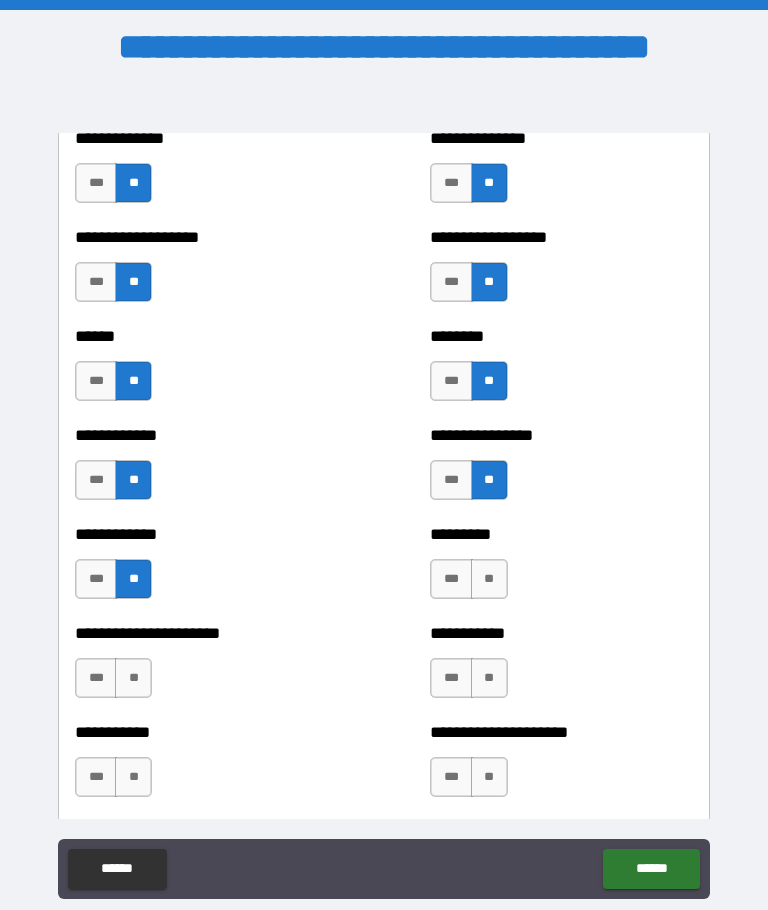 click on "**" at bounding box center [489, 579] 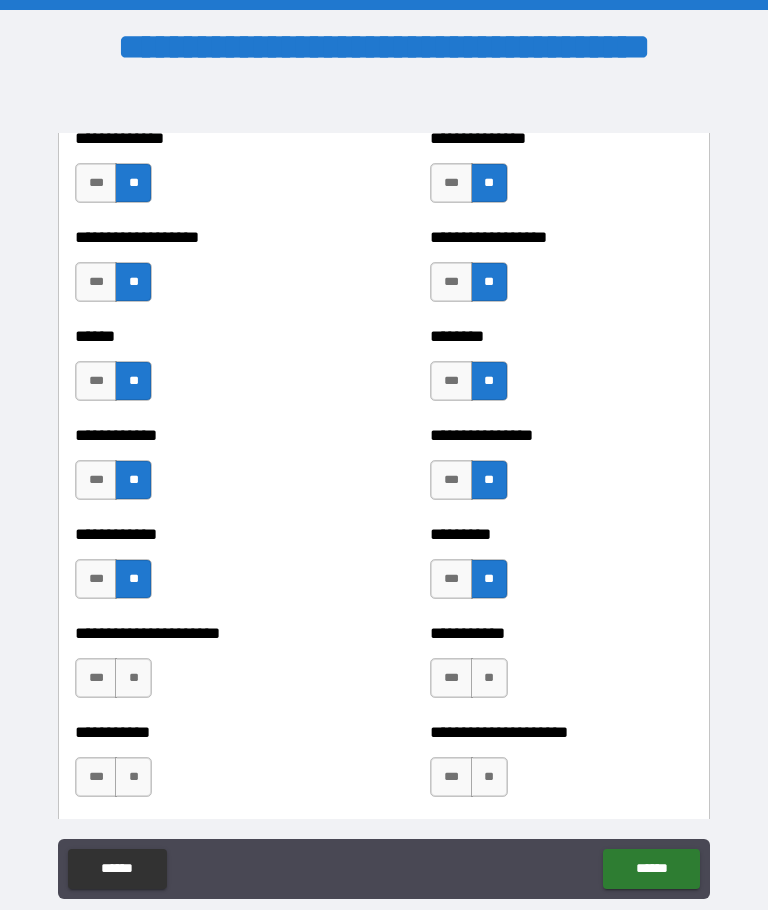 click on "**" at bounding box center [133, 678] 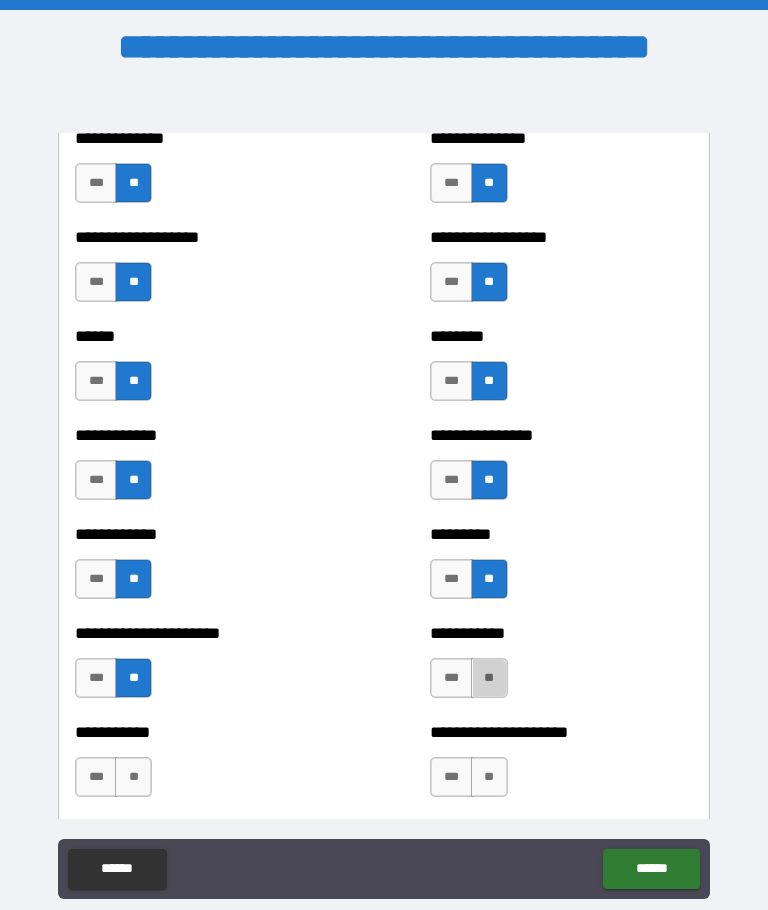 click on "**" at bounding box center [489, 678] 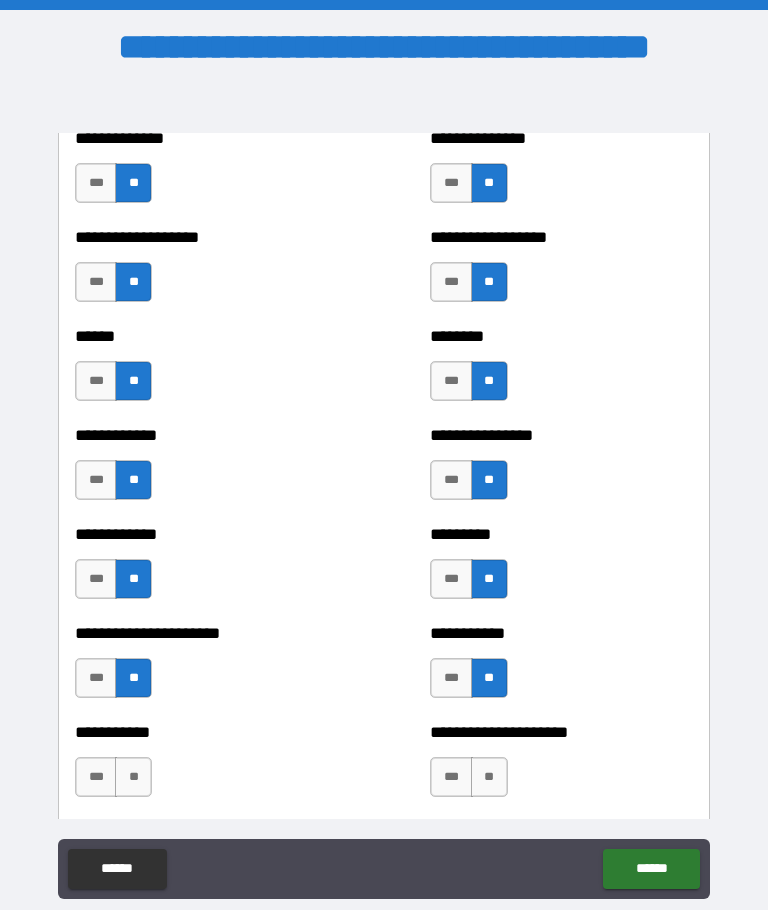 scroll, scrollTop: 5055, scrollLeft: 0, axis: vertical 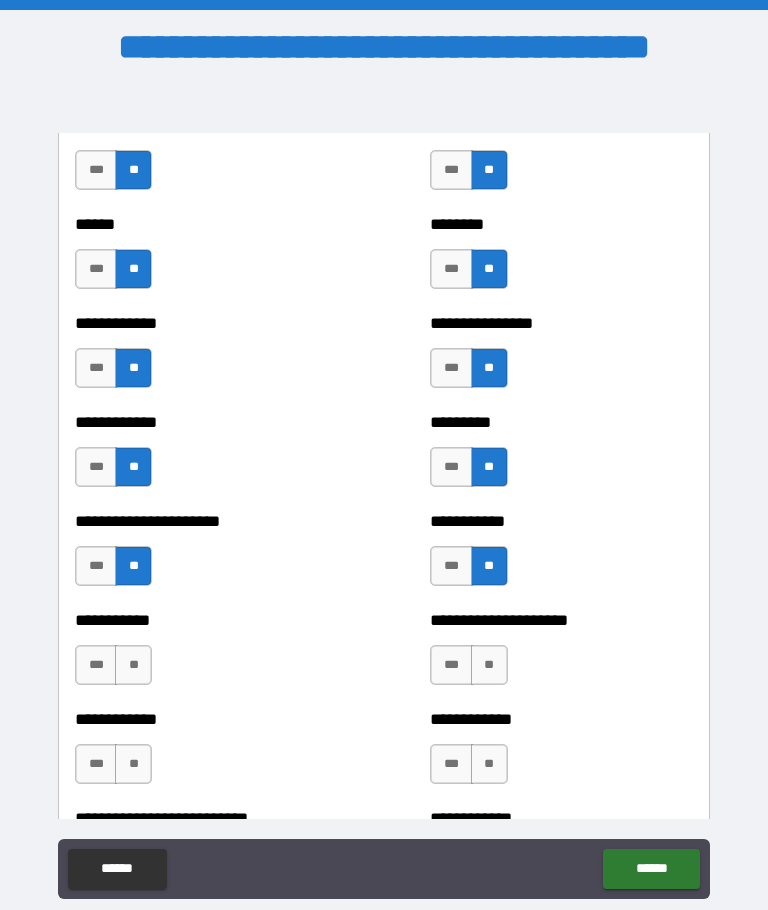click on "**" at bounding box center [133, 665] 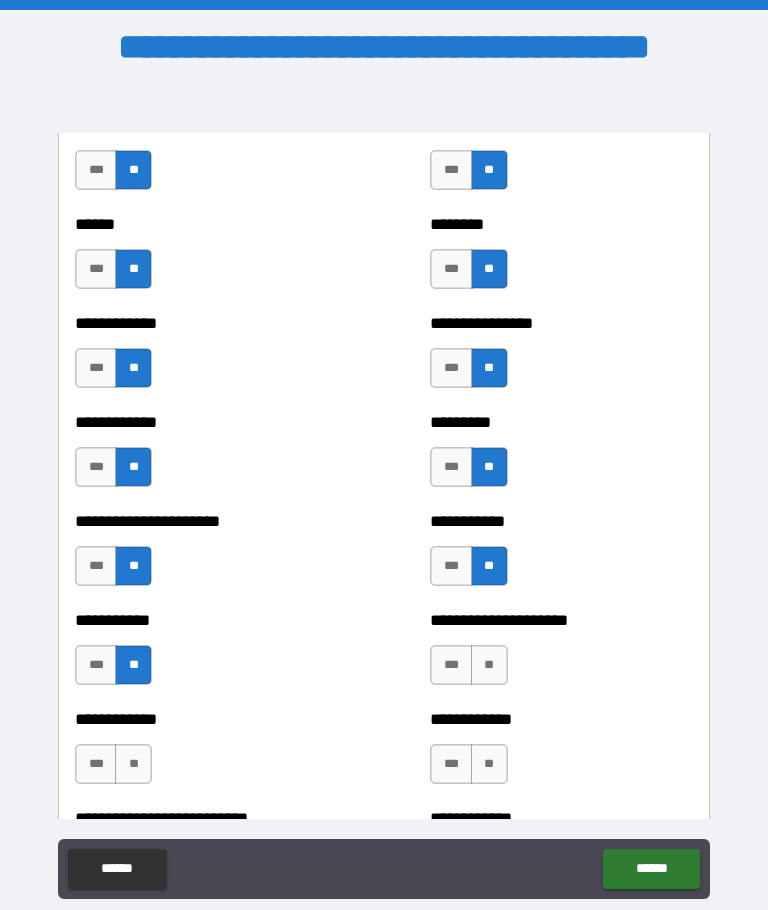 click on "**" at bounding box center (489, 665) 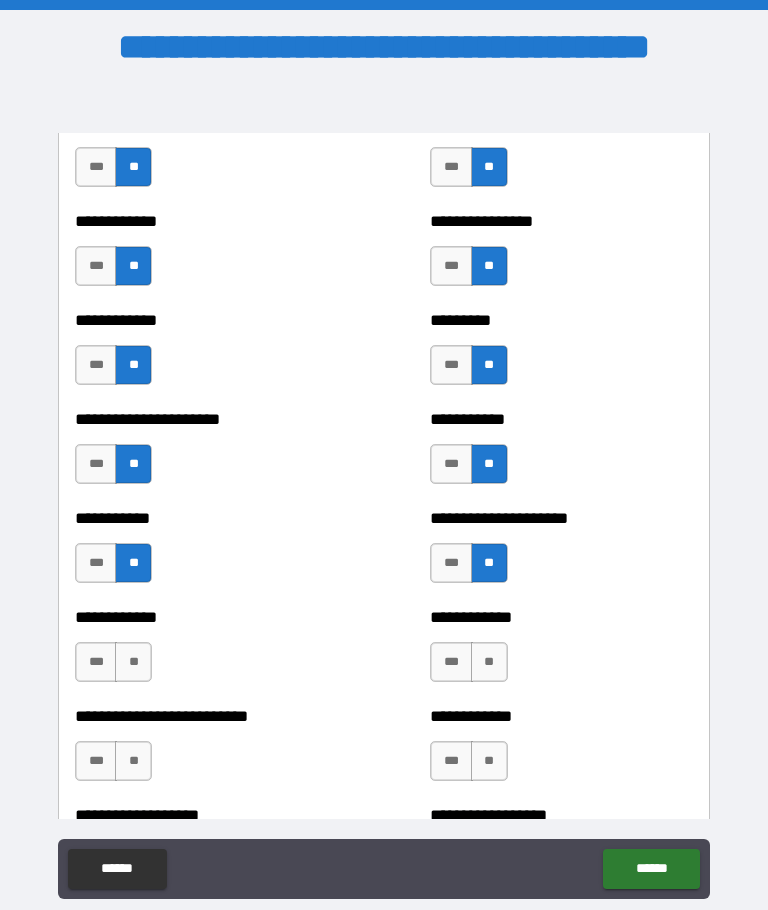 scroll, scrollTop: 5170, scrollLeft: 0, axis: vertical 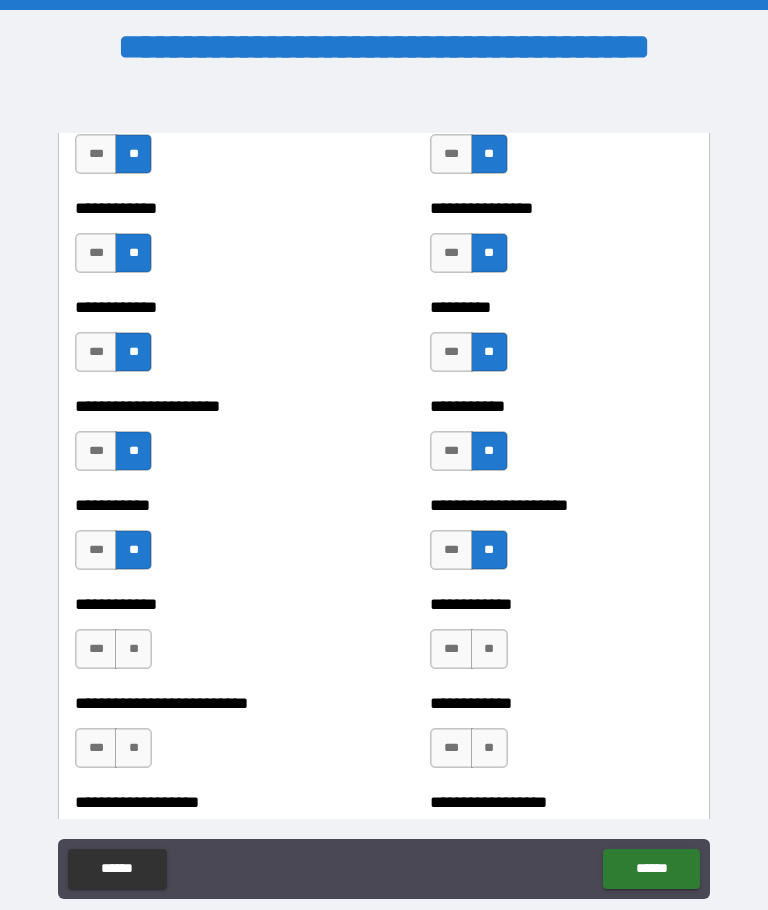 click on "**" at bounding box center (133, 649) 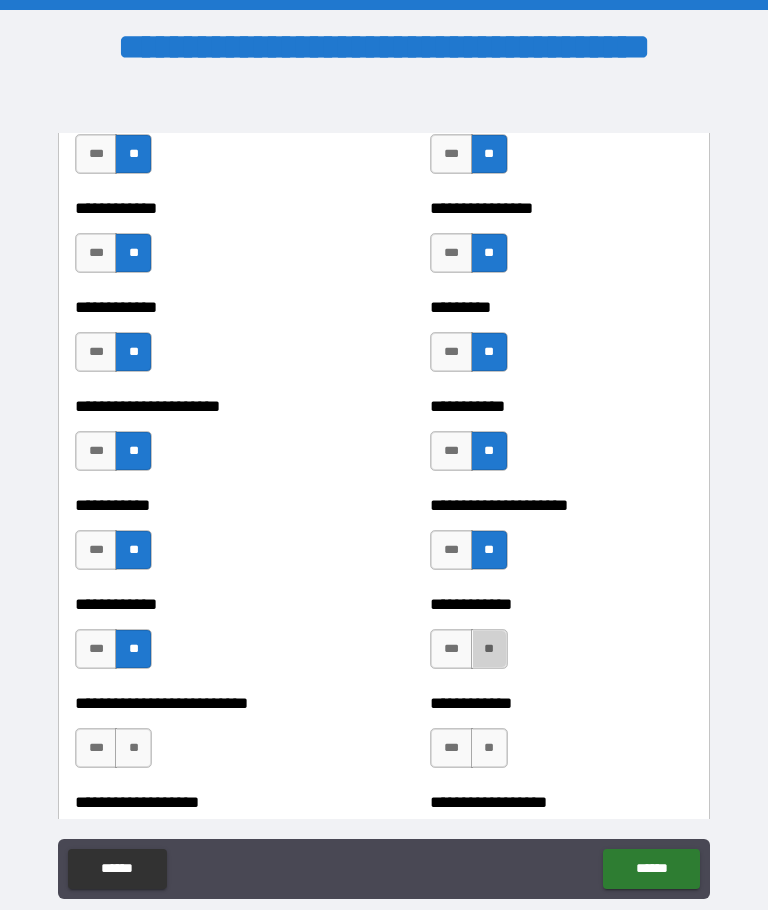 click on "**" at bounding box center (489, 649) 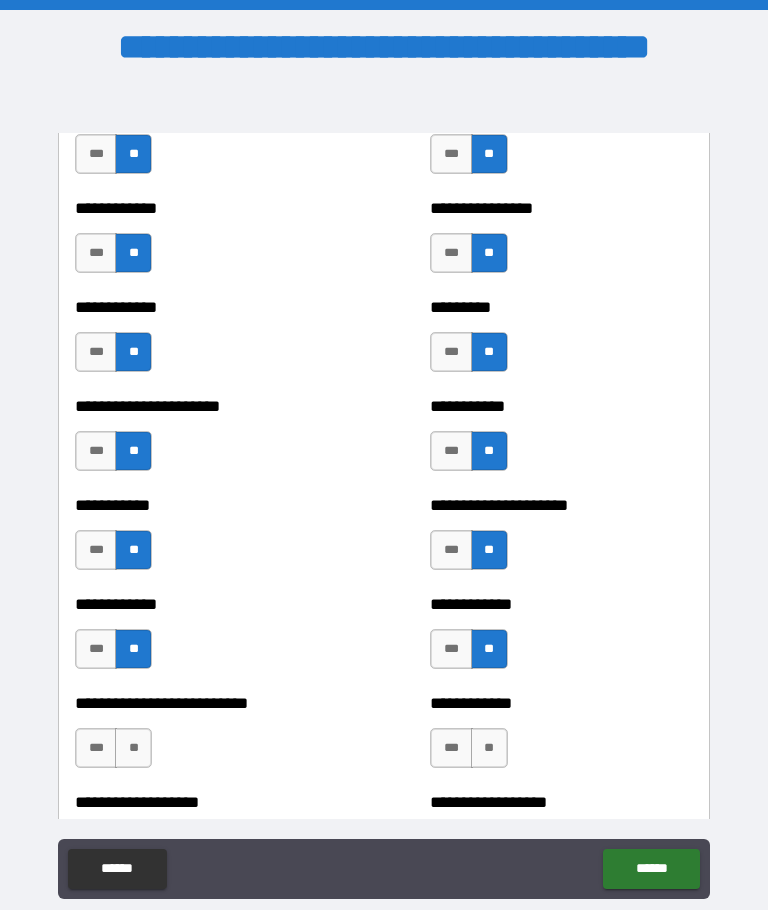 click on "**" at bounding box center [133, 748] 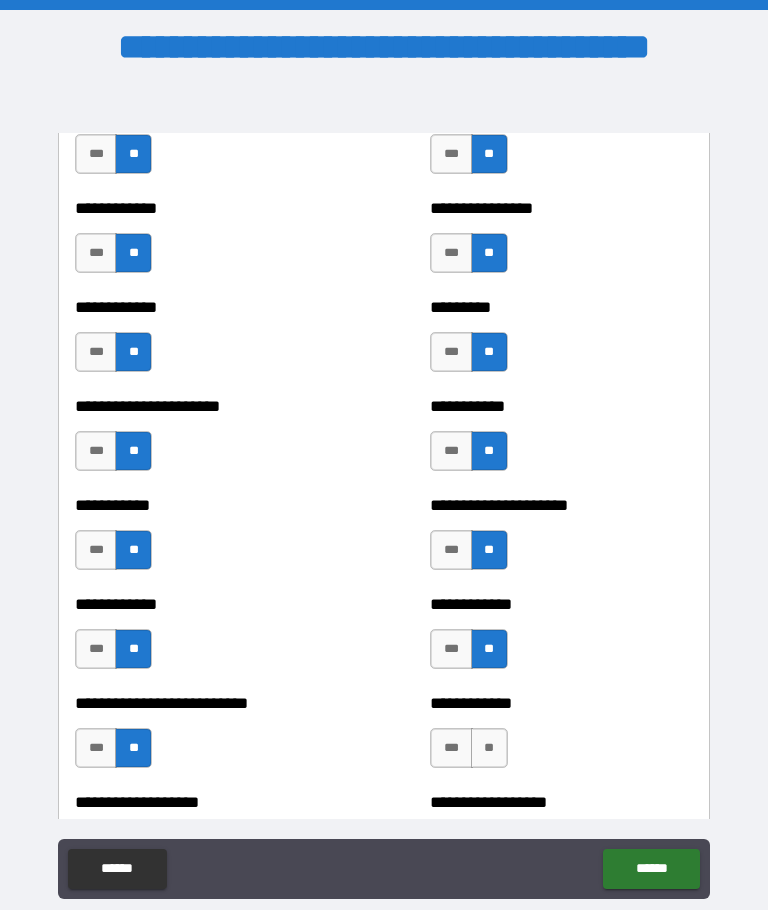 click on "**" at bounding box center [489, 748] 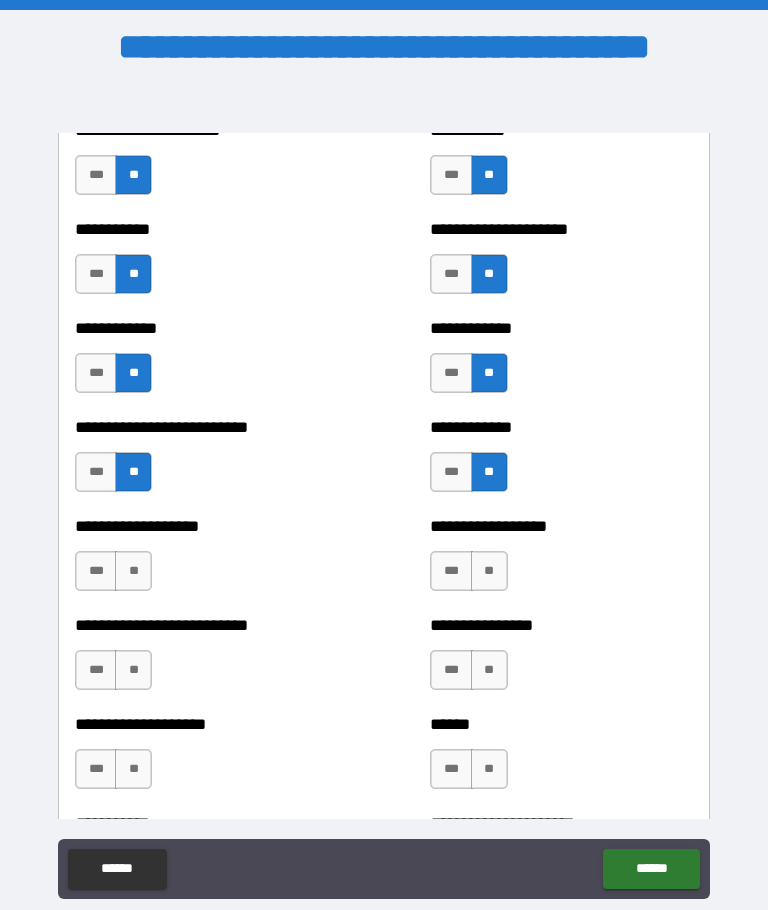 scroll, scrollTop: 5454, scrollLeft: 0, axis: vertical 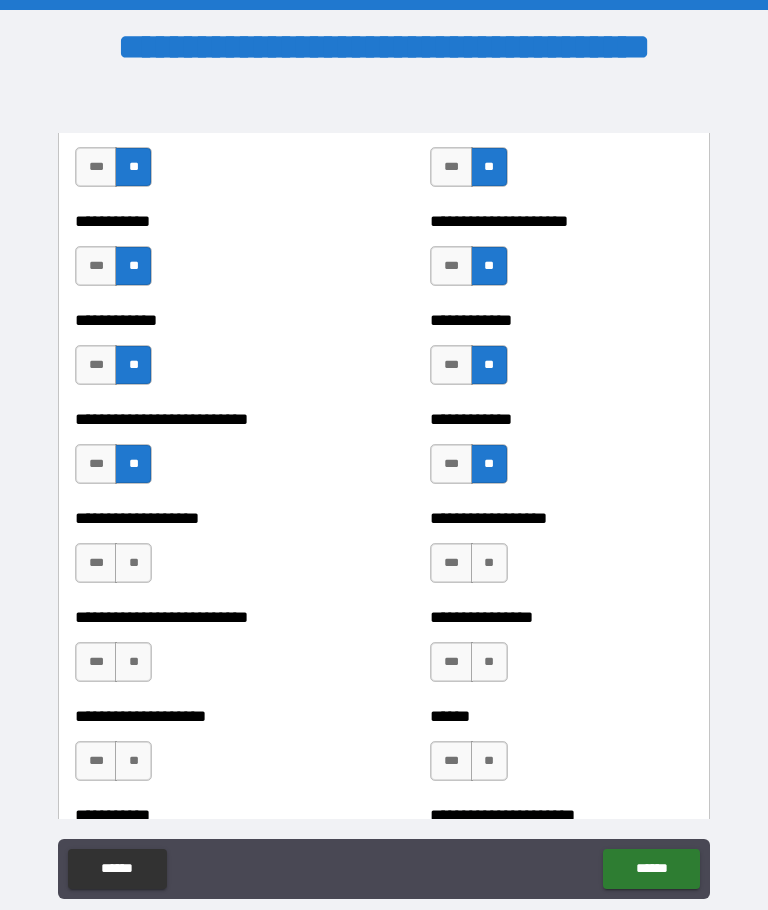 click on "**" at bounding box center (133, 563) 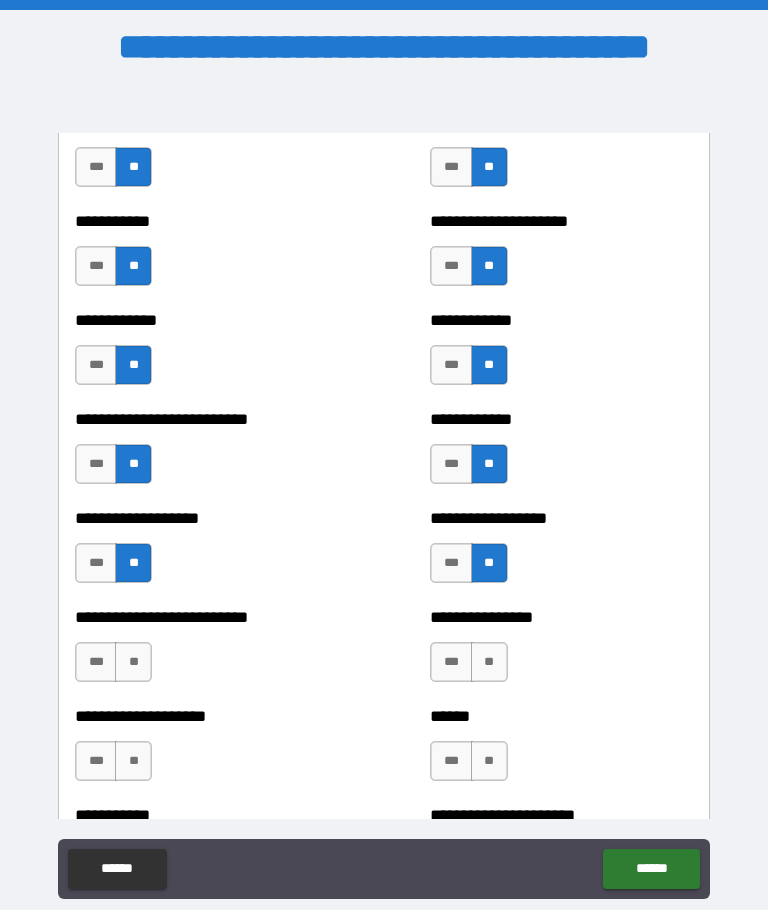 click on "**" at bounding box center [133, 662] 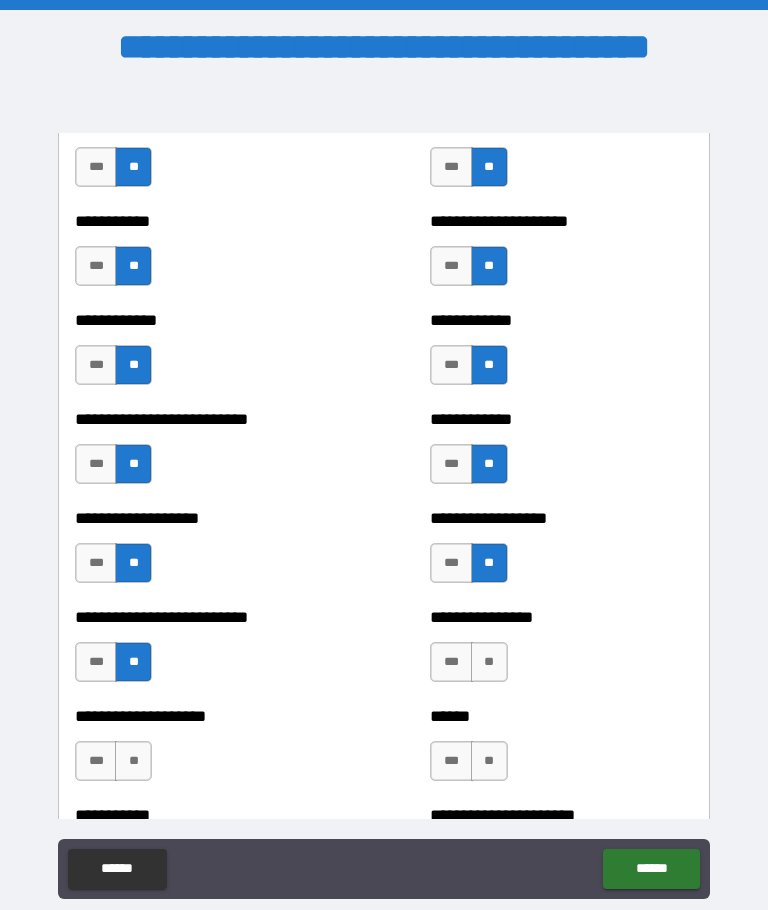 click on "**" at bounding box center (489, 662) 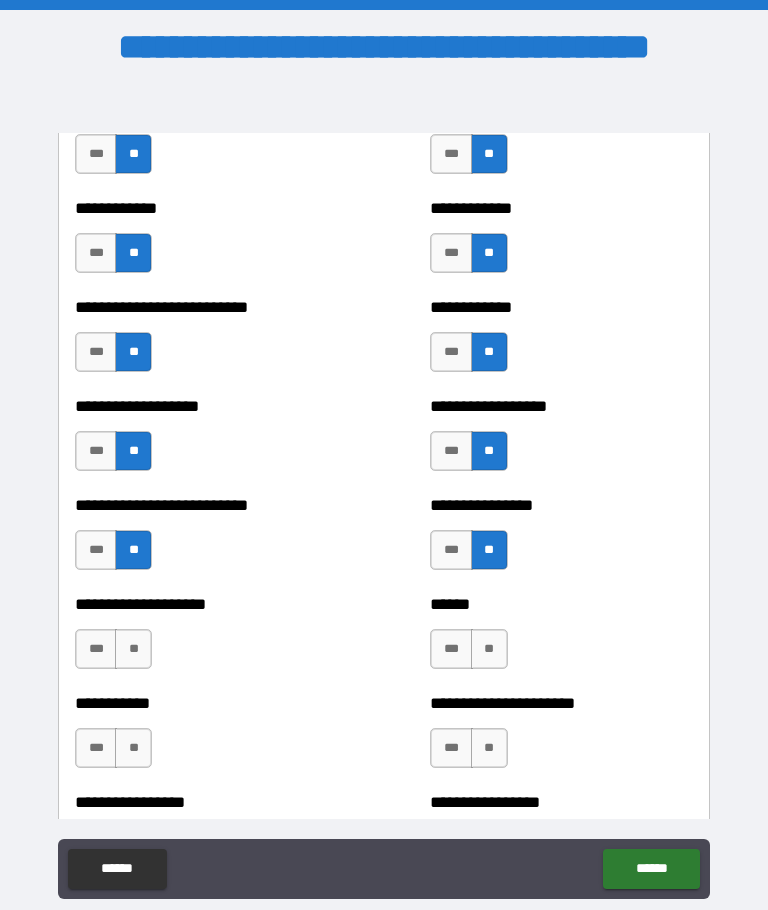 scroll, scrollTop: 5568, scrollLeft: 0, axis: vertical 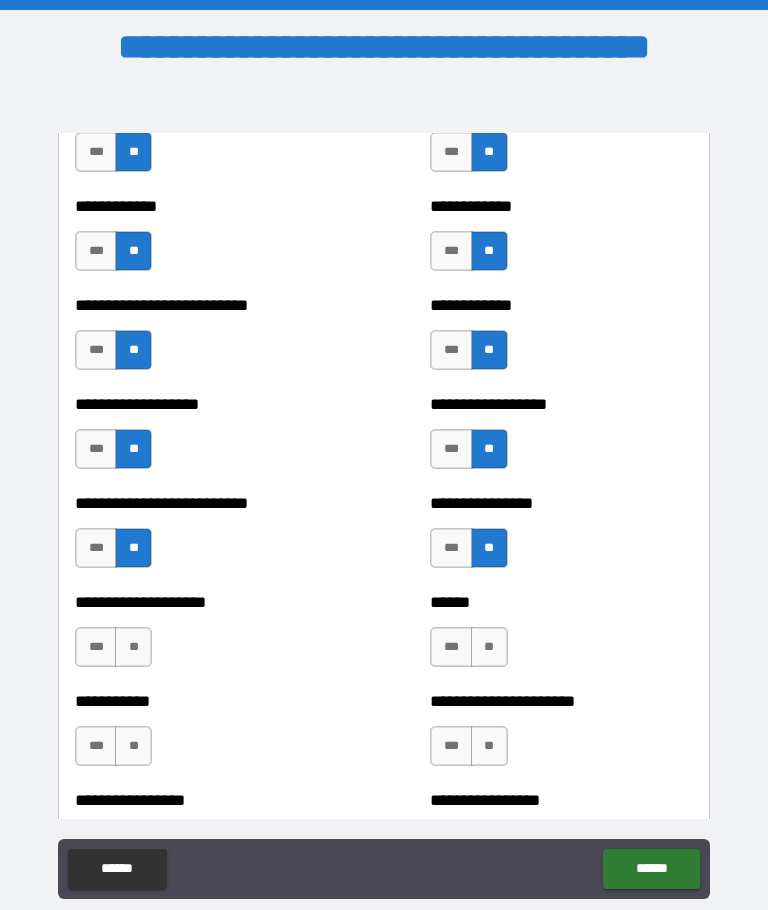 click on "**" at bounding box center [133, 647] 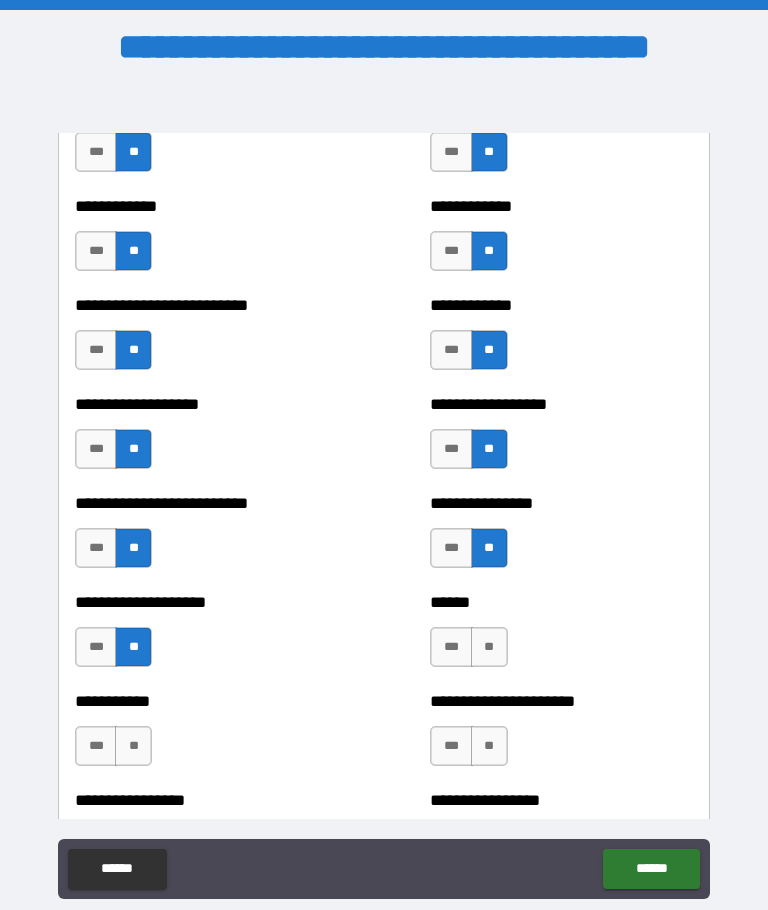 click on "**" at bounding box center [489, 647] 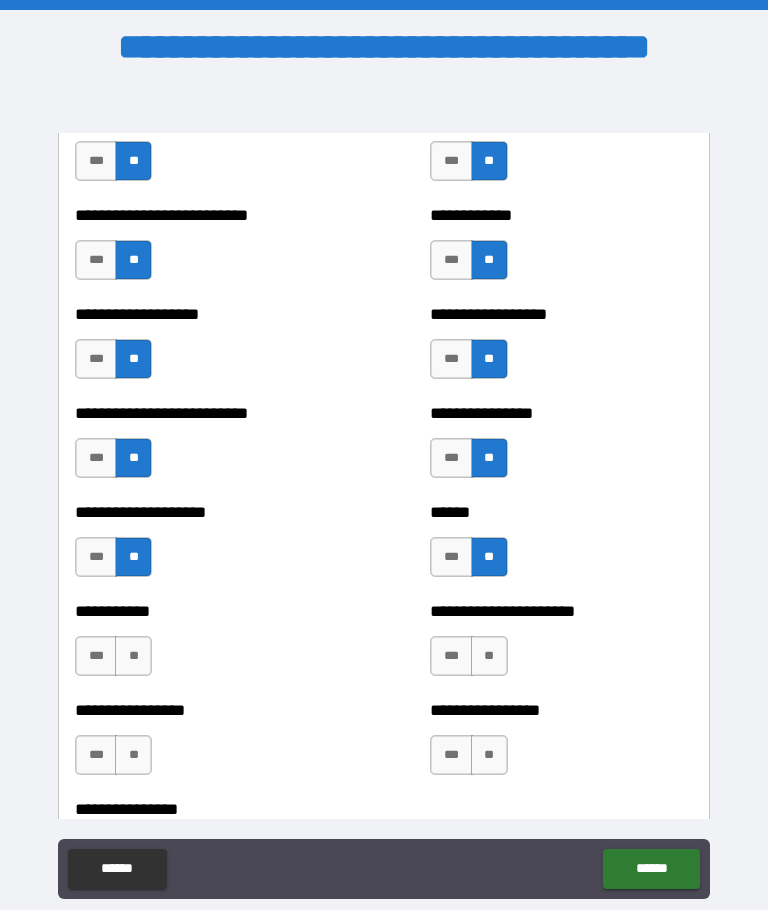 scroll, scrollTop: 5661, scrollLeft: 0, axis: vertical 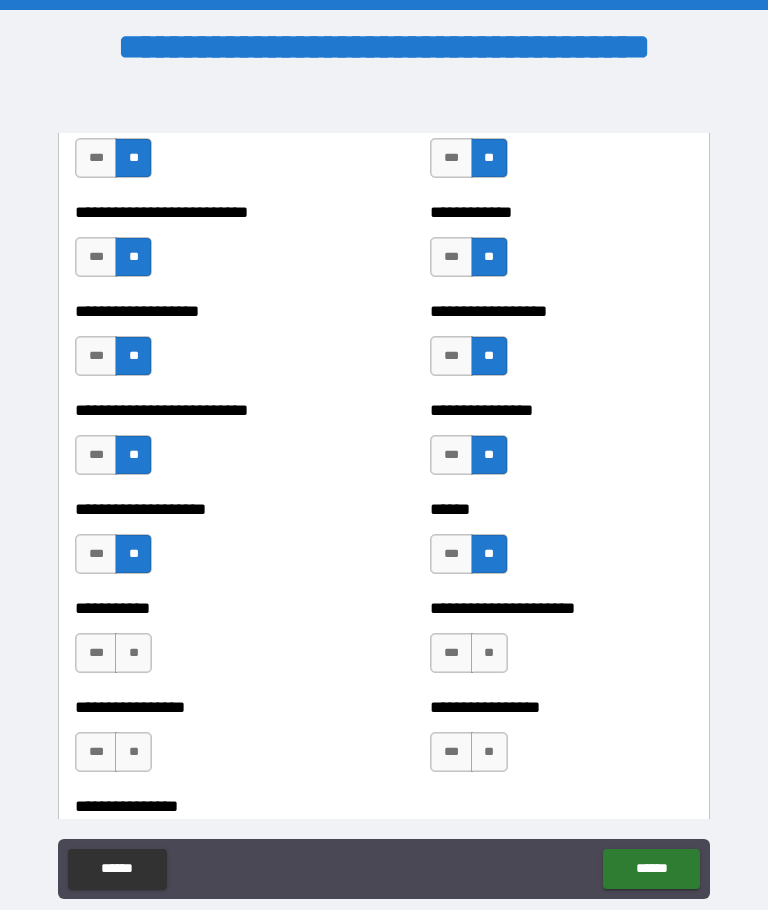 click on "**" at bounding box center (489, 653) 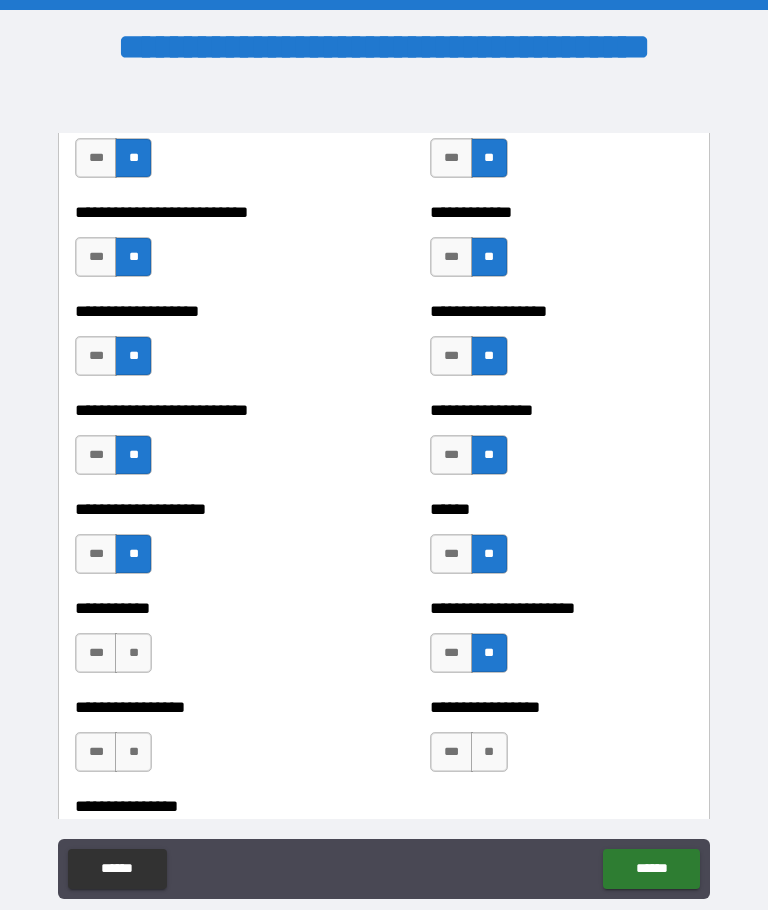 click on "**" at bounding box center [133, 653] 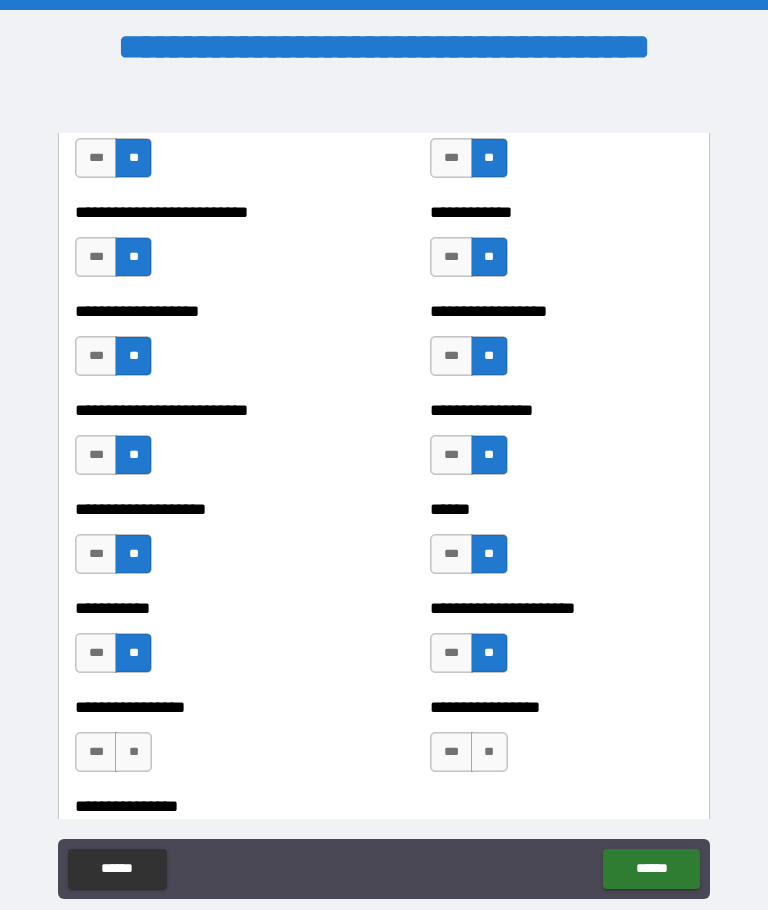 click on "**" at bounding box center [133, 752] 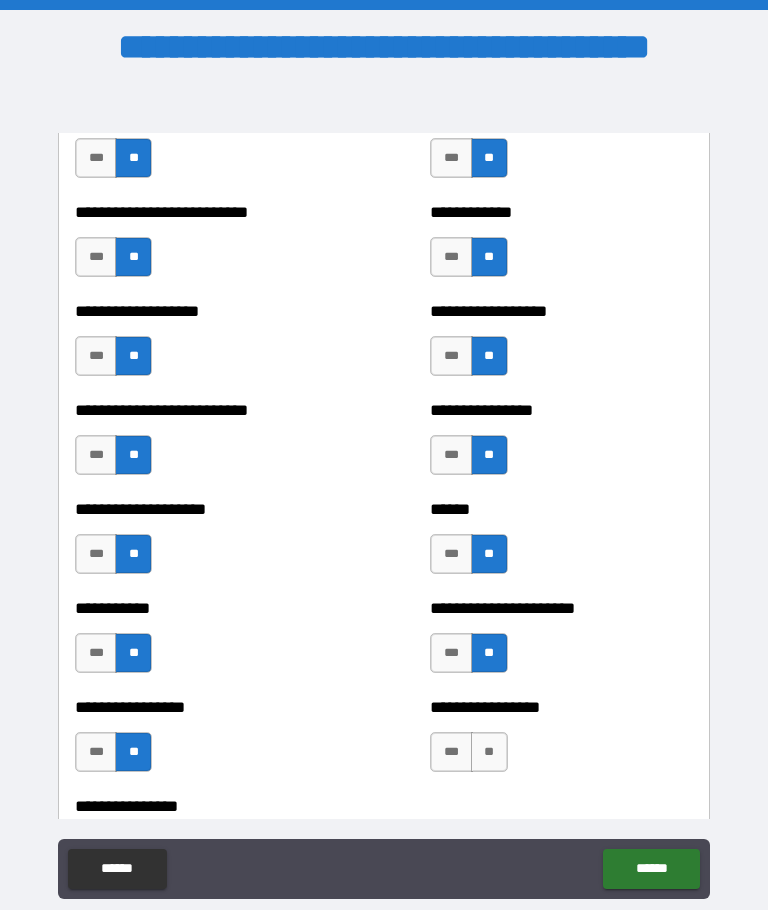 click on "**" at bounding box center [489, 752] 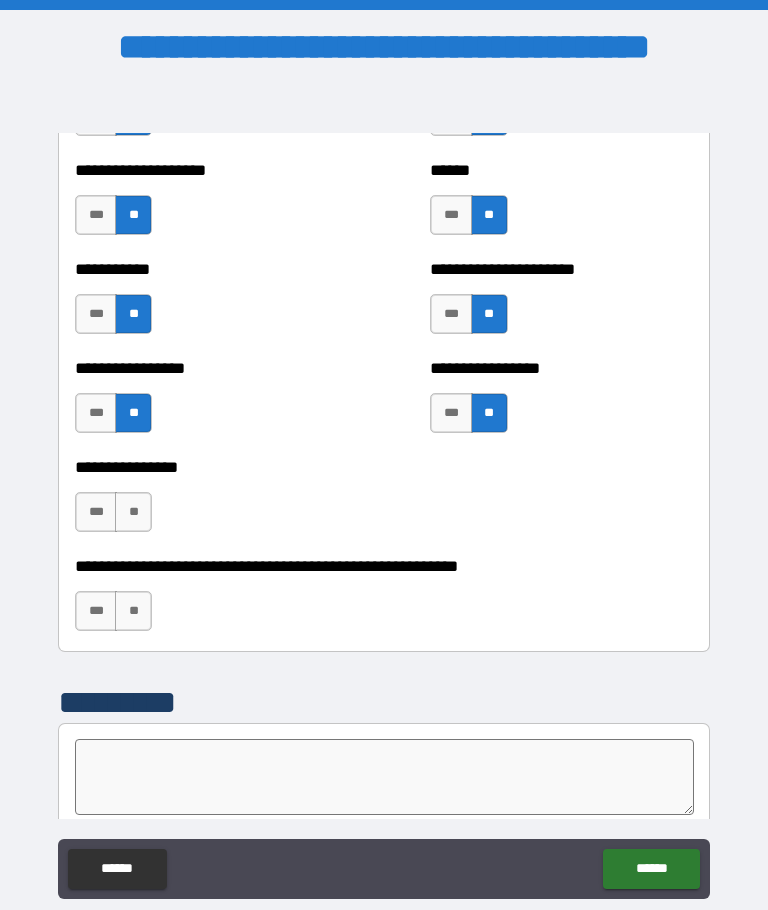scroll, scrollTop: 6021, scrollLeft: 0, axis: vertical 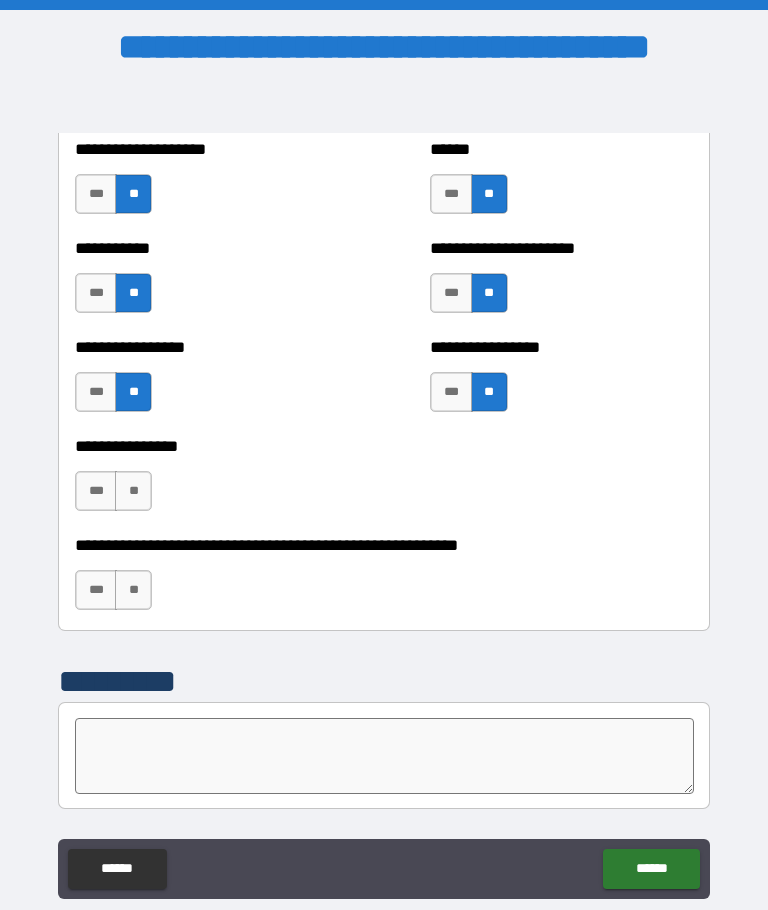 click on "**" at bounding box center [133, 491] 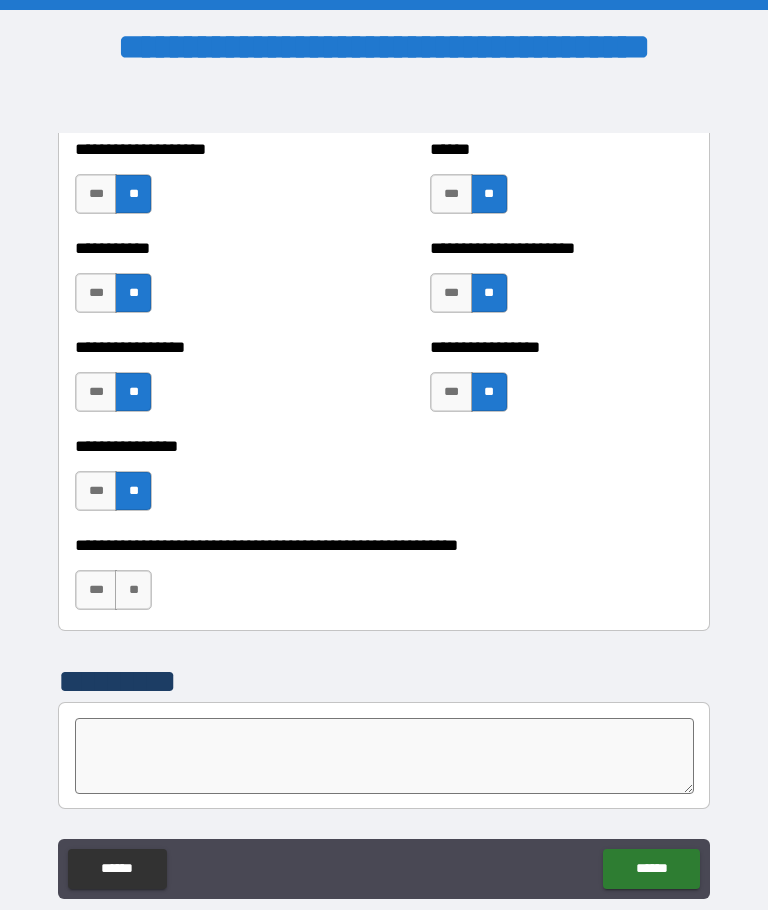 click on "***" at bounding box center [96, 590] 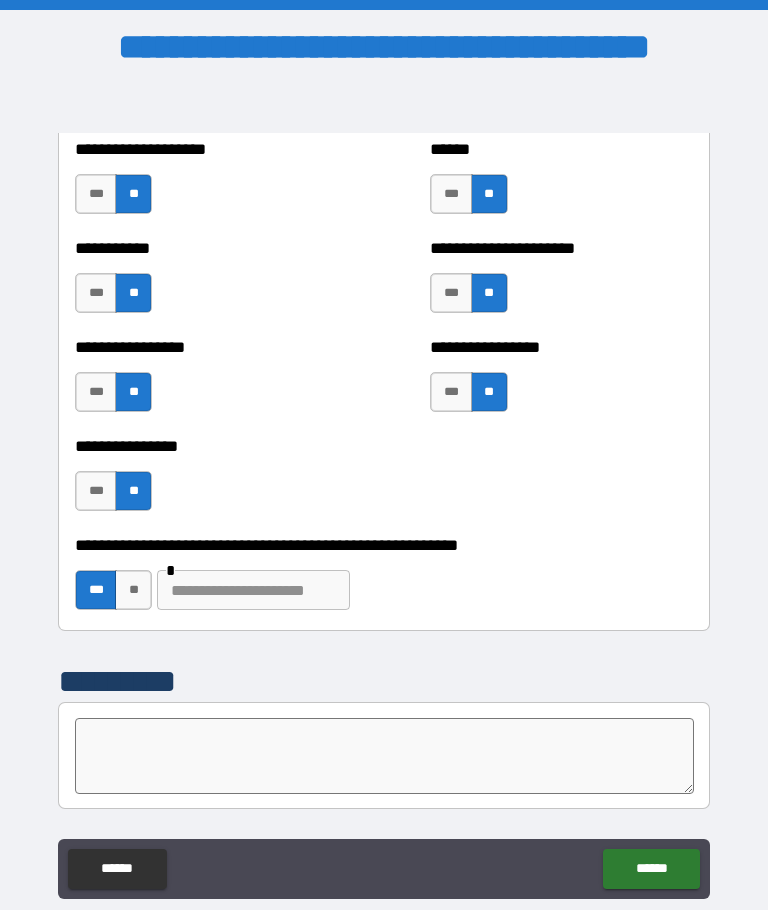 click at bounding box center [384, 756] 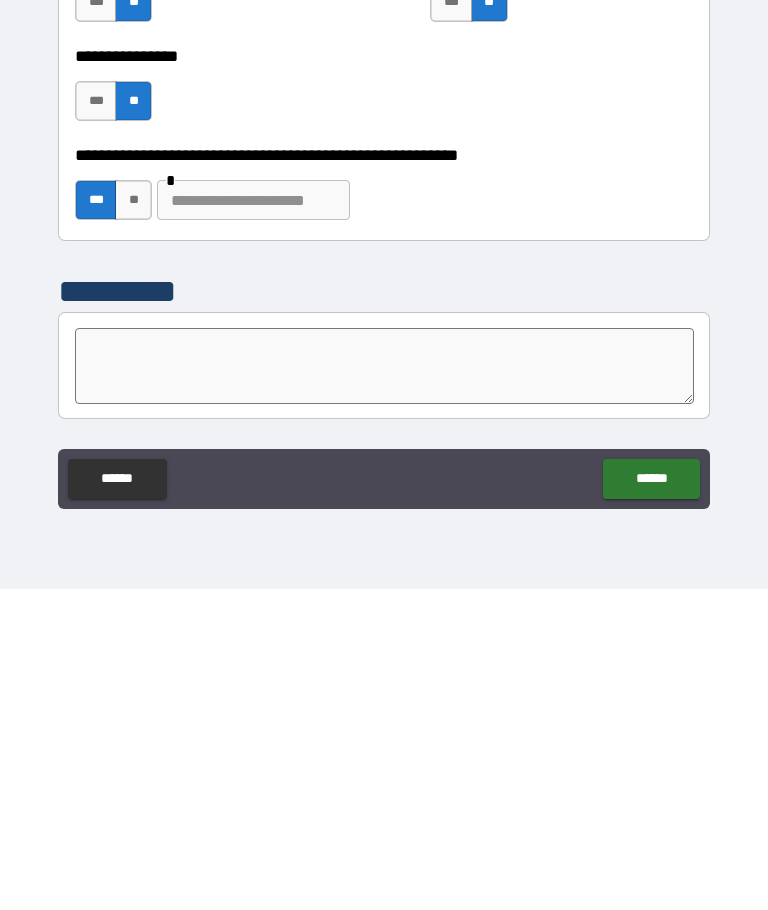 type on "*" 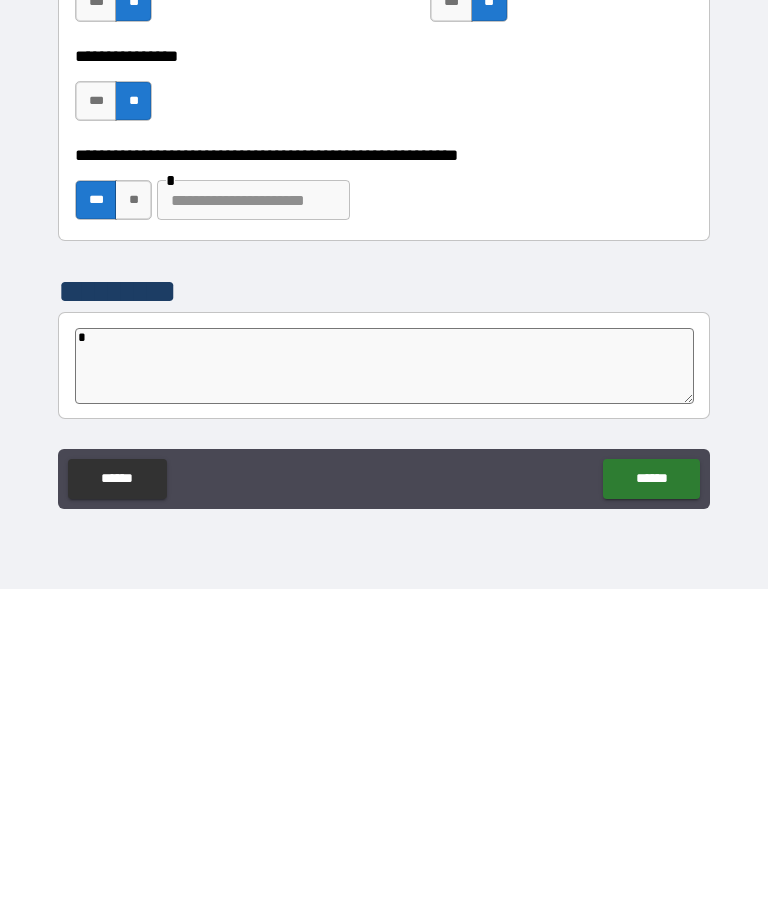 type on "*" 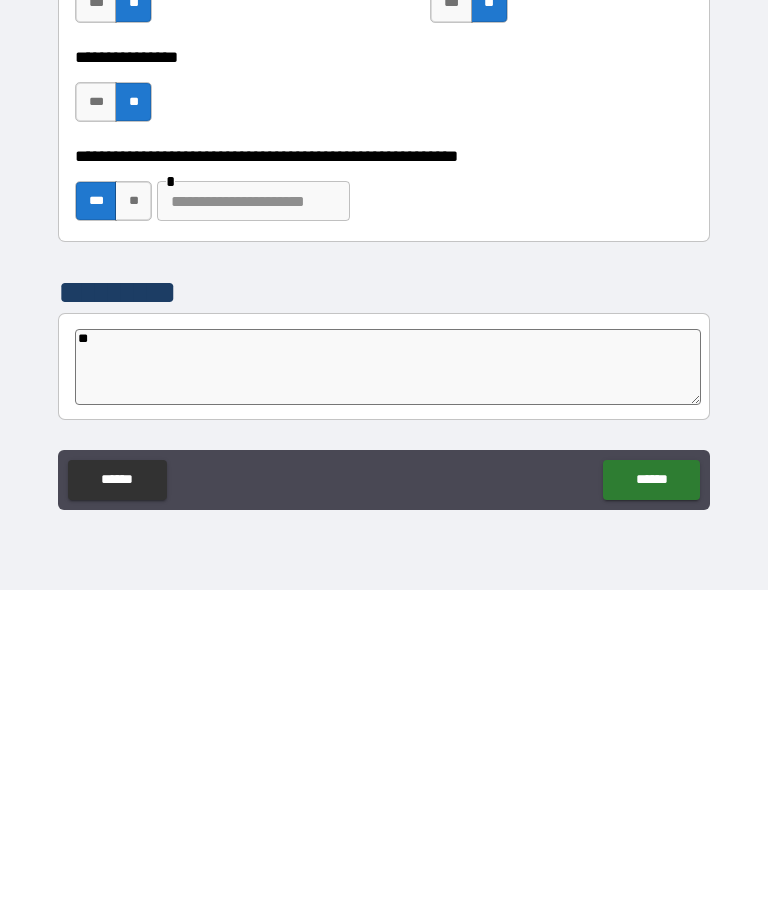type on "*" 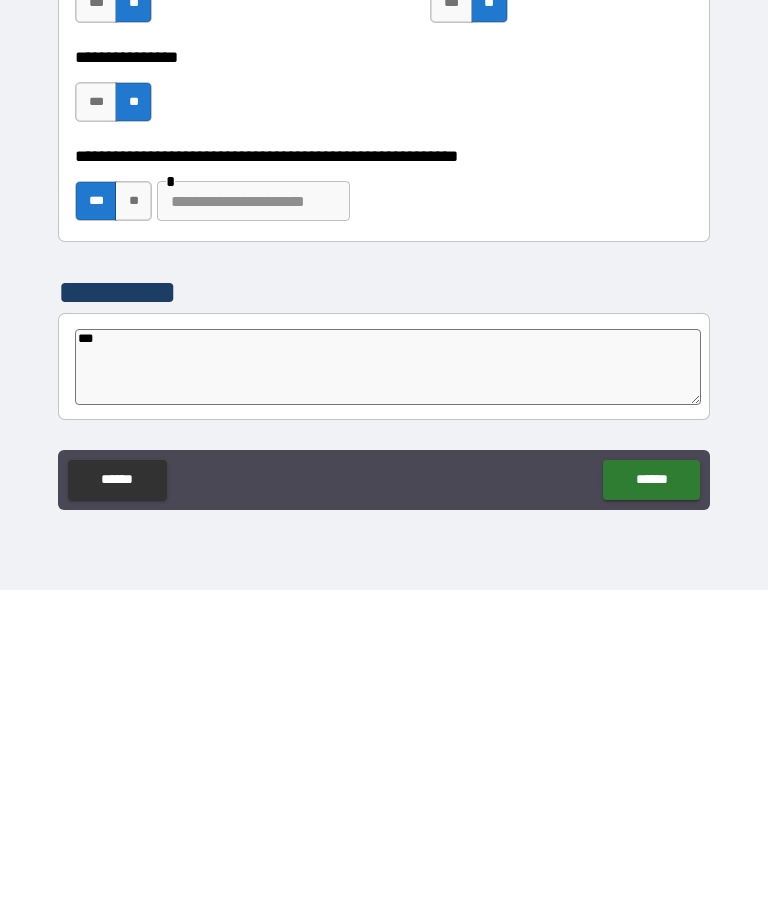 type on "****" 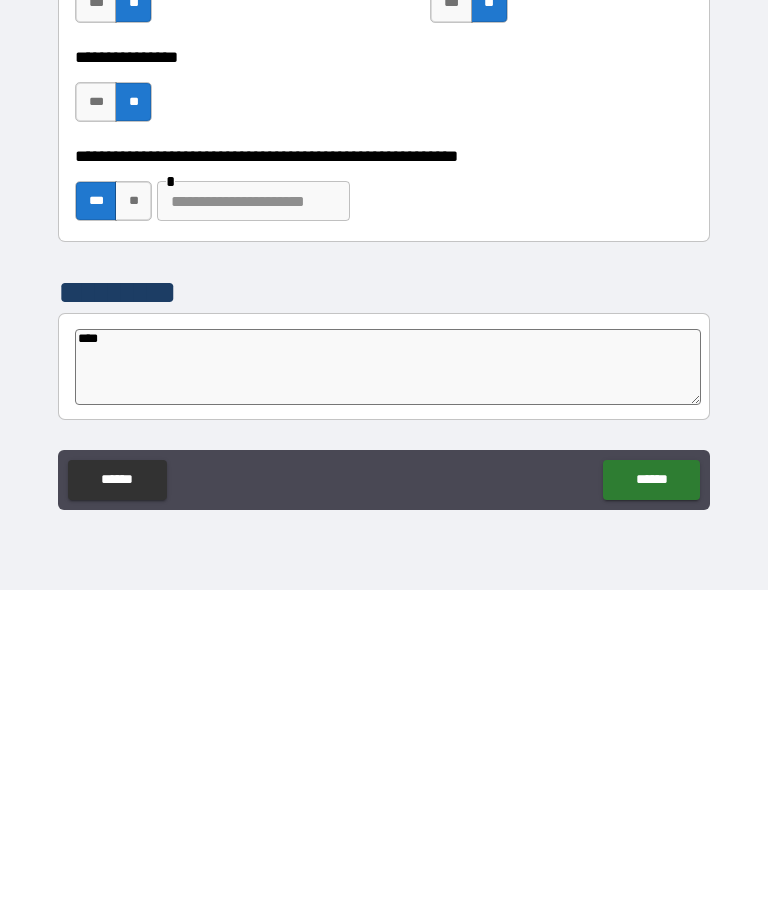 type on "*" 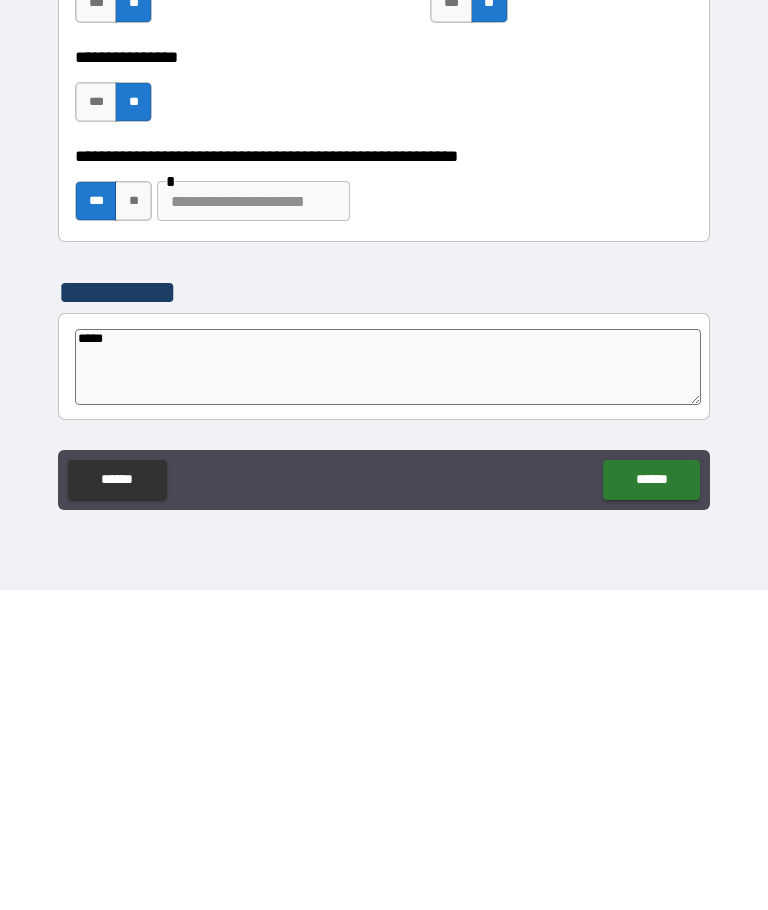 type on "*" 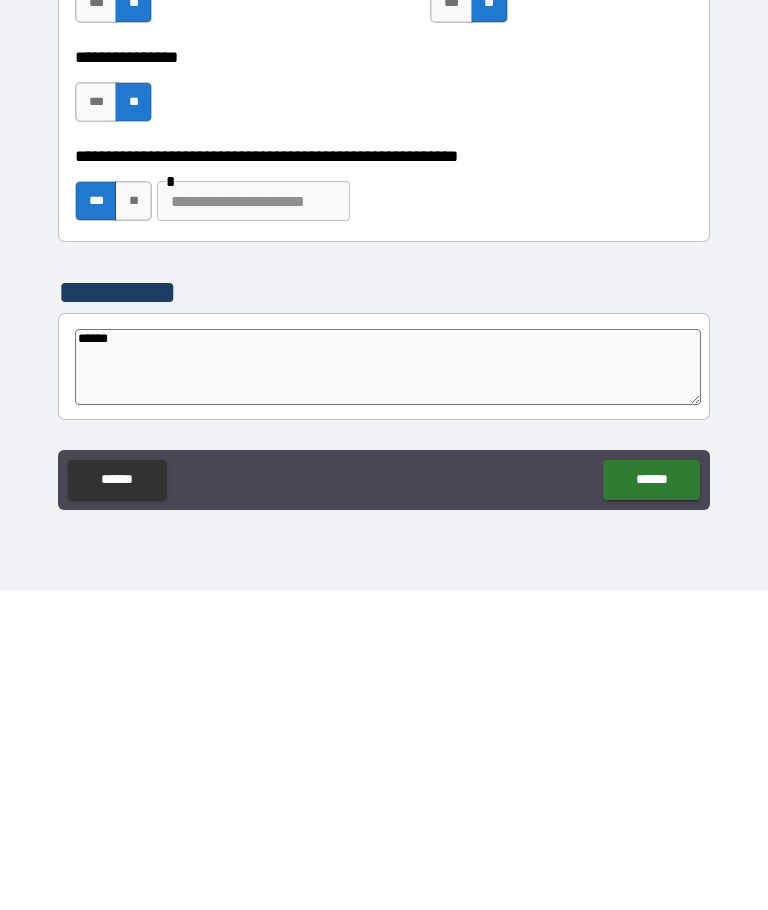 type on "*" 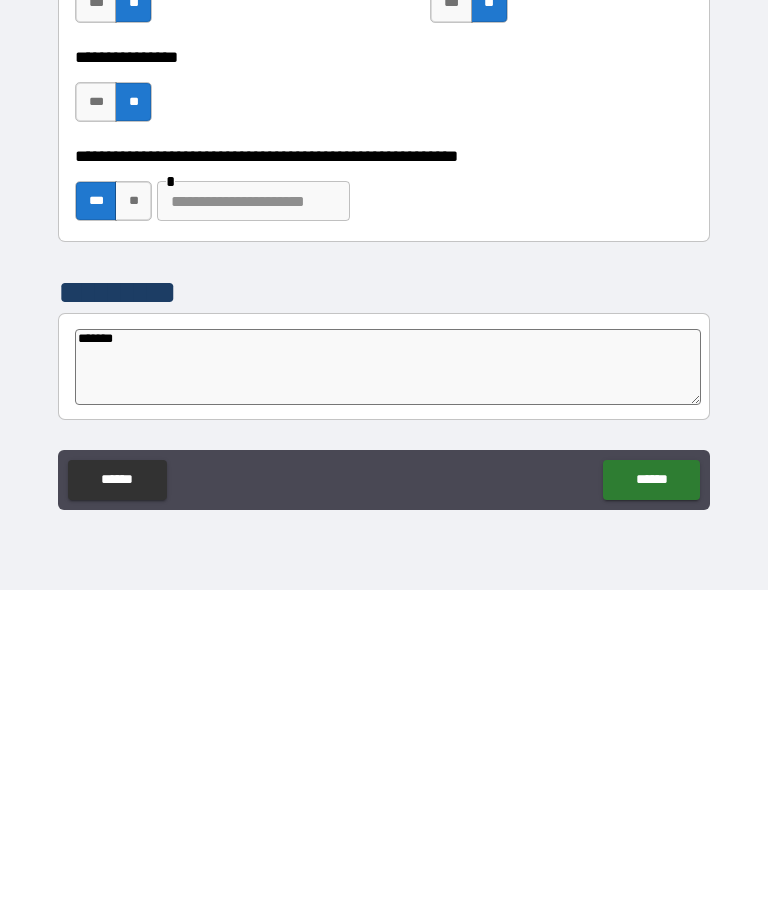 type on "*" 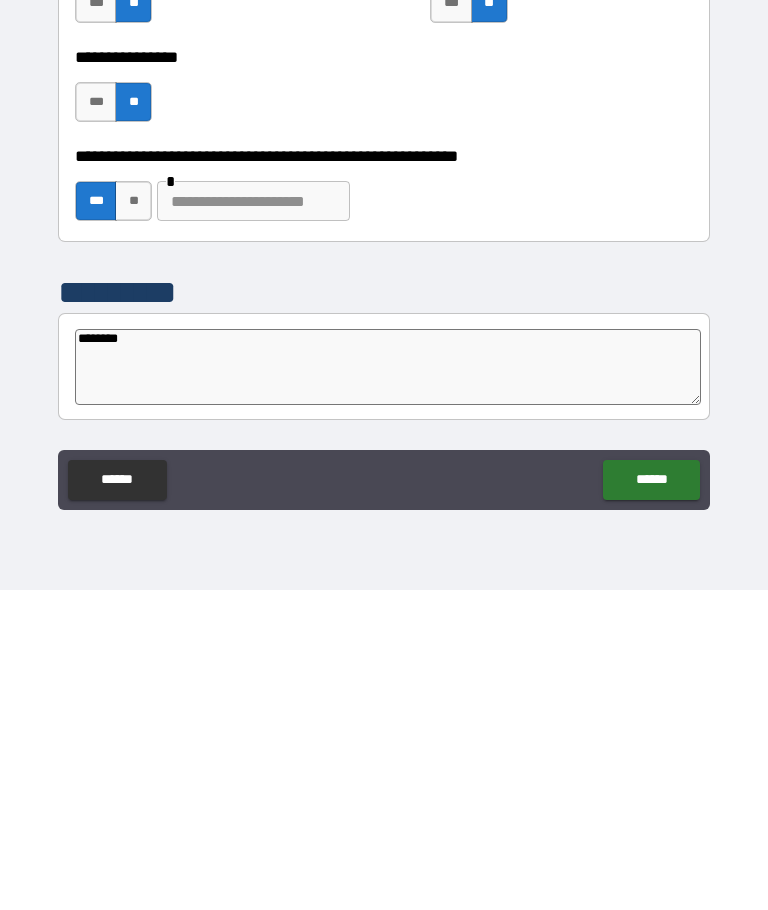 type on "*" 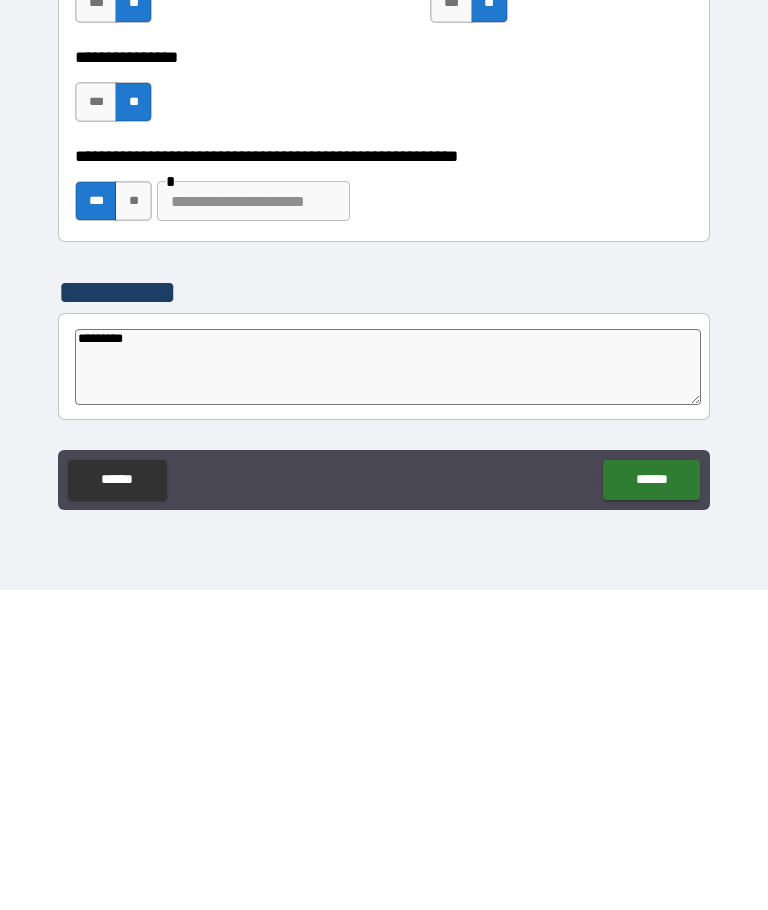 type on "*" 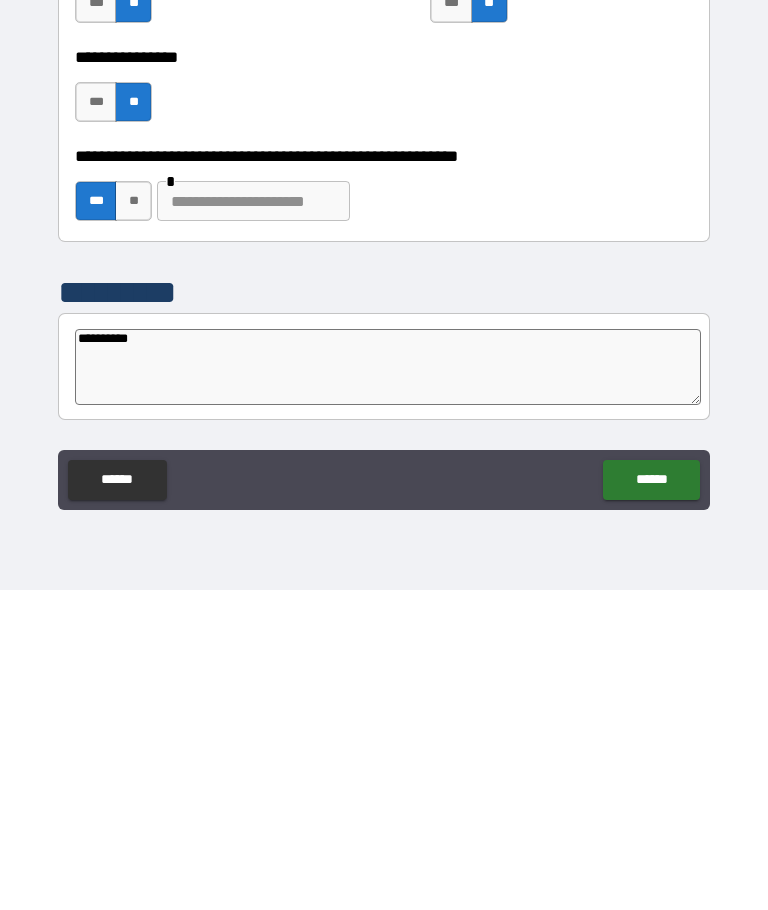 type on "*" 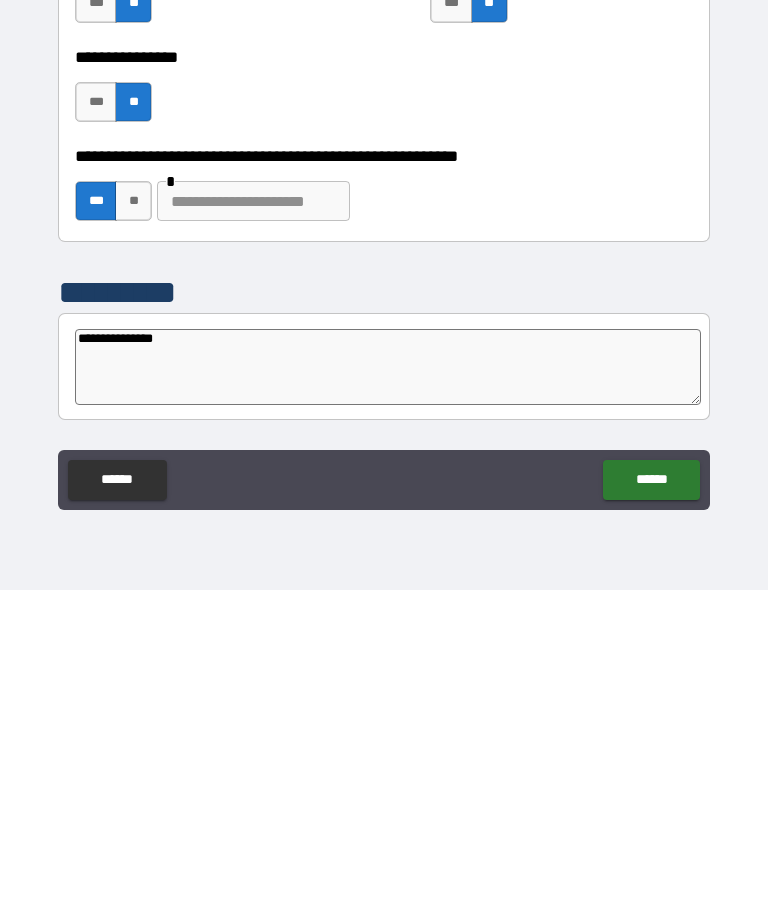 type on "**********" 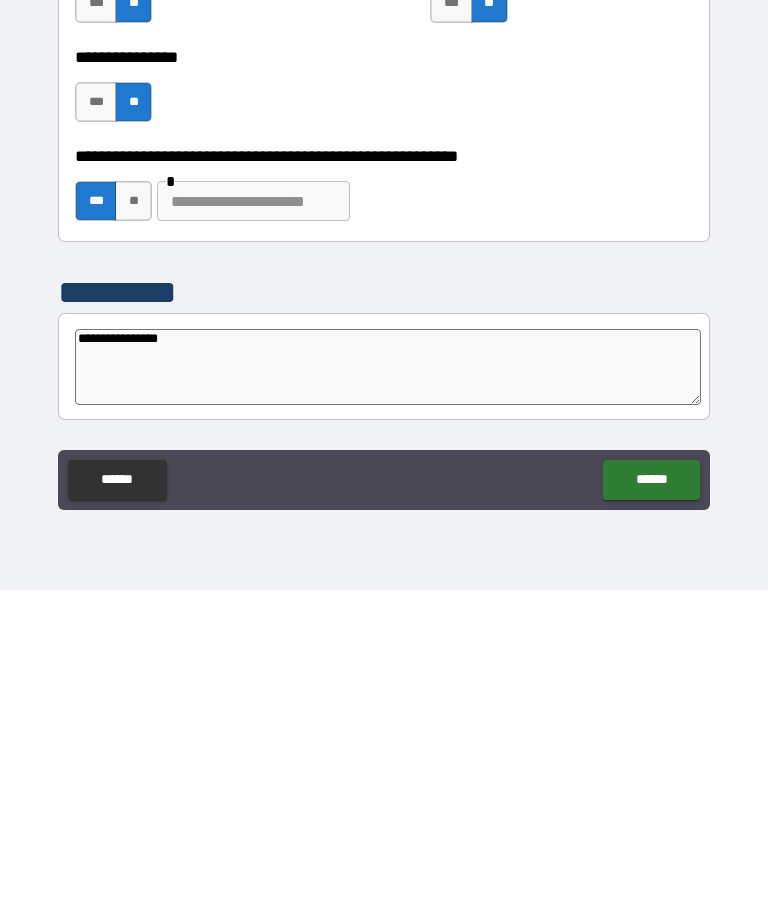 type on "*" 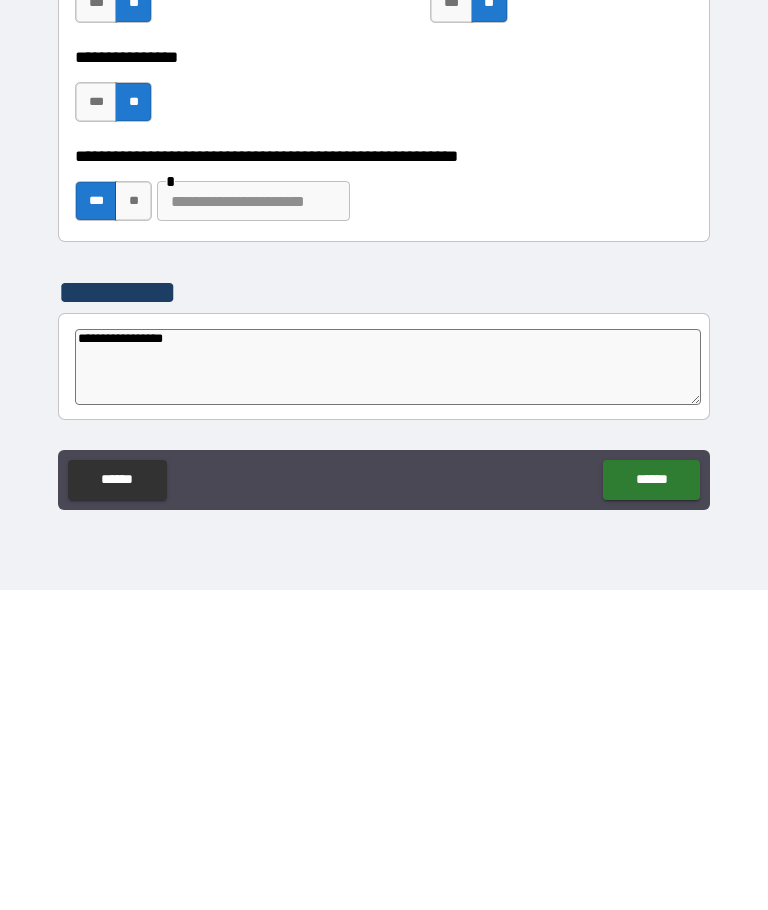 type on "*" 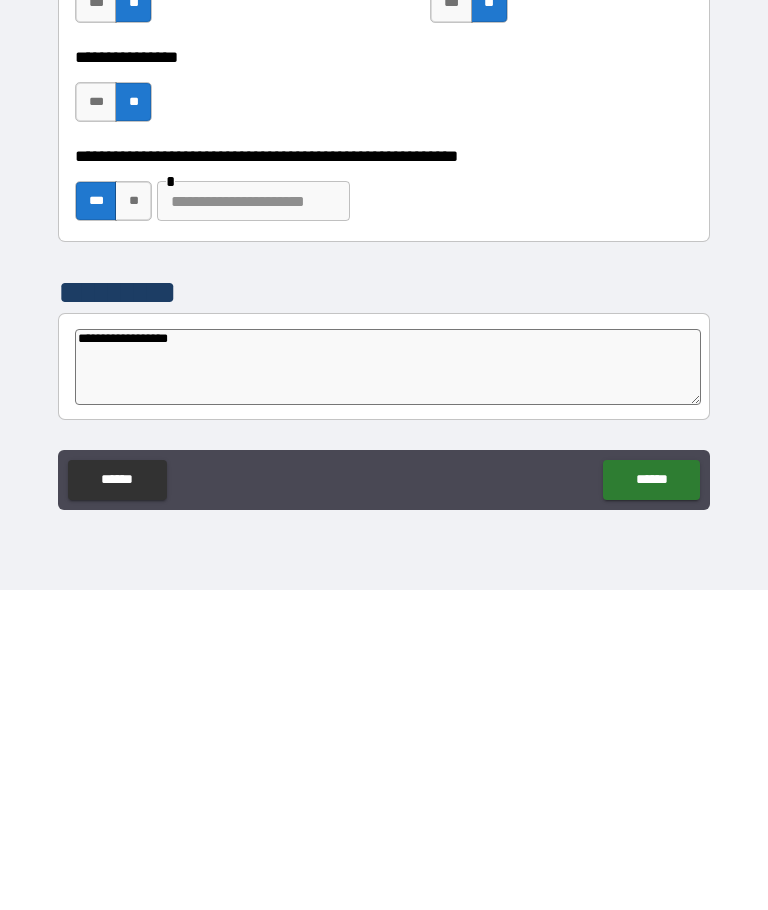 type on "*" 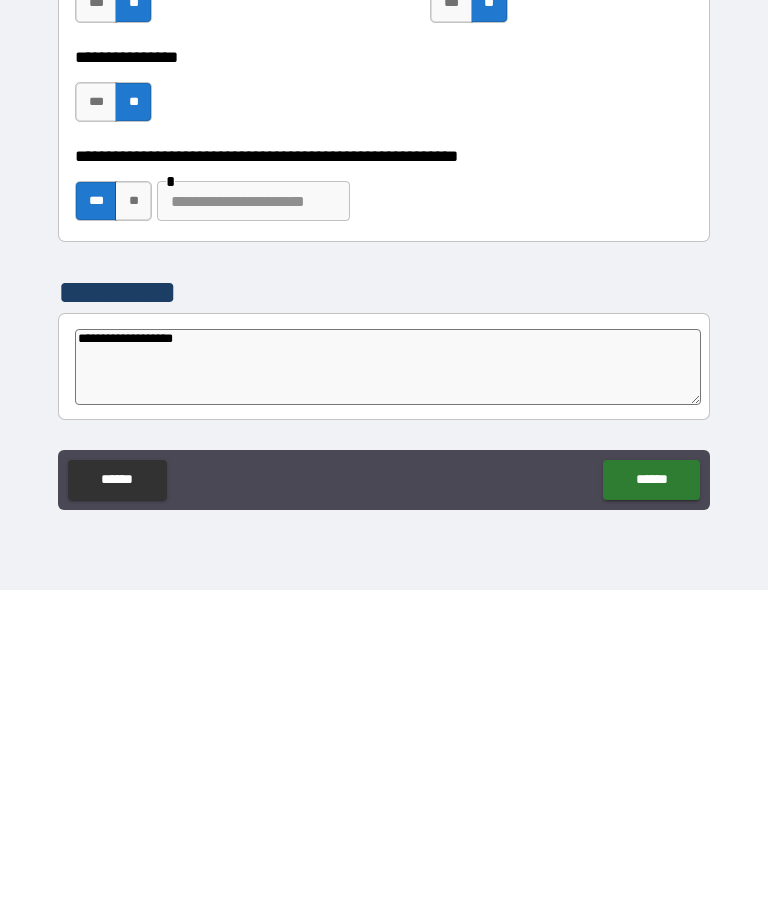 type on "*" 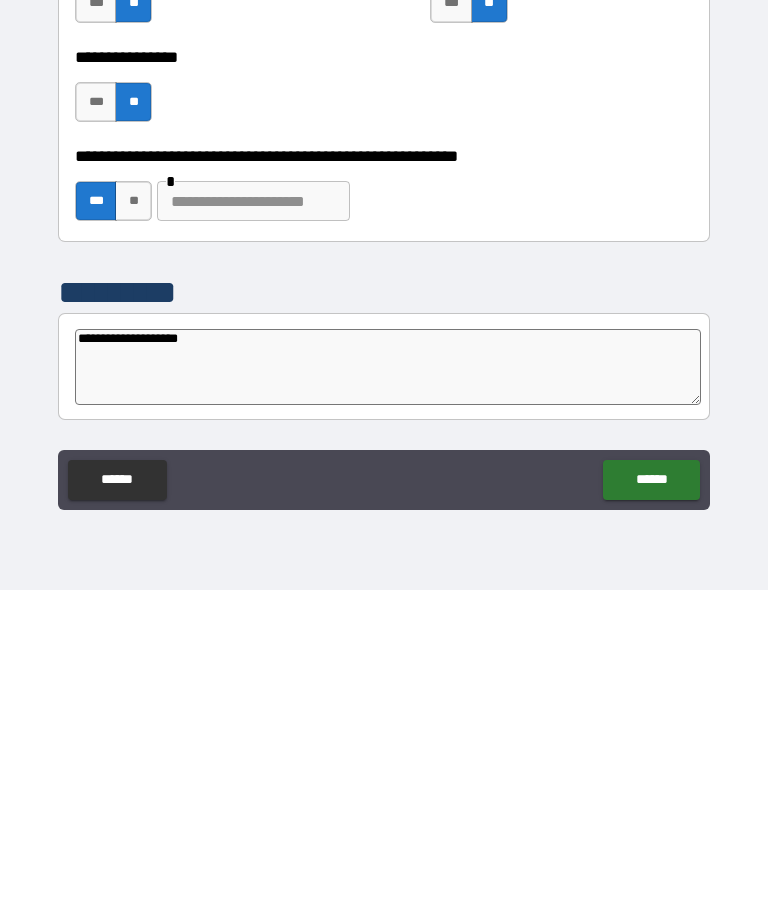 type on "*" 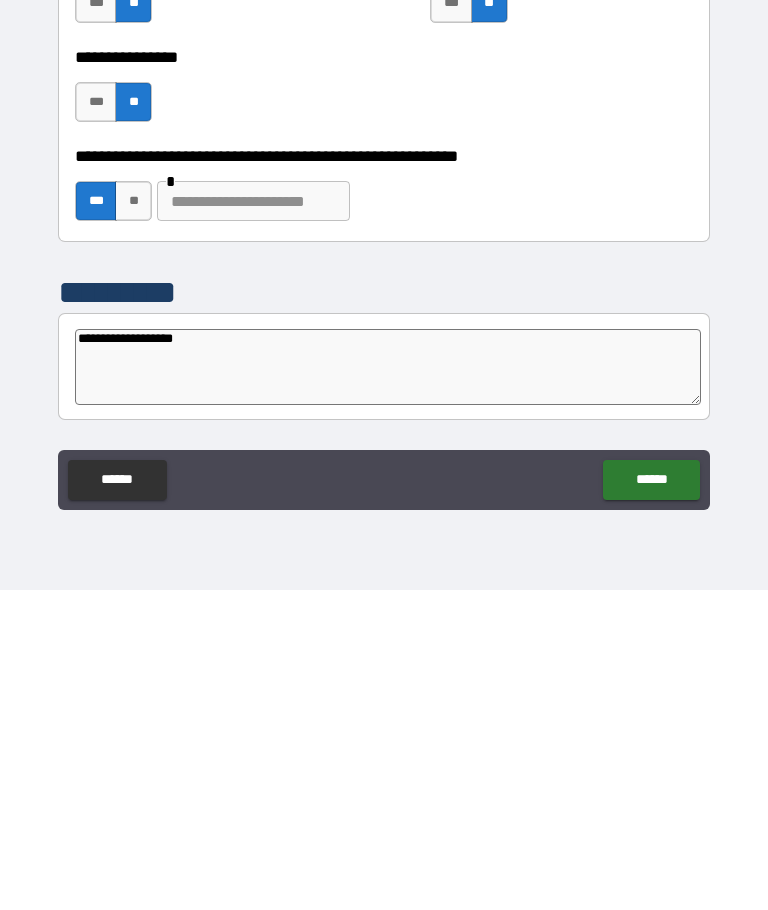 type on "**********" 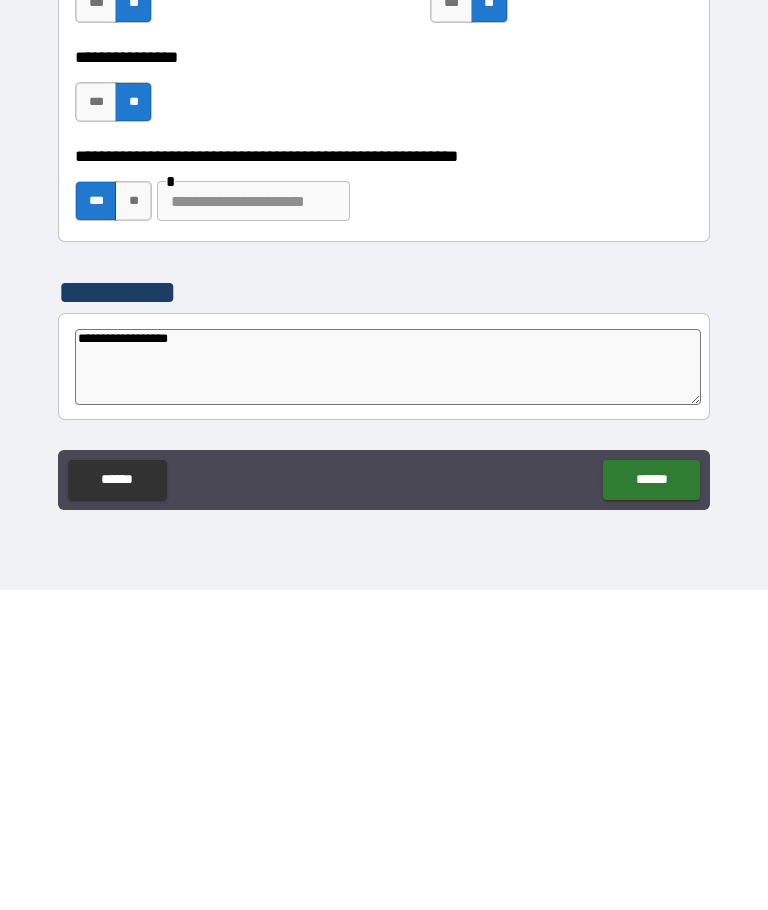 type on "**********" 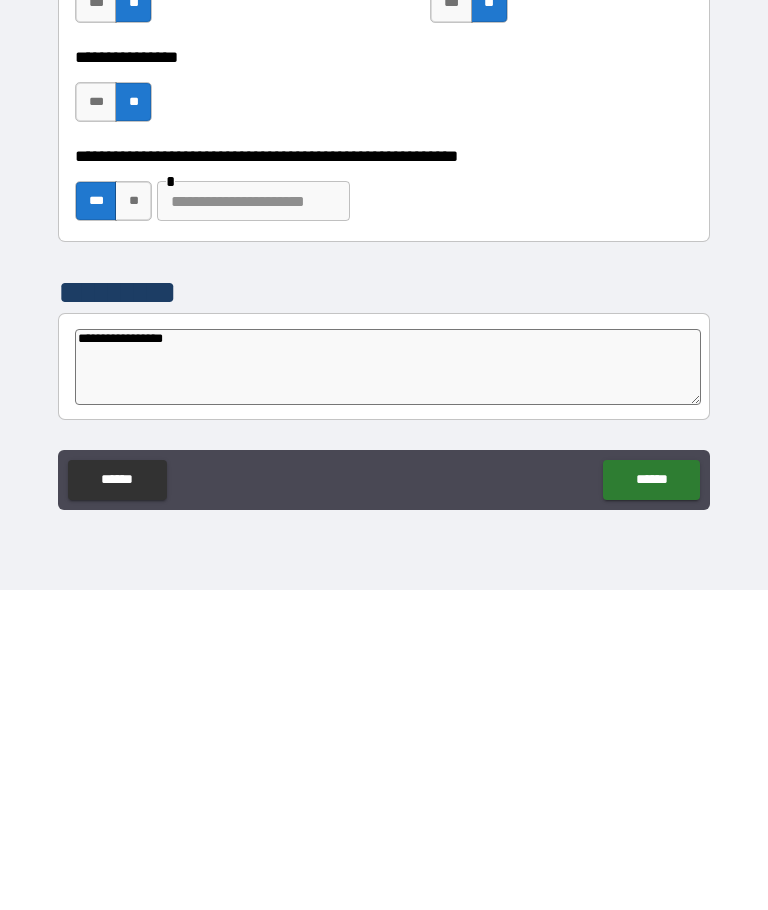 type on "*" 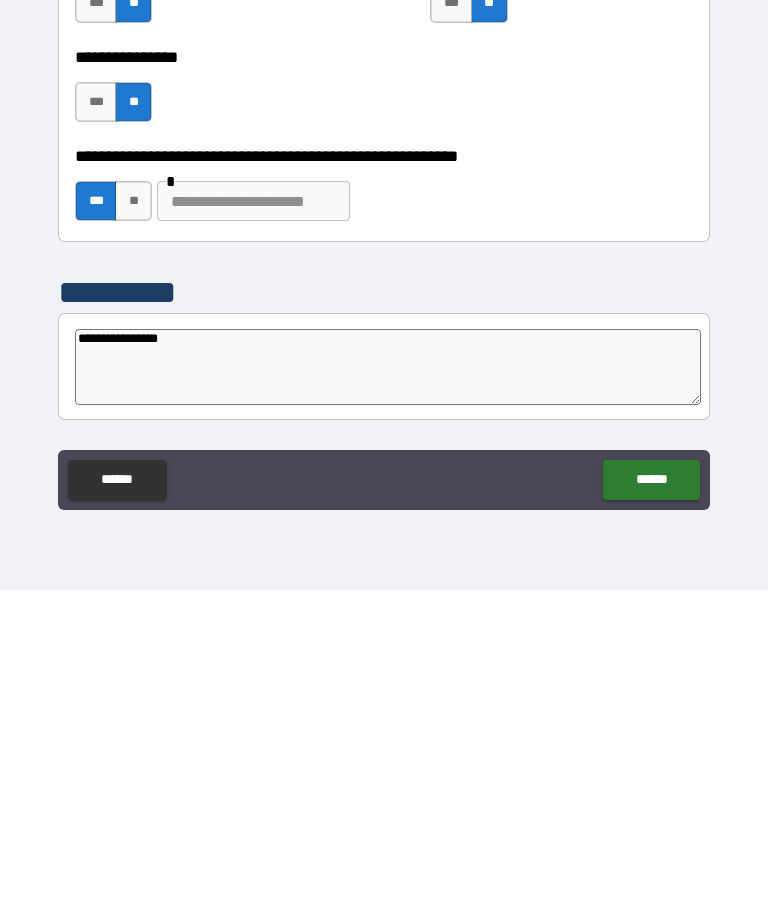 type on "*" 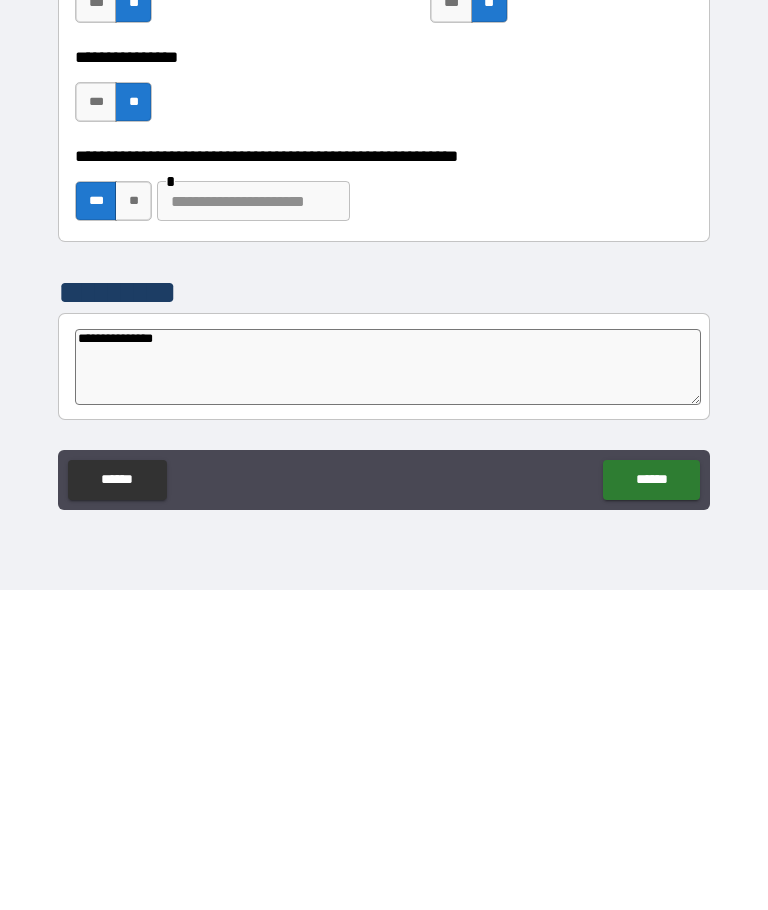 type on "*" 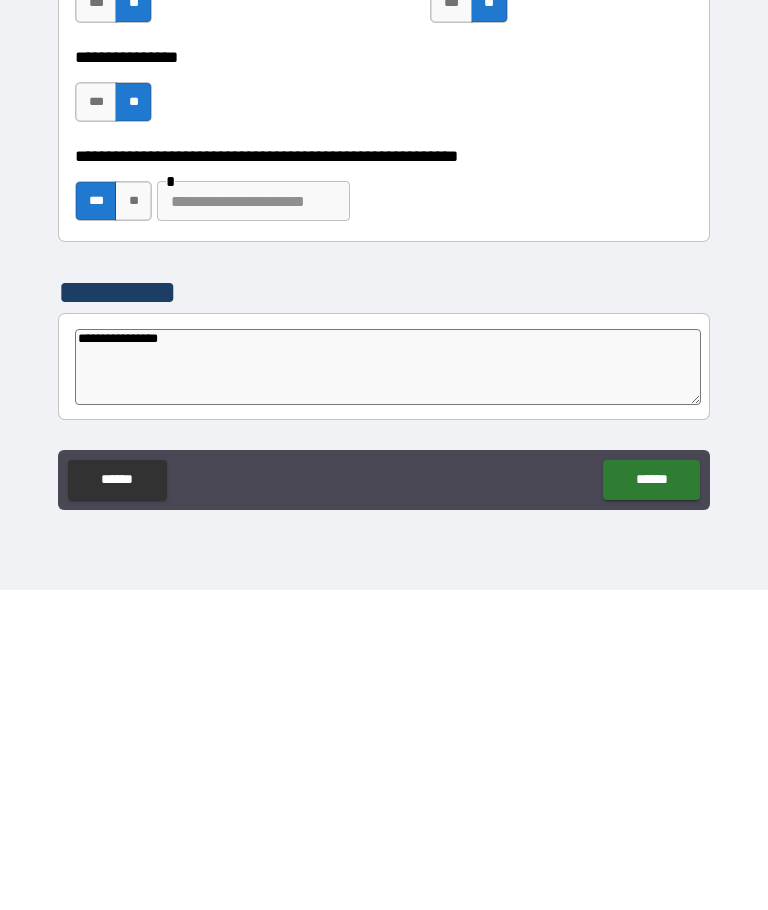 type on "*" 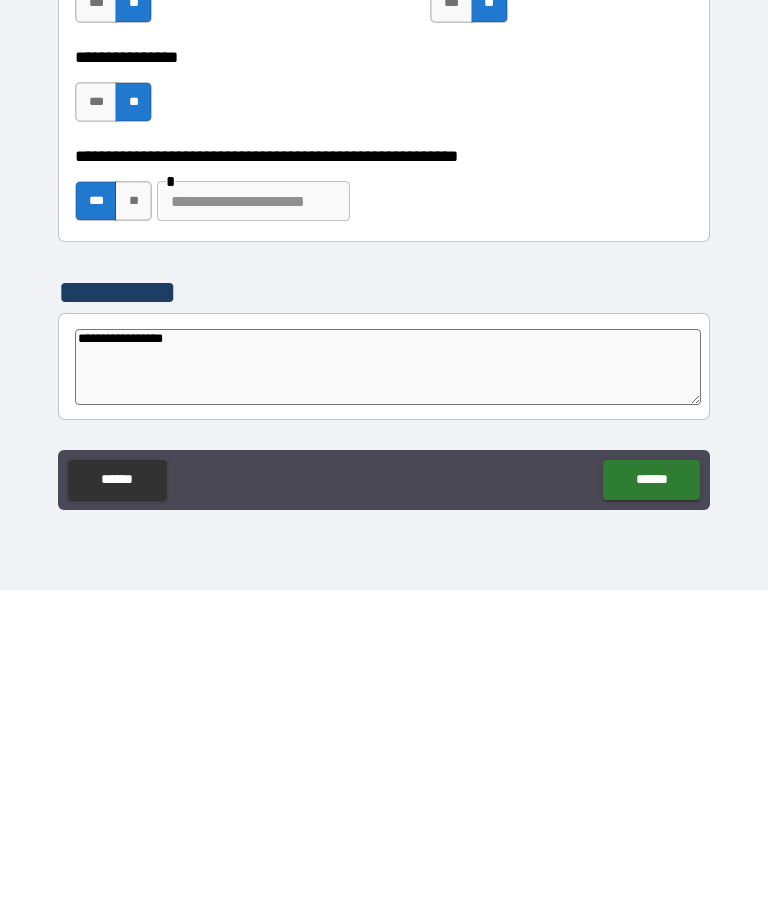 type on "**********" 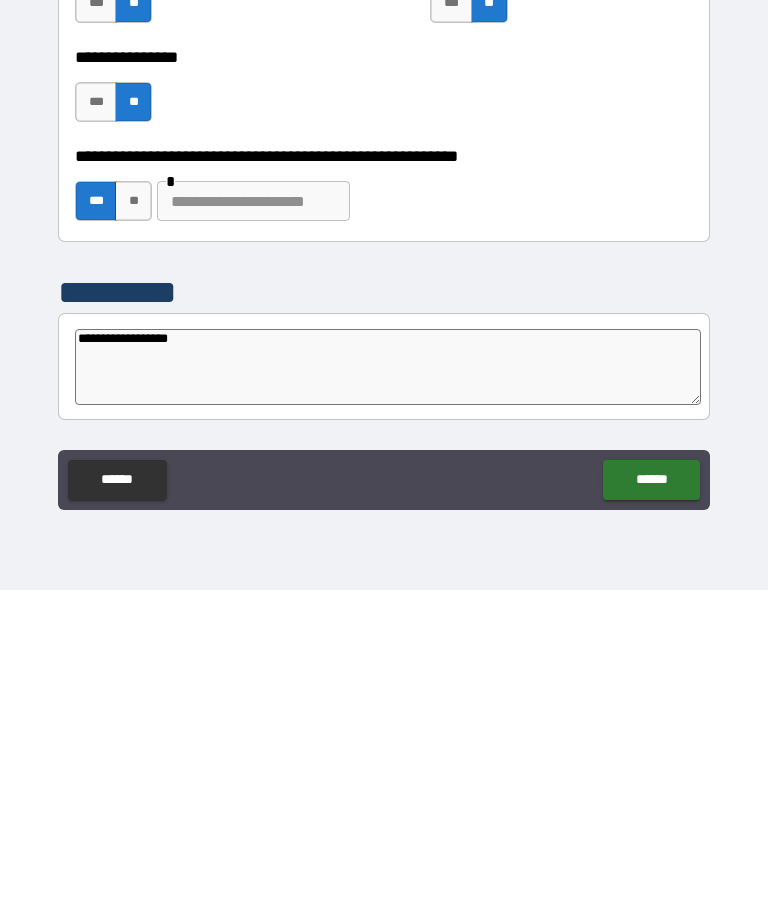 type on "*" 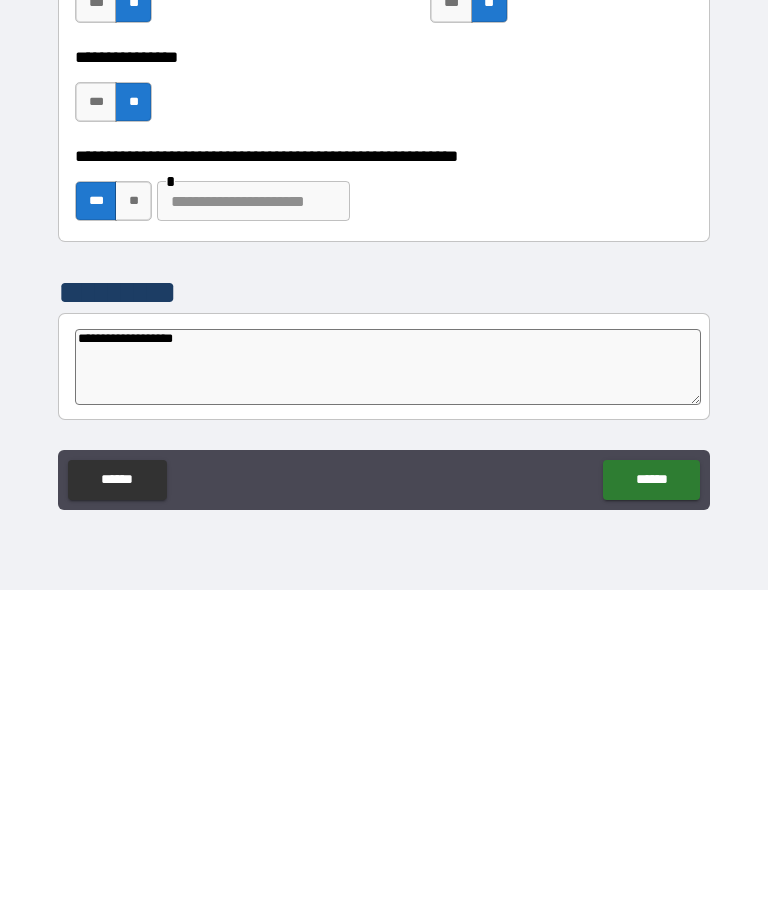 type on "*" 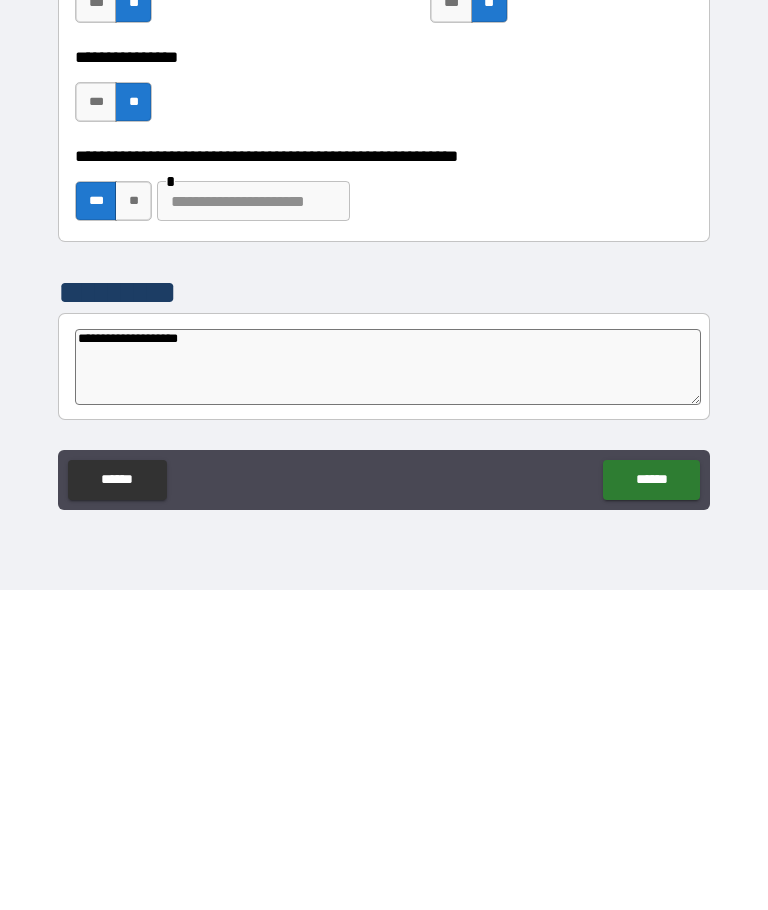 type on "*" 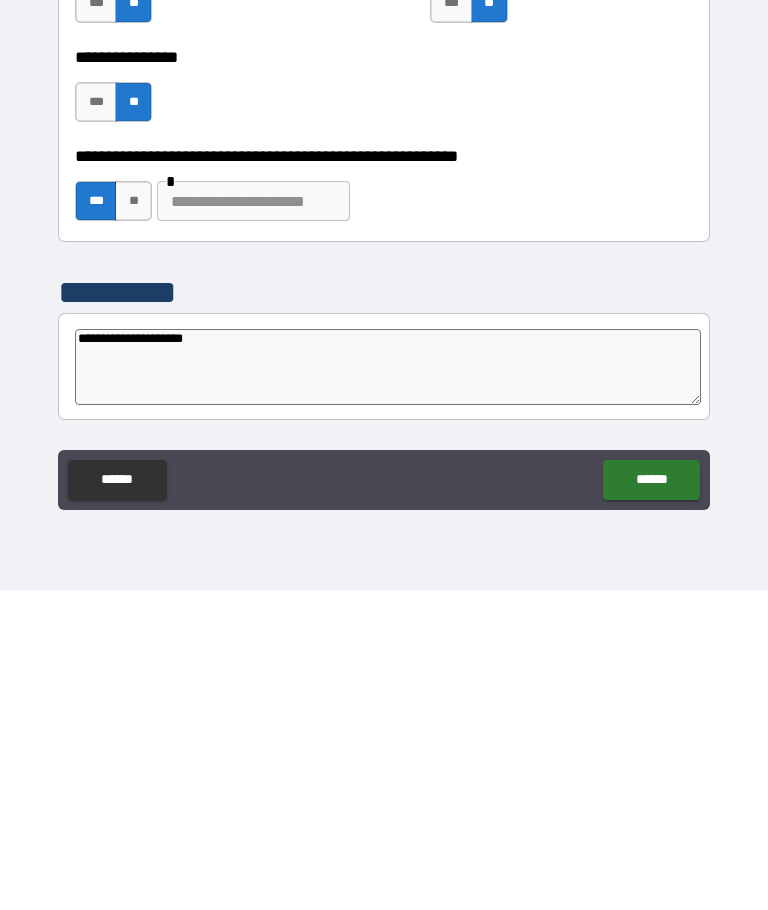 type on "*" 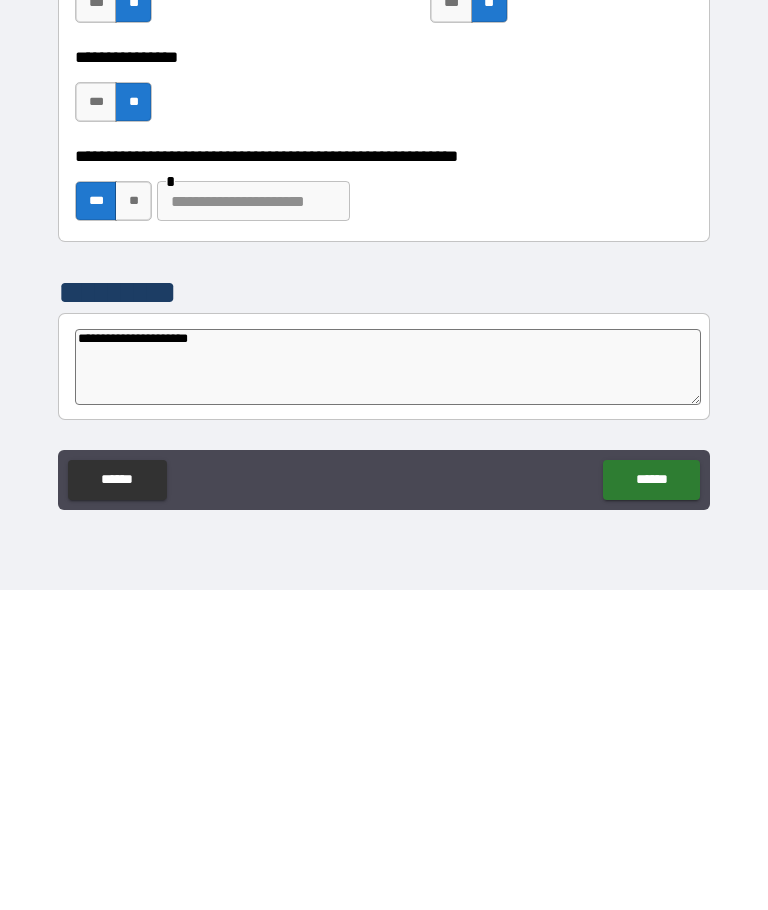 type on "*" 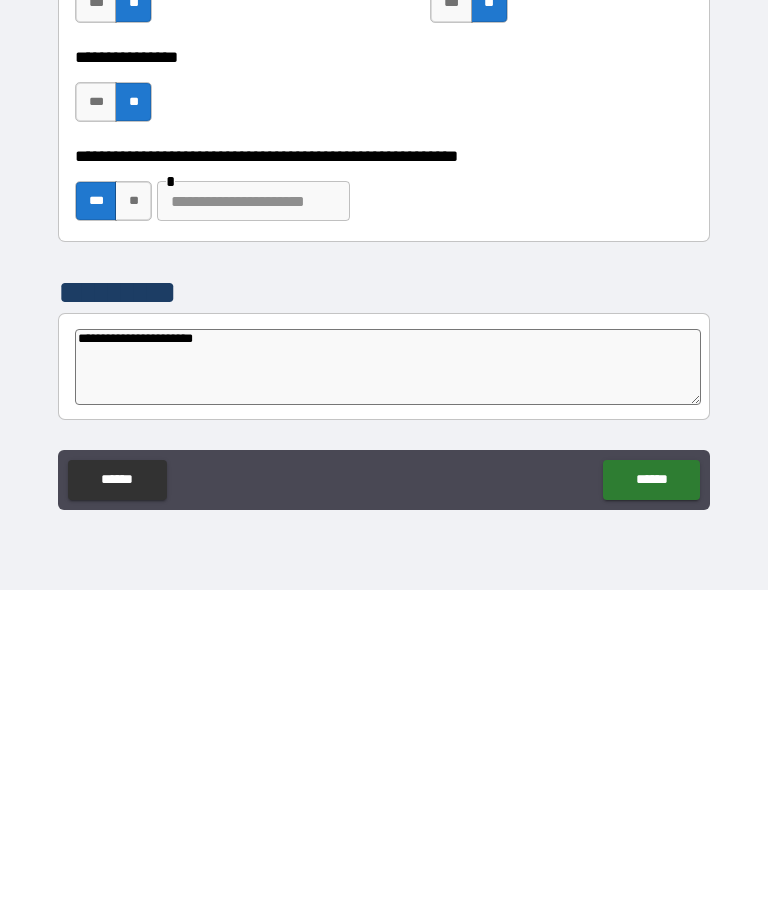 type on "*" 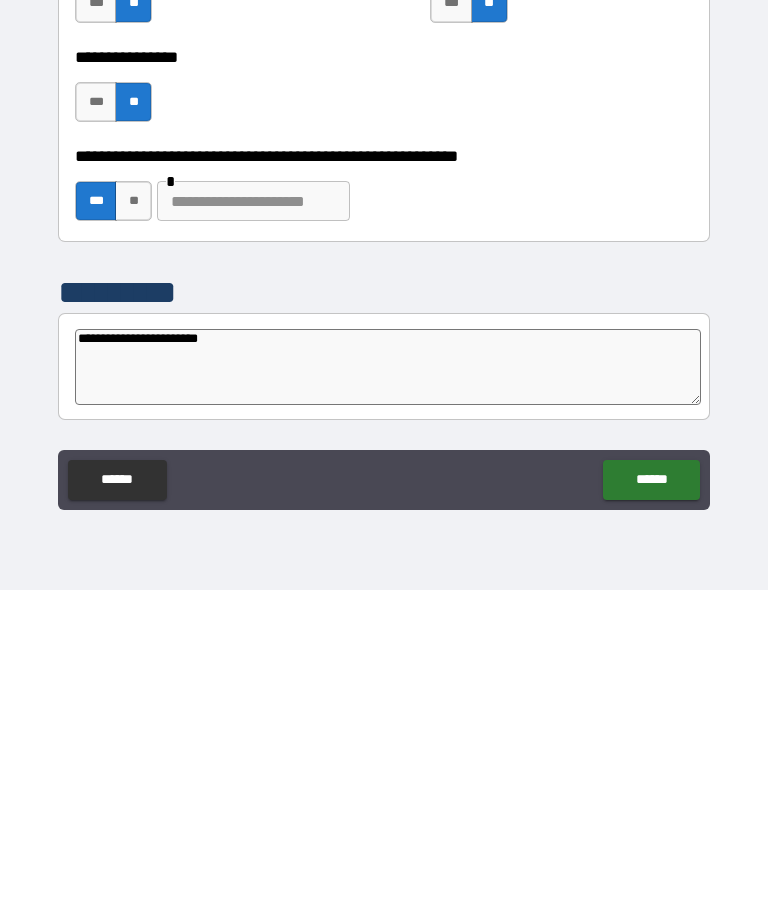 type on "*" 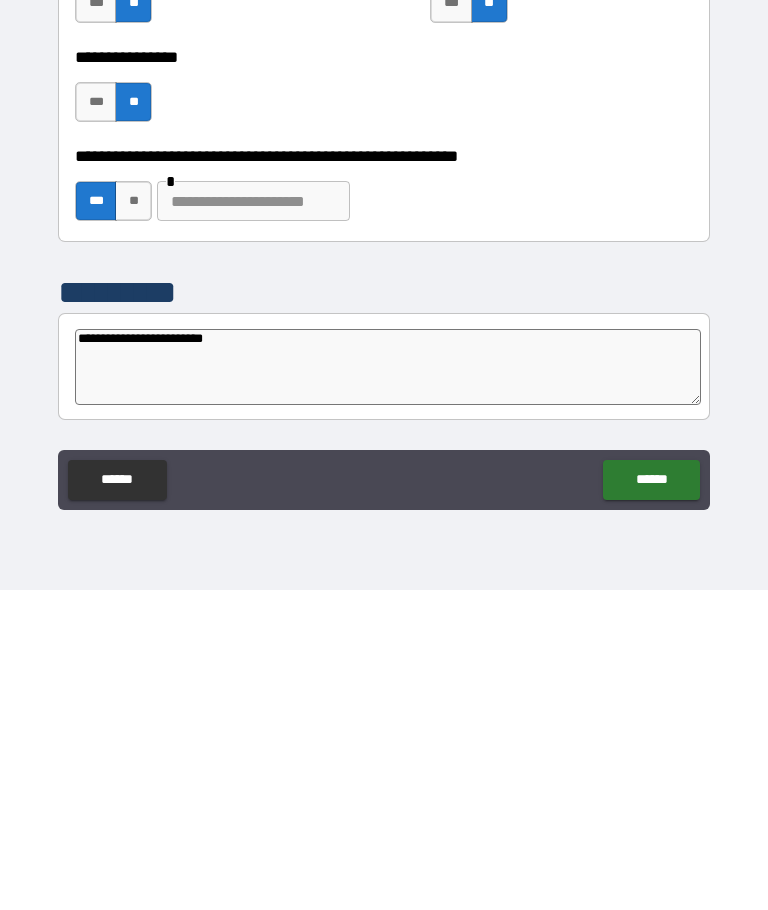 type on "*" 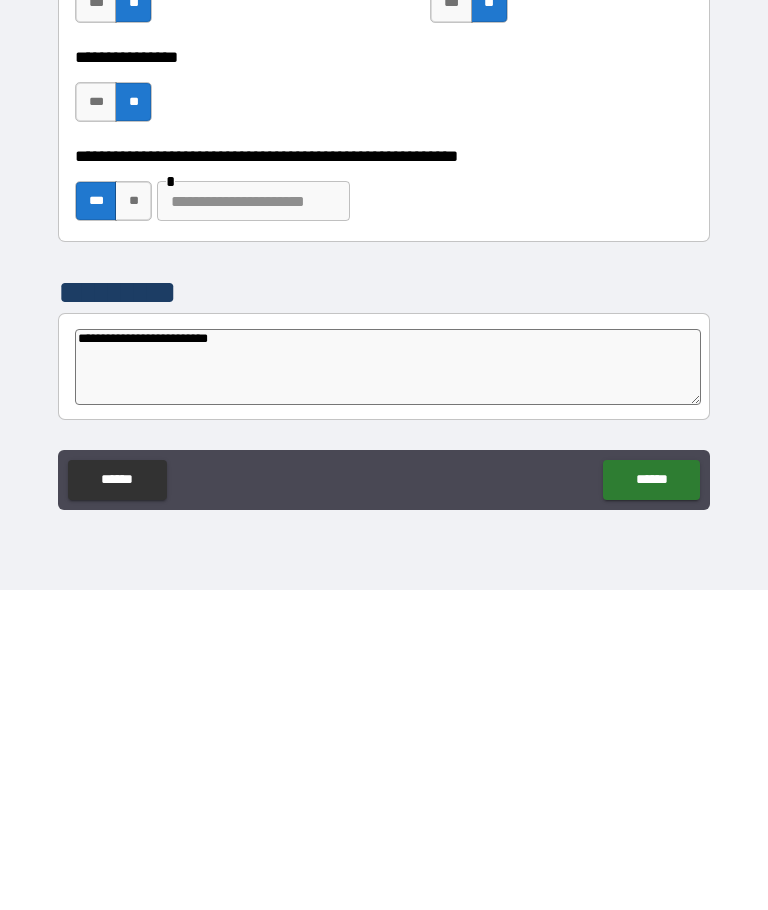 type on "*" 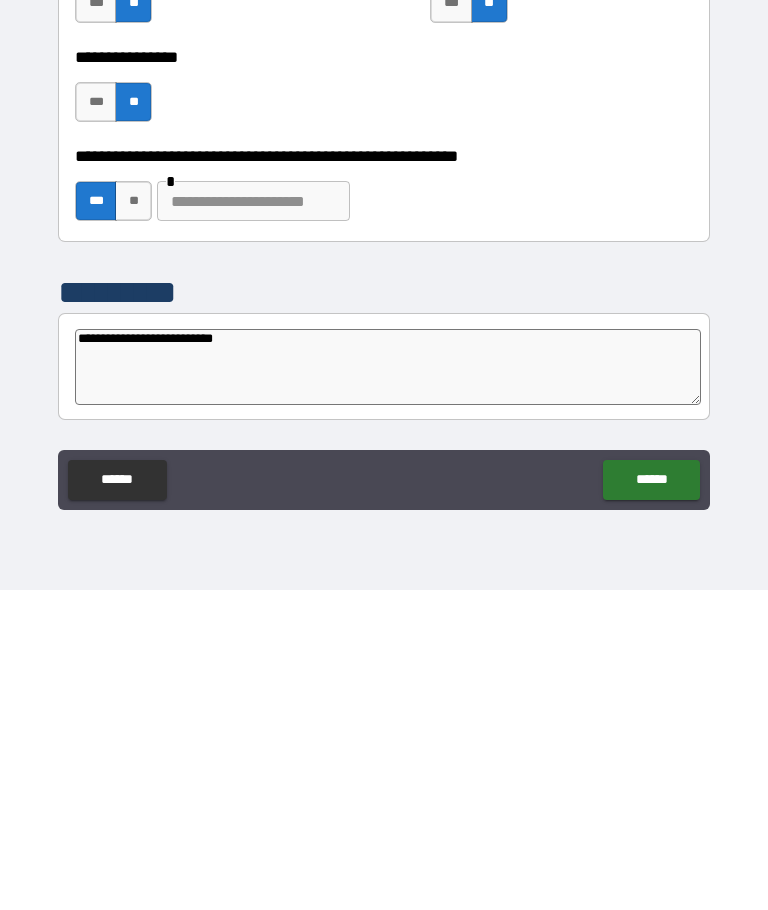 type on "**********" 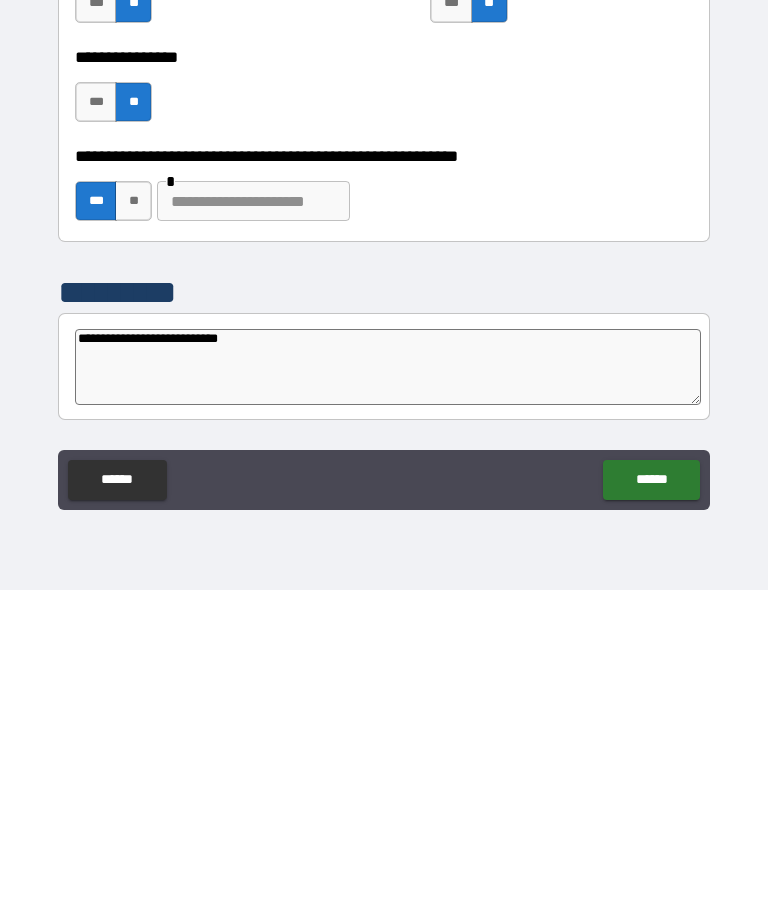 type on "*" 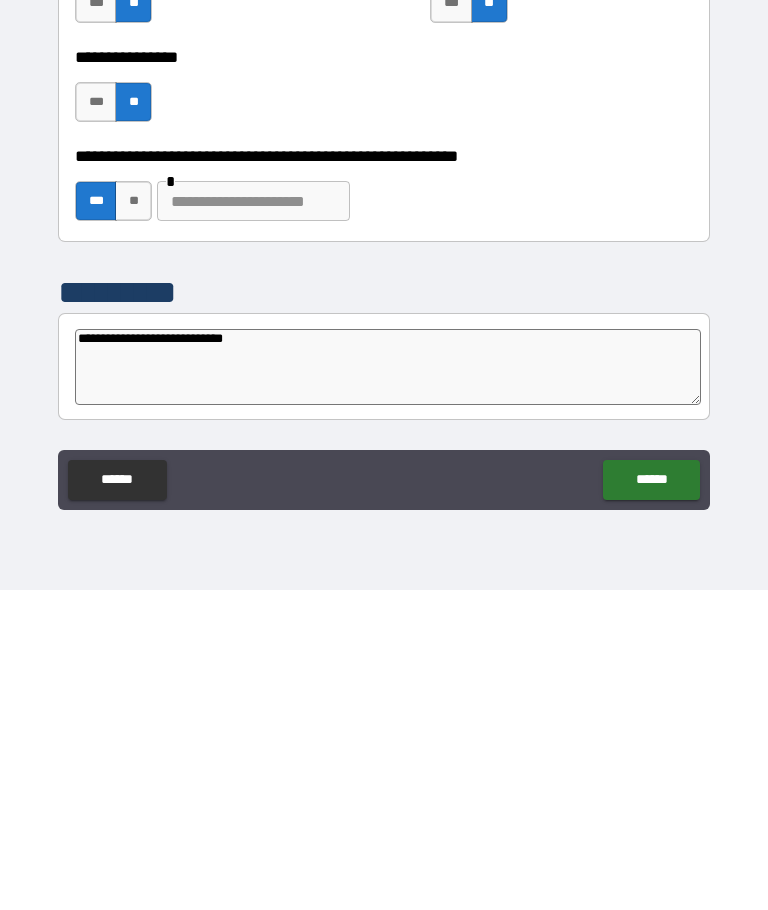 type on "*" 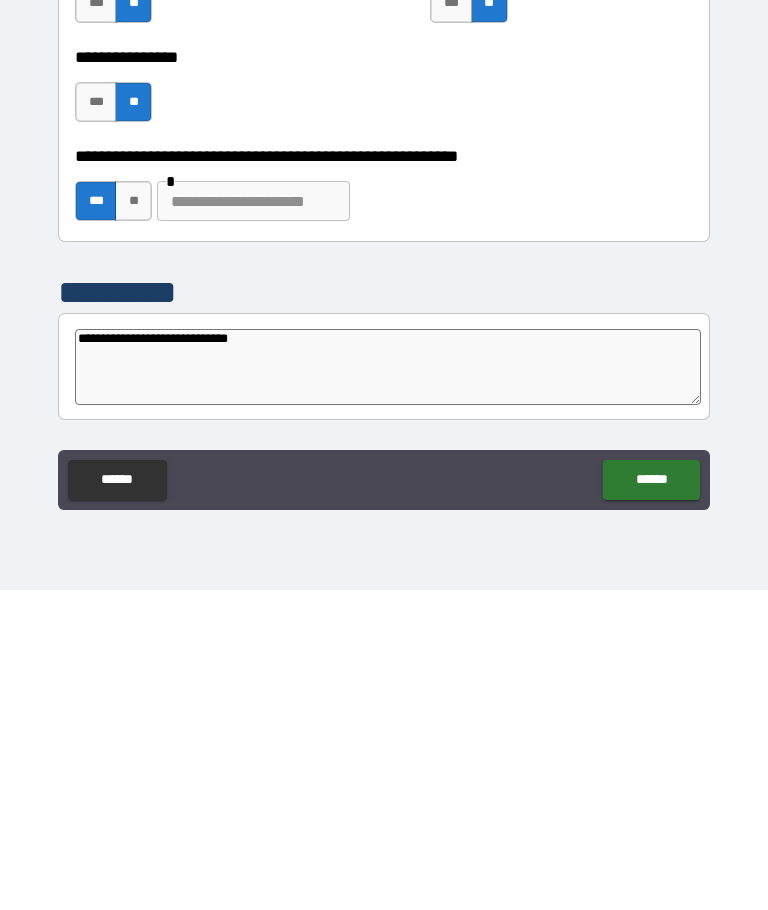 type on "**********" 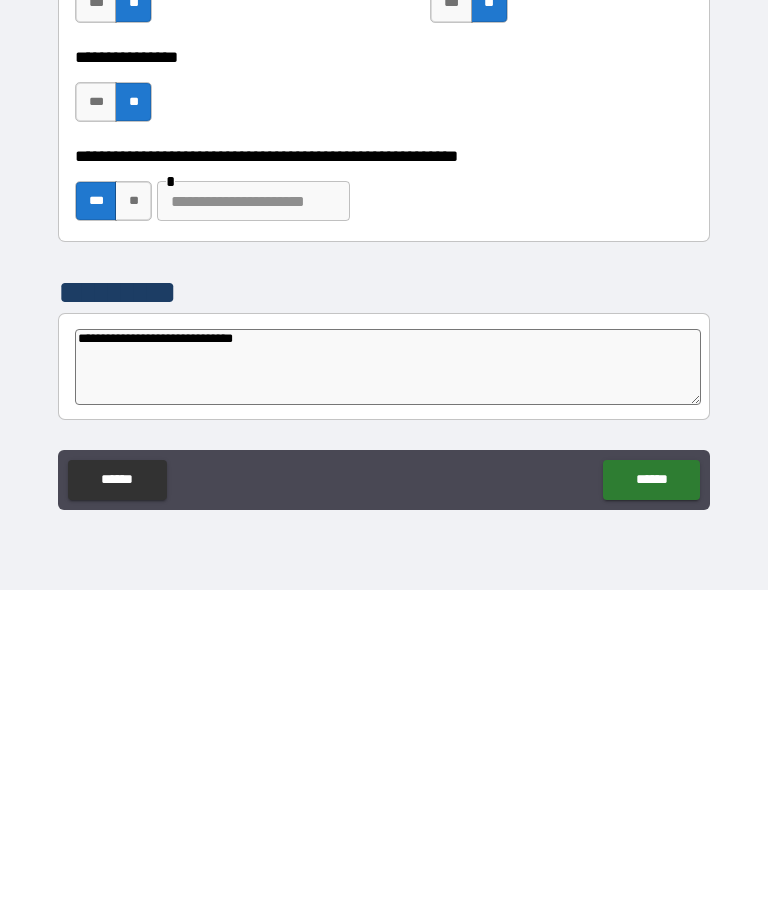 type on "*" 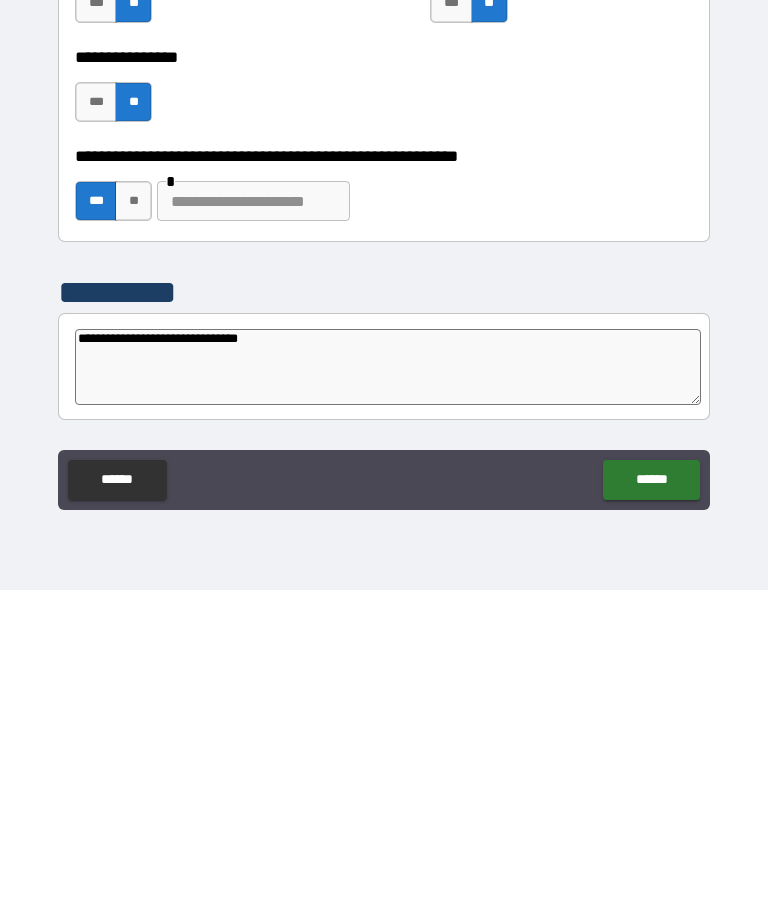type on "*" 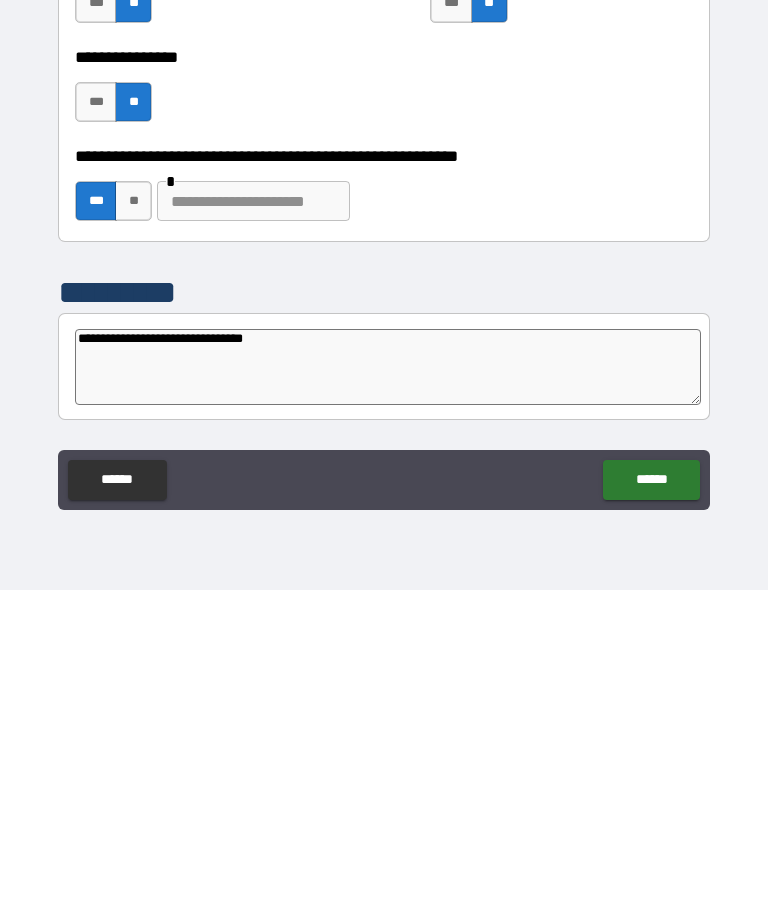 type on "*" 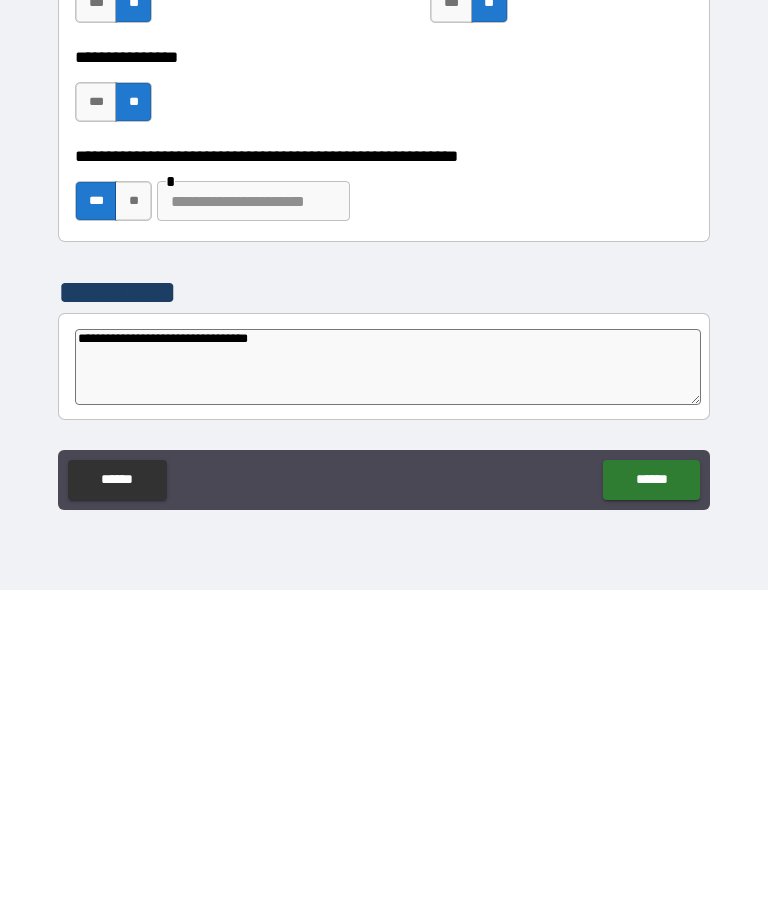 type on "*" 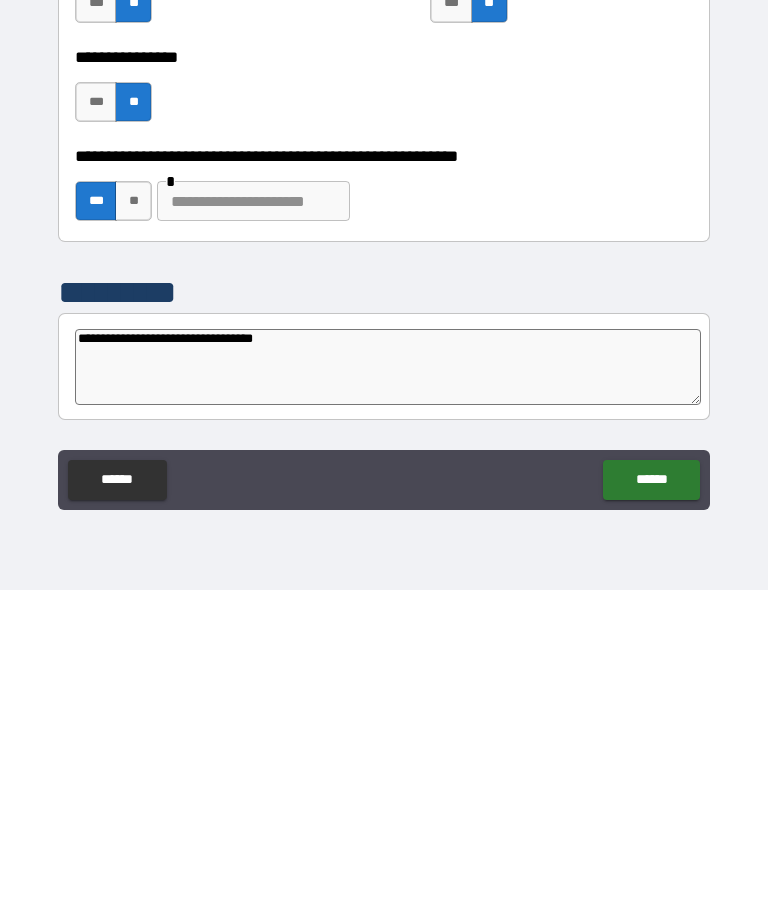 type on "*" 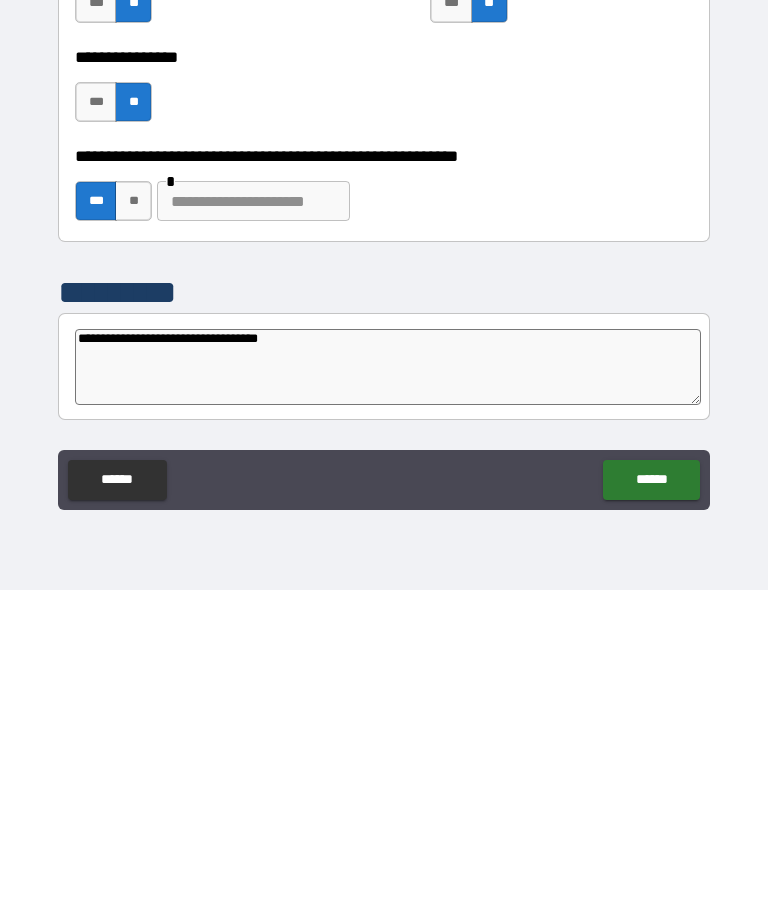 type on "**********" 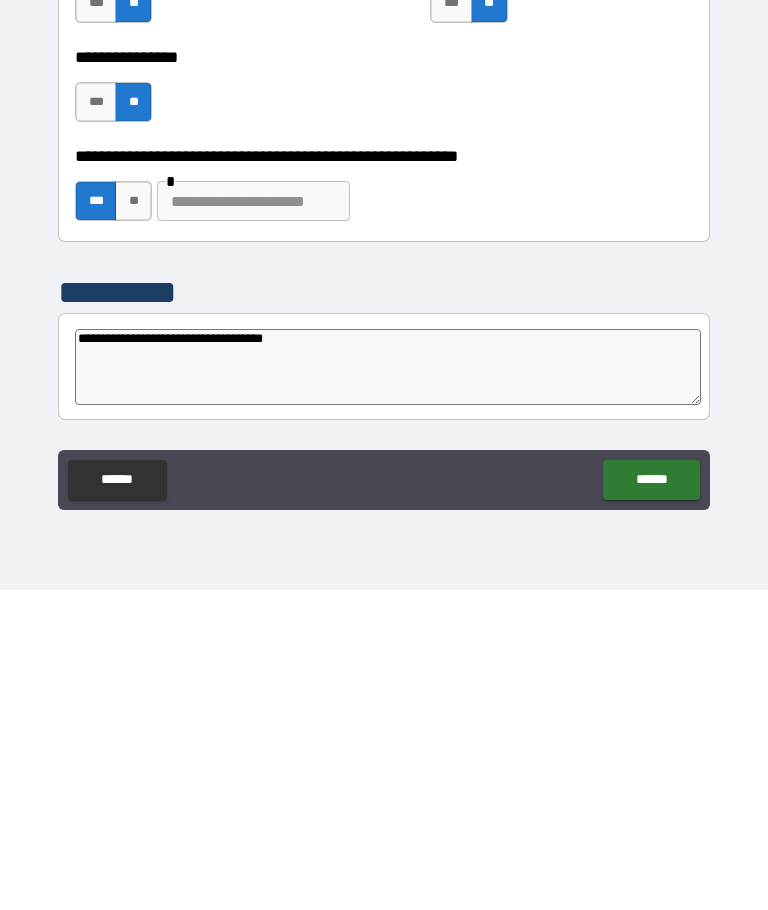 type on "*" 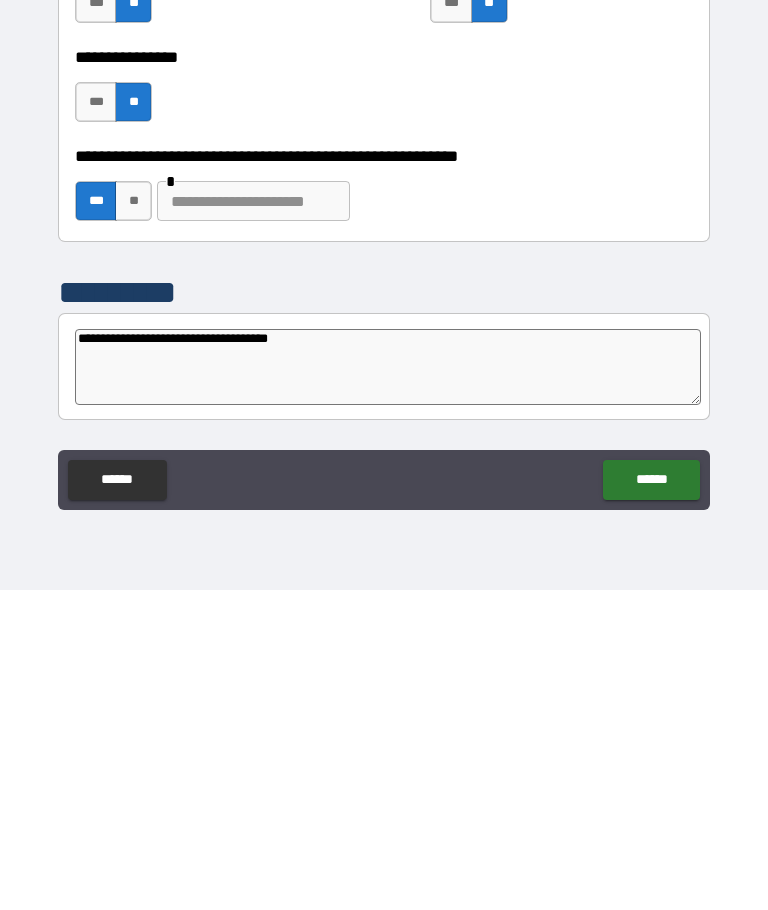 type on "*" 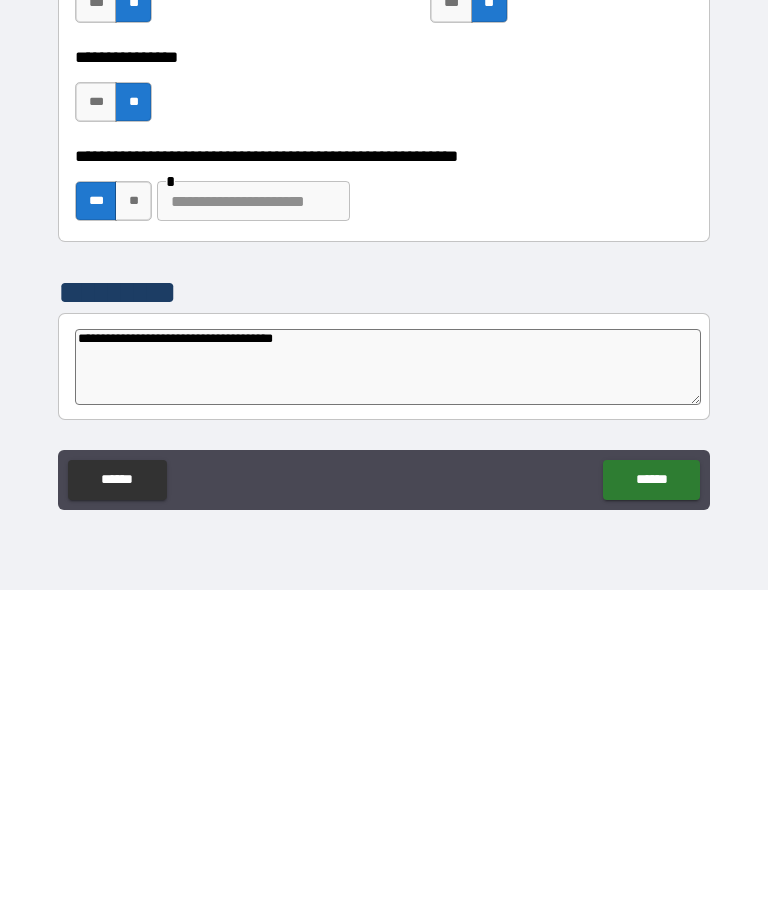 type on "*" 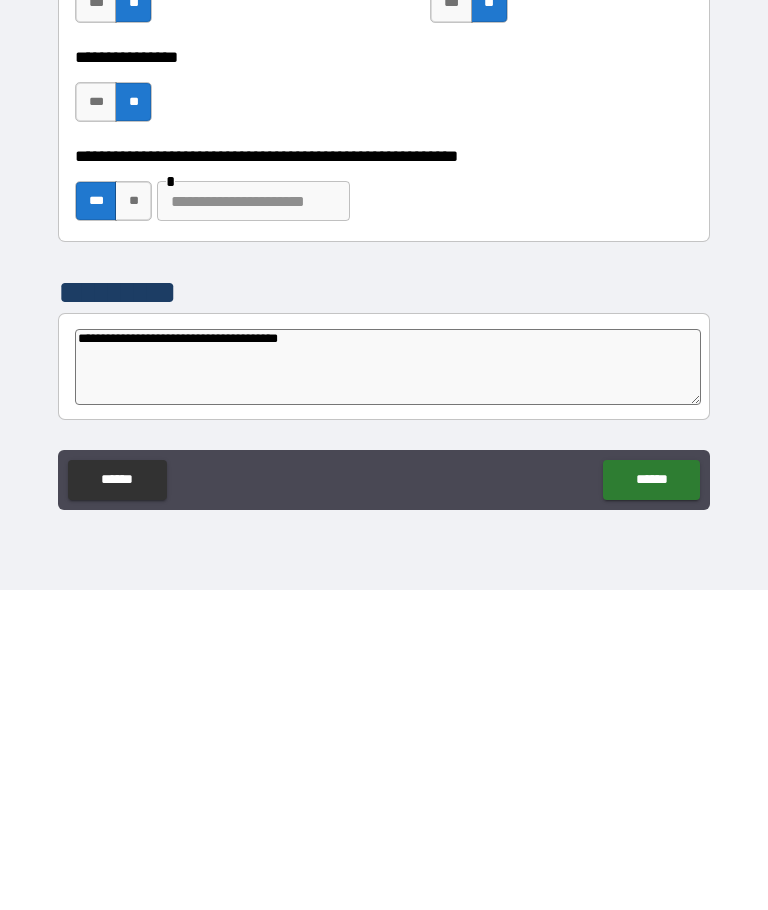 type on "*" 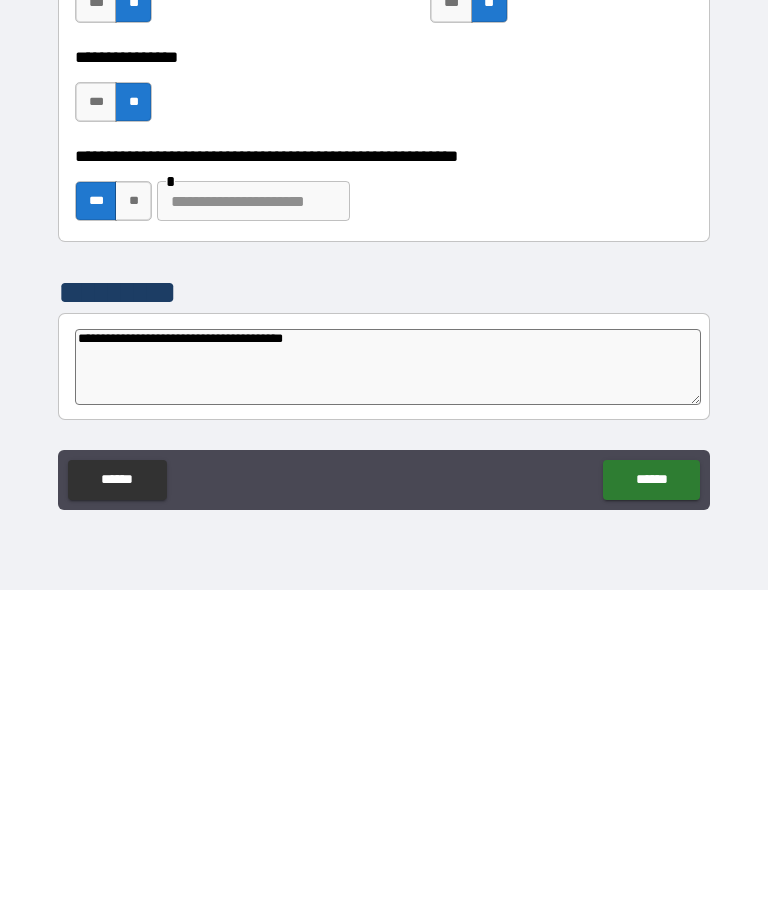 type on "*" 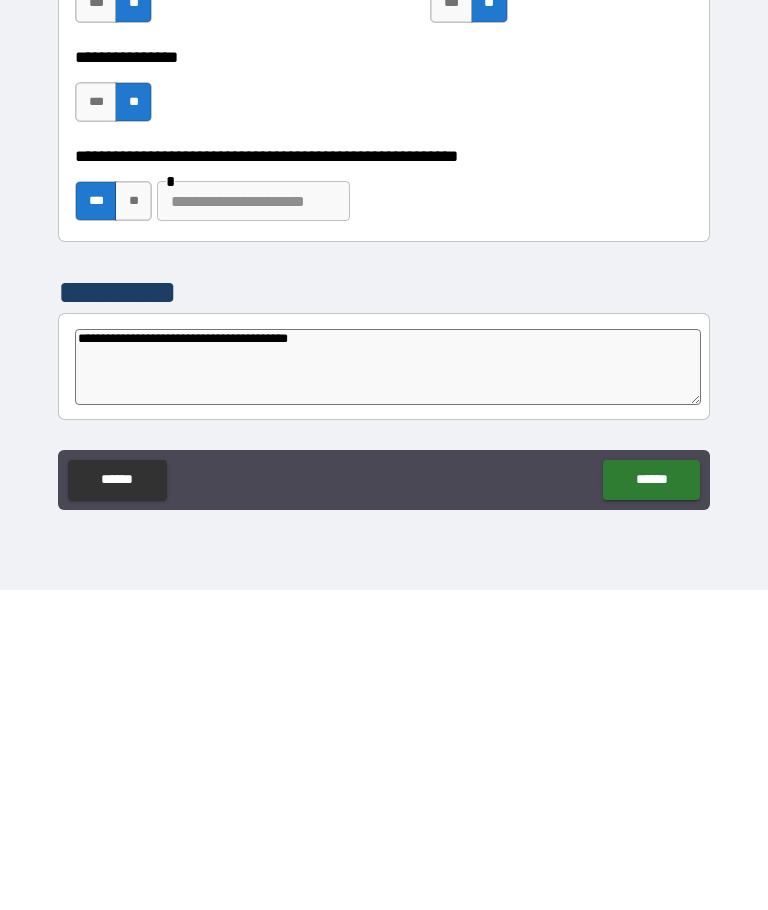 type on "**********" 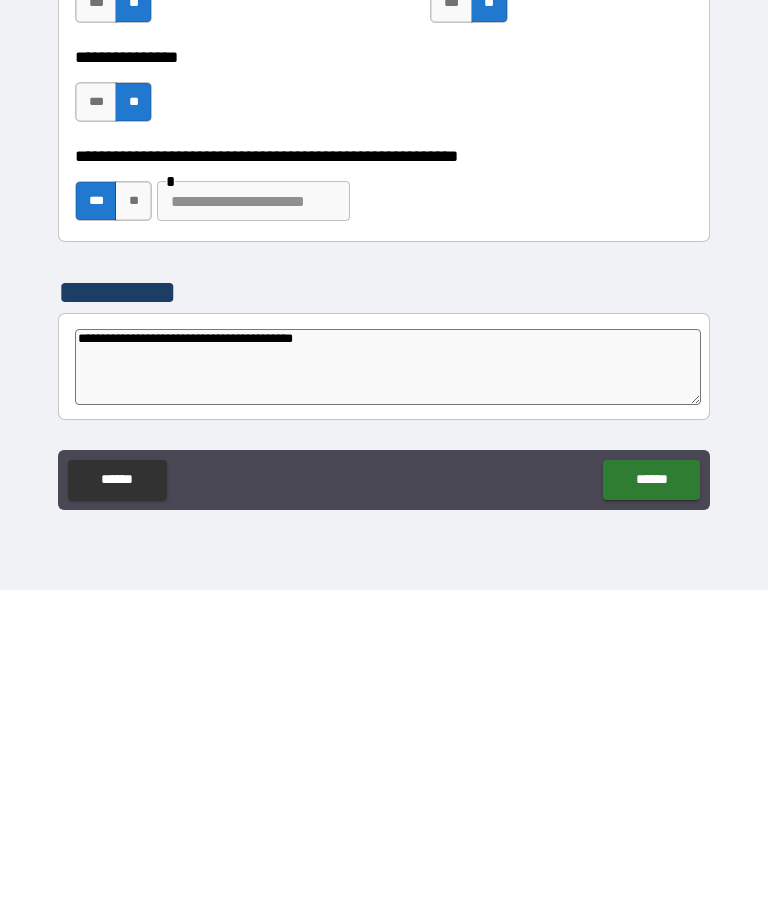 type on "*" 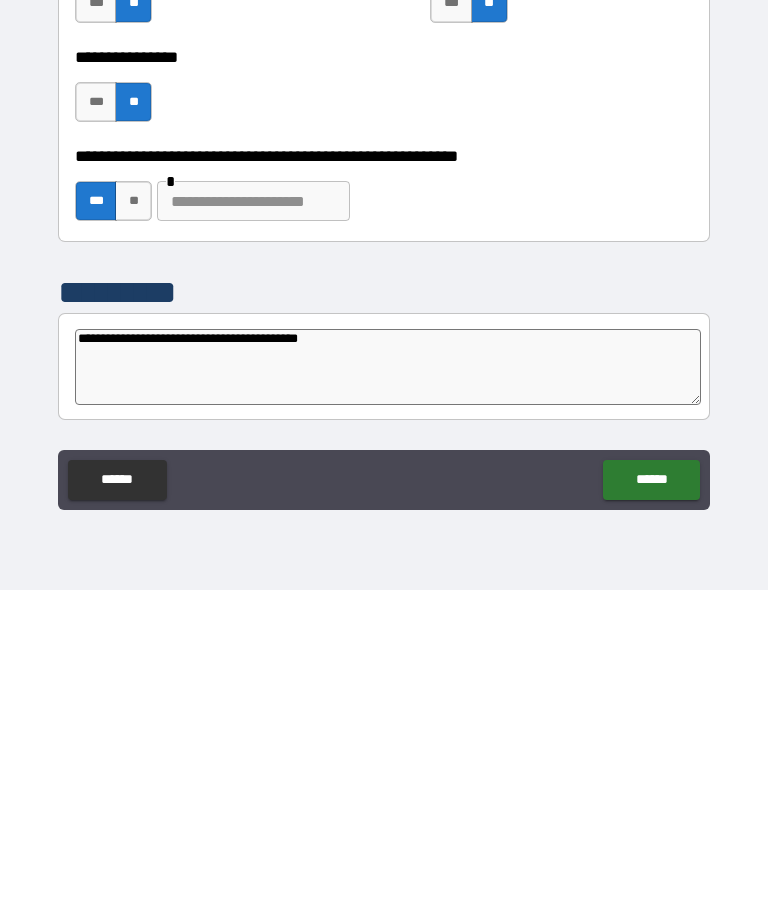 type on "*" 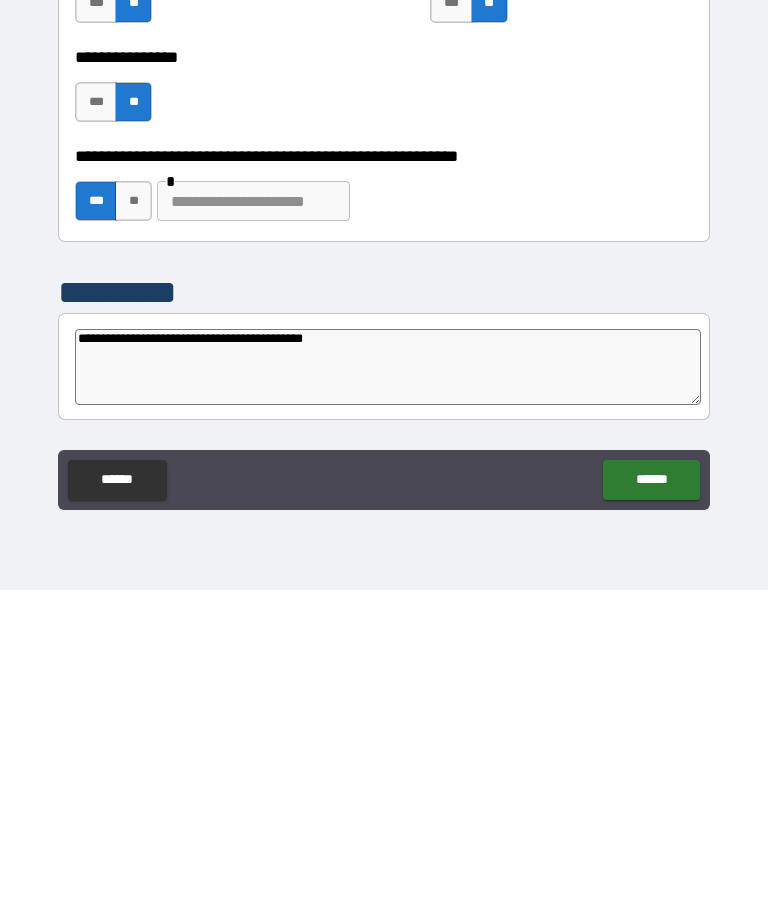 type on "*" 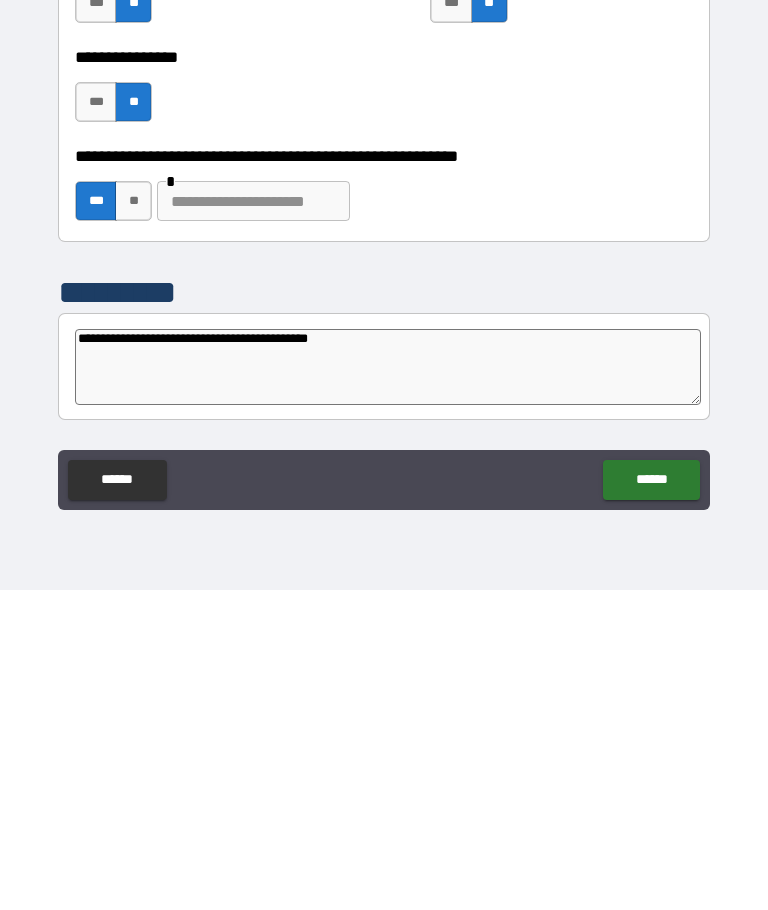 type on "*" 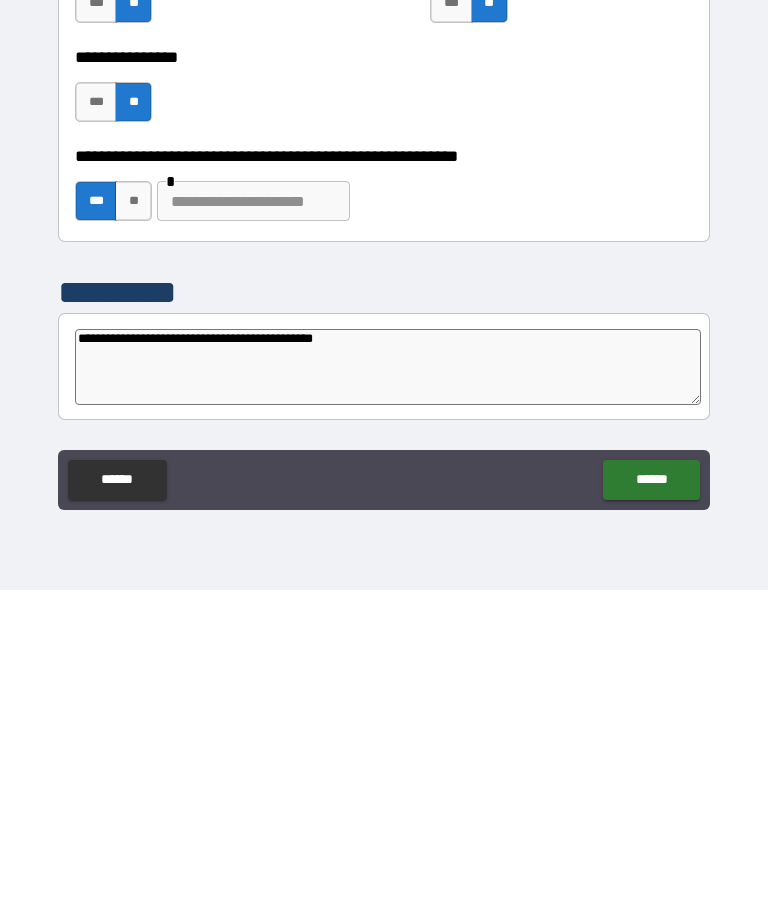 type on "*" 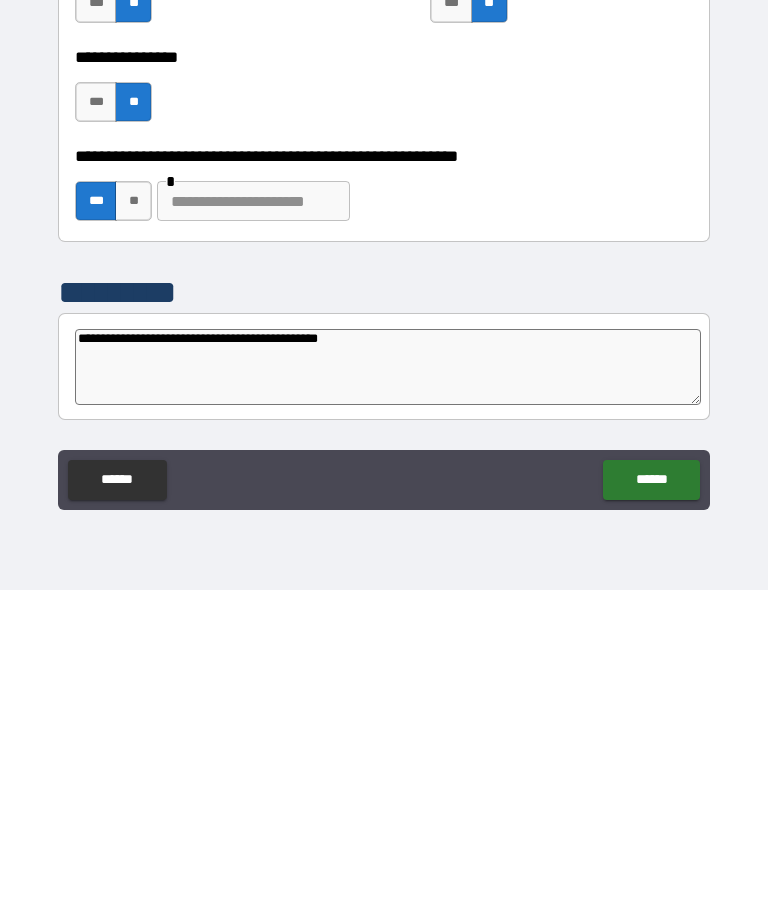 type on "*" 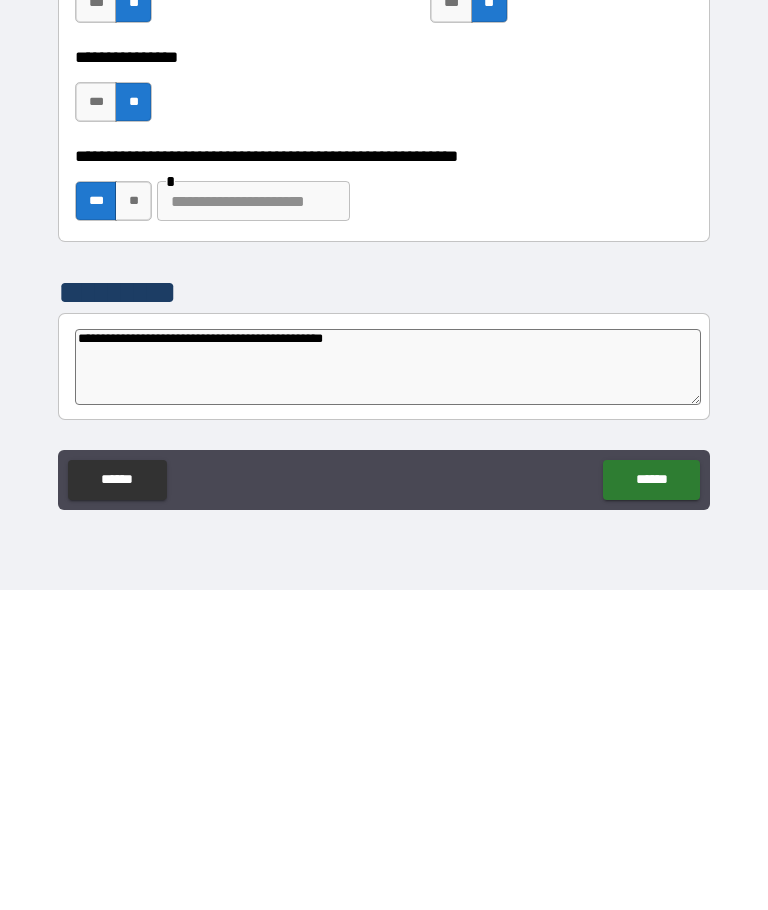 type on "*" 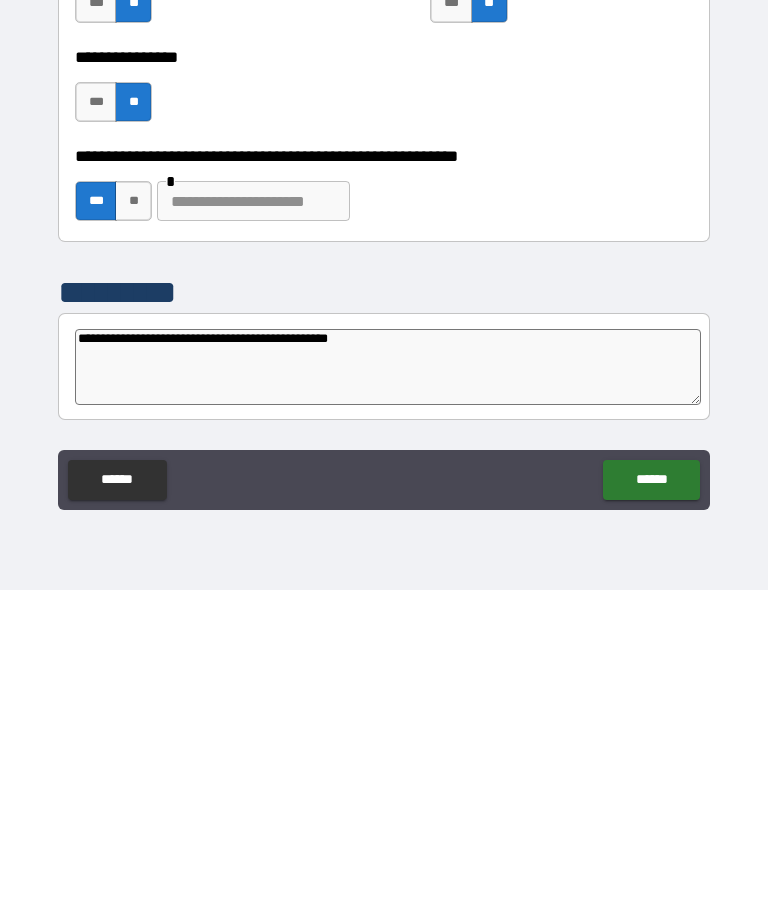 type on "*" 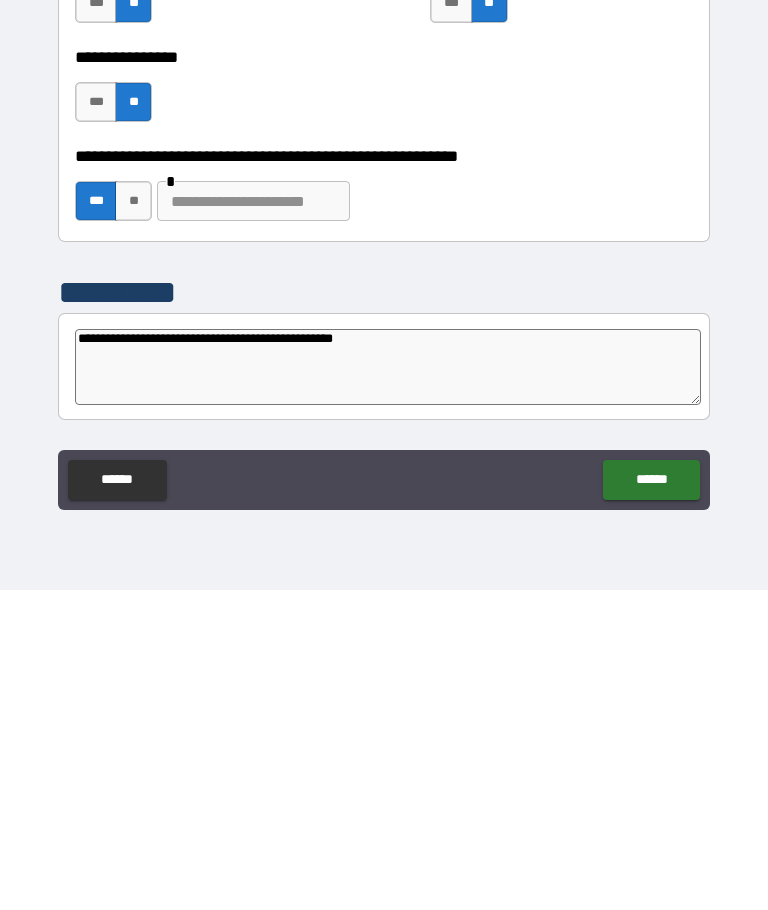 type on "*" 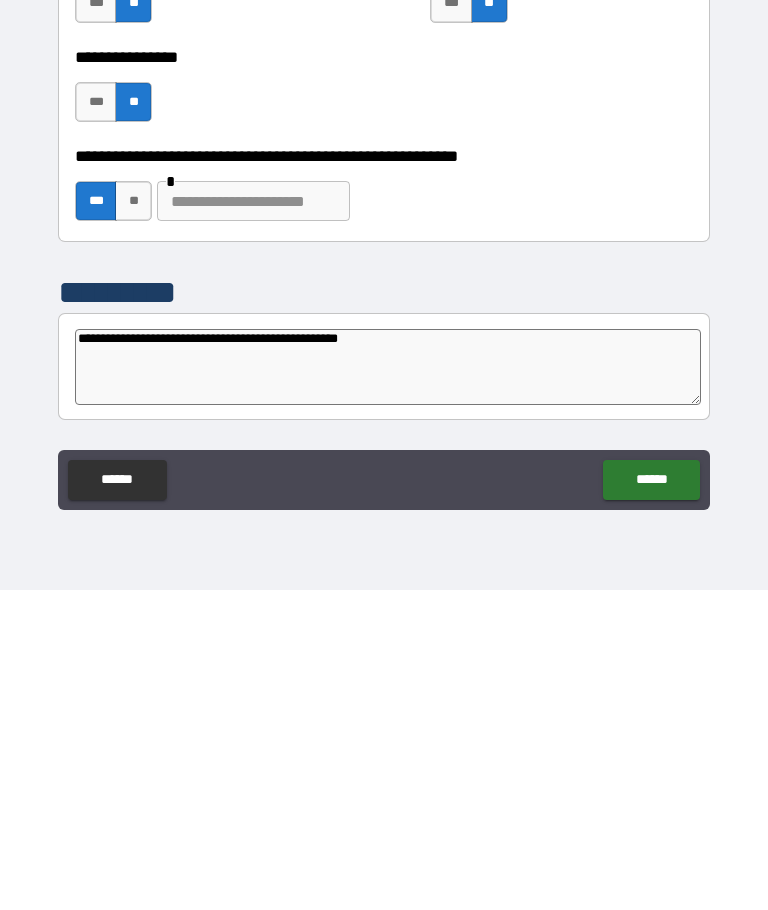 type on "**********" 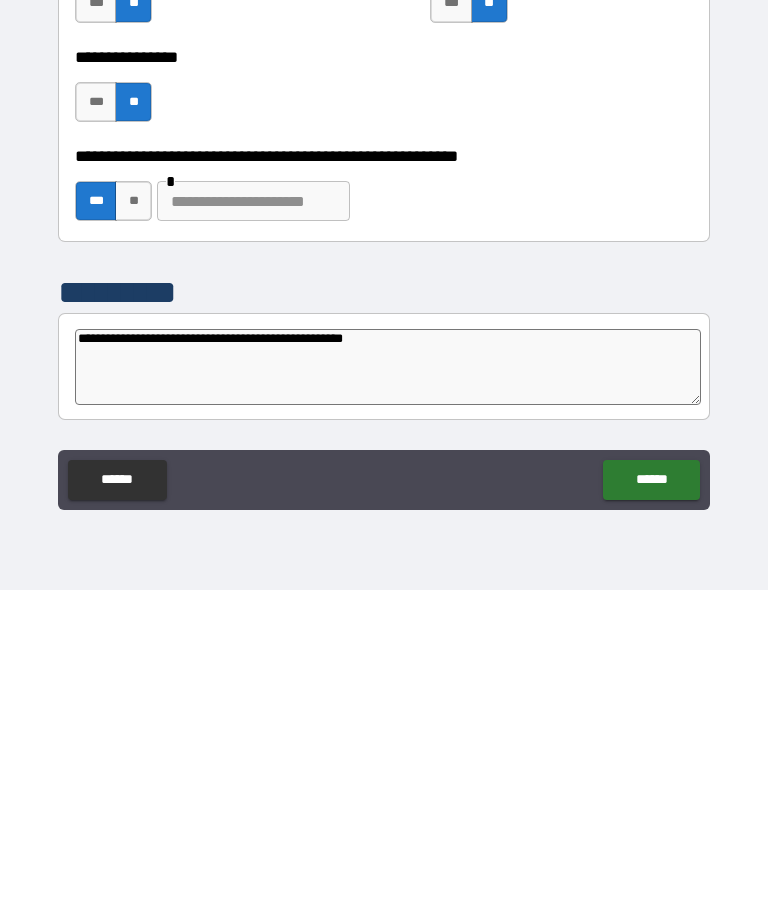 type on "*" 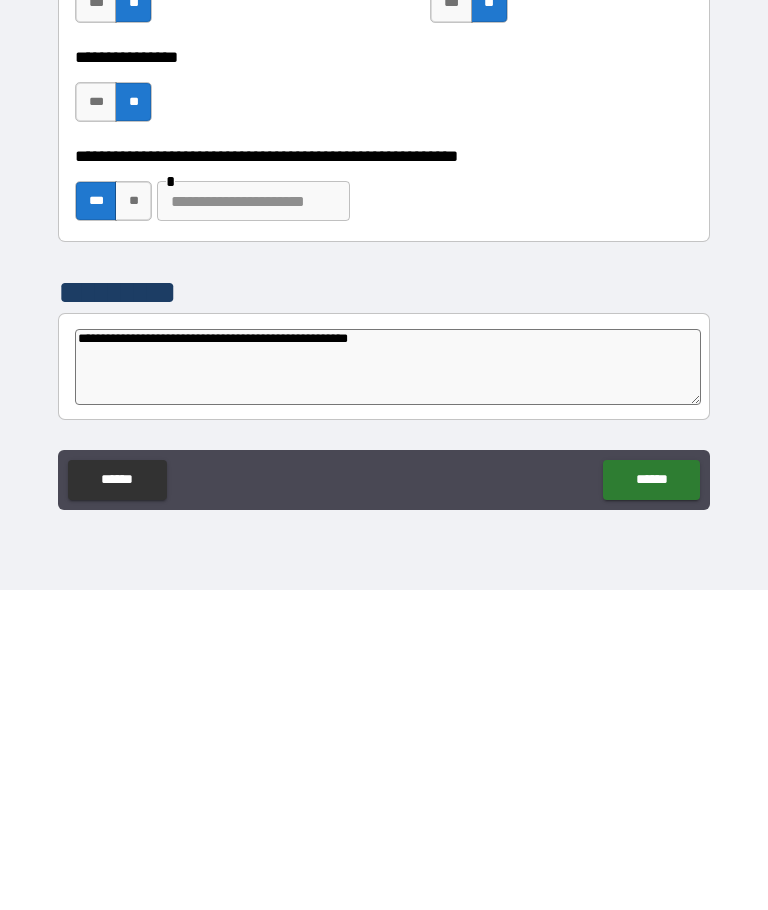 type on "*" 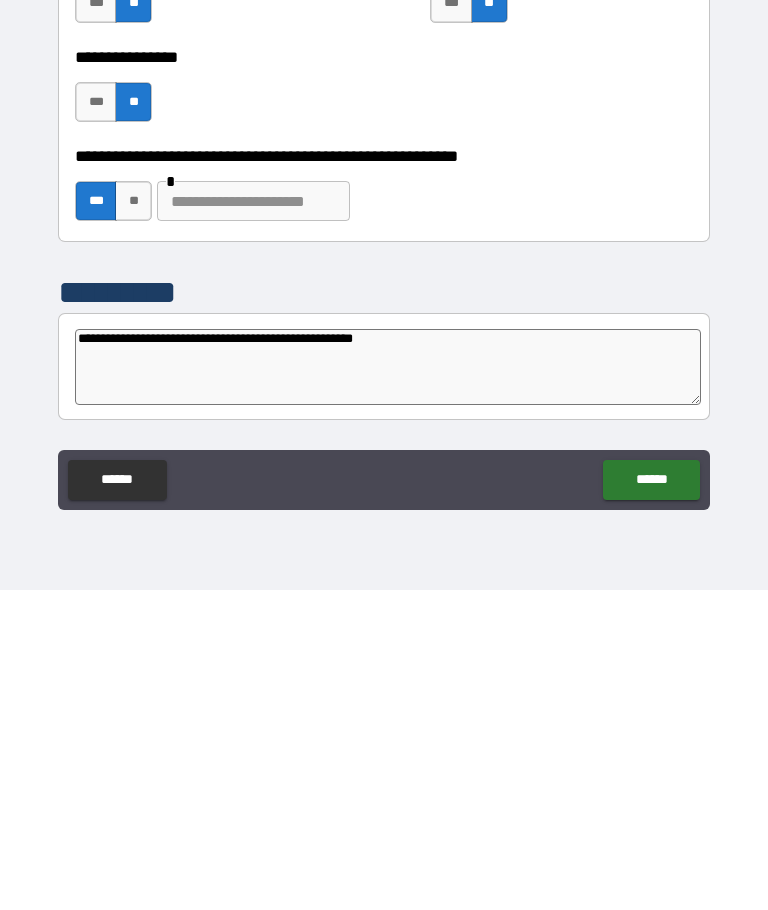 type on "*" 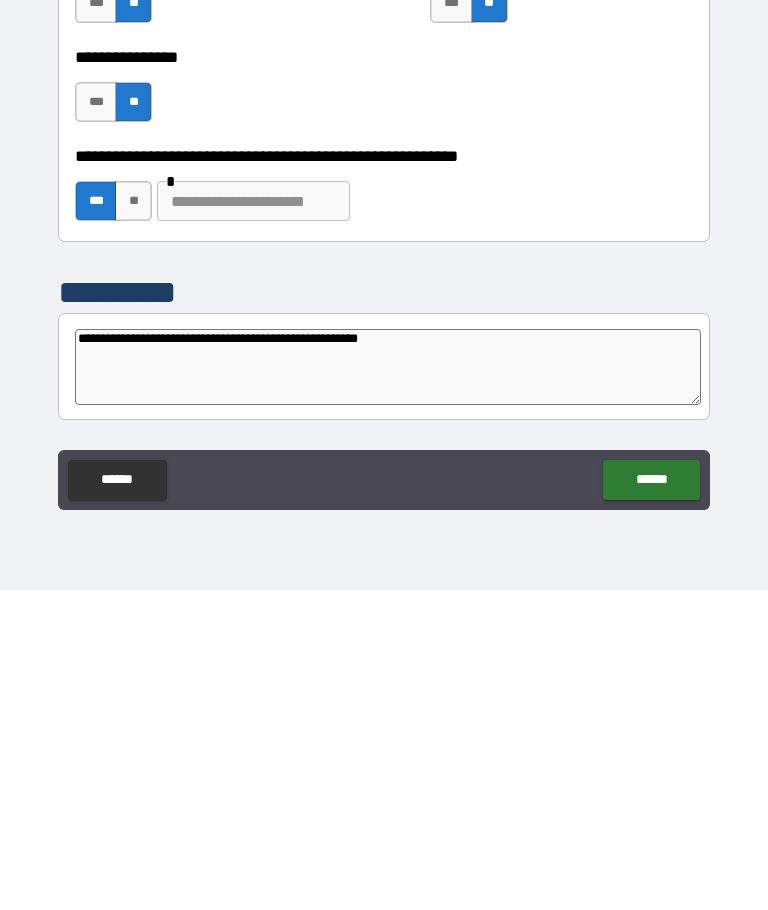 type on "**********" 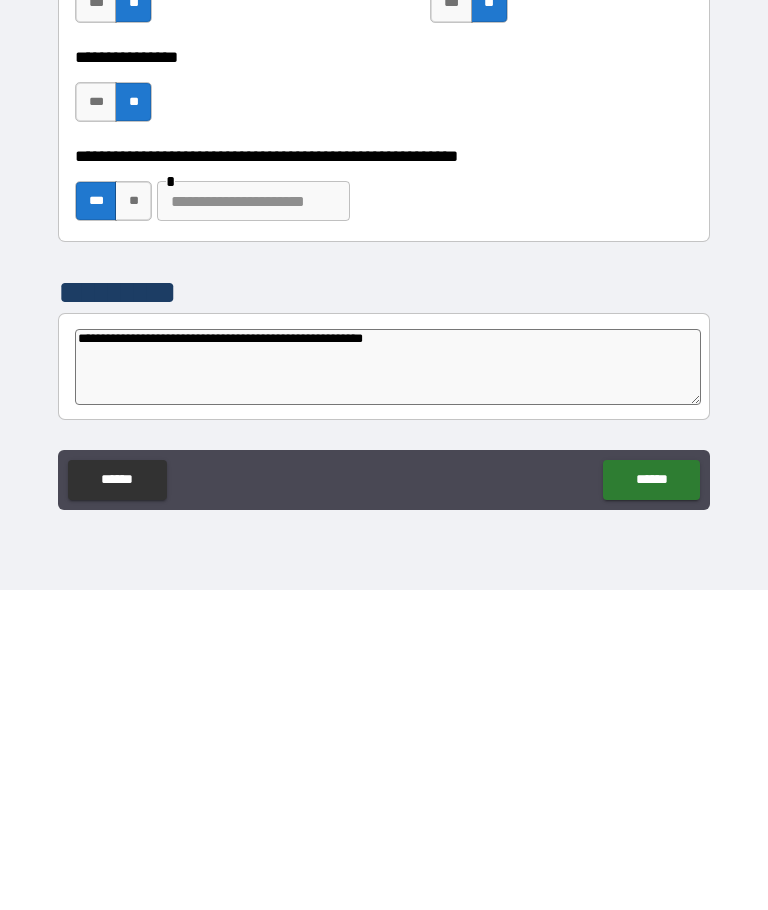 type on "*" 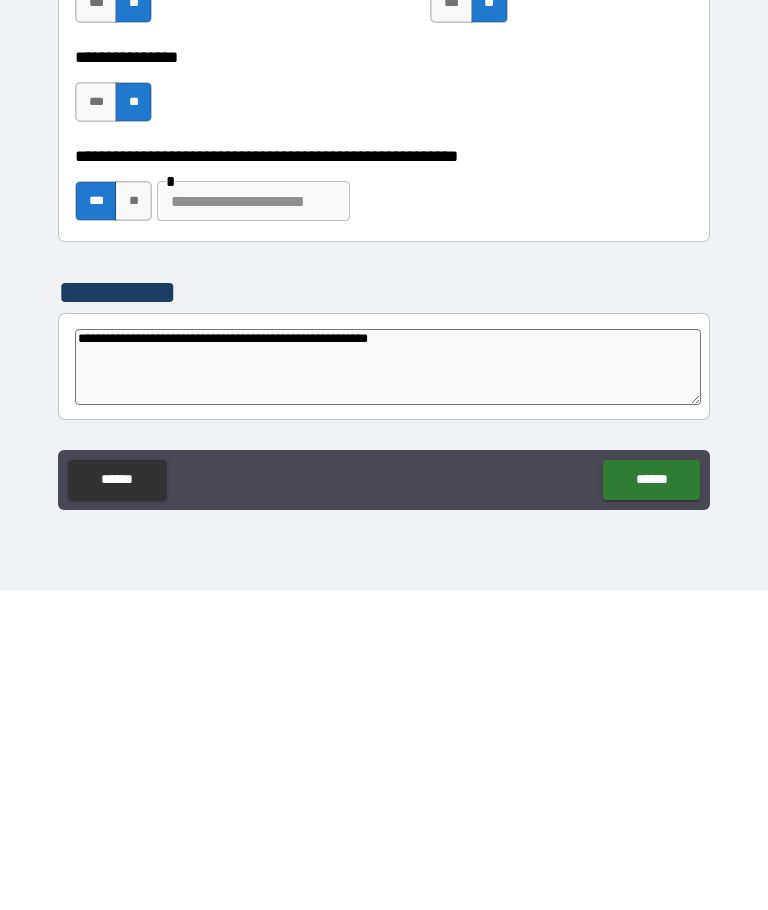 type on "*" 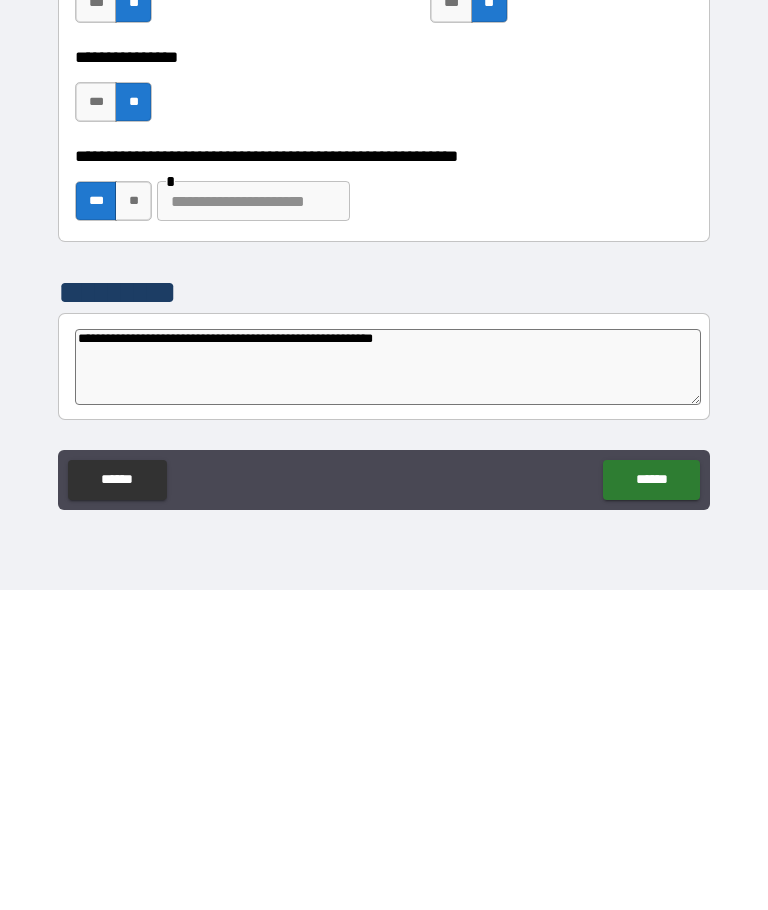 type on "*" 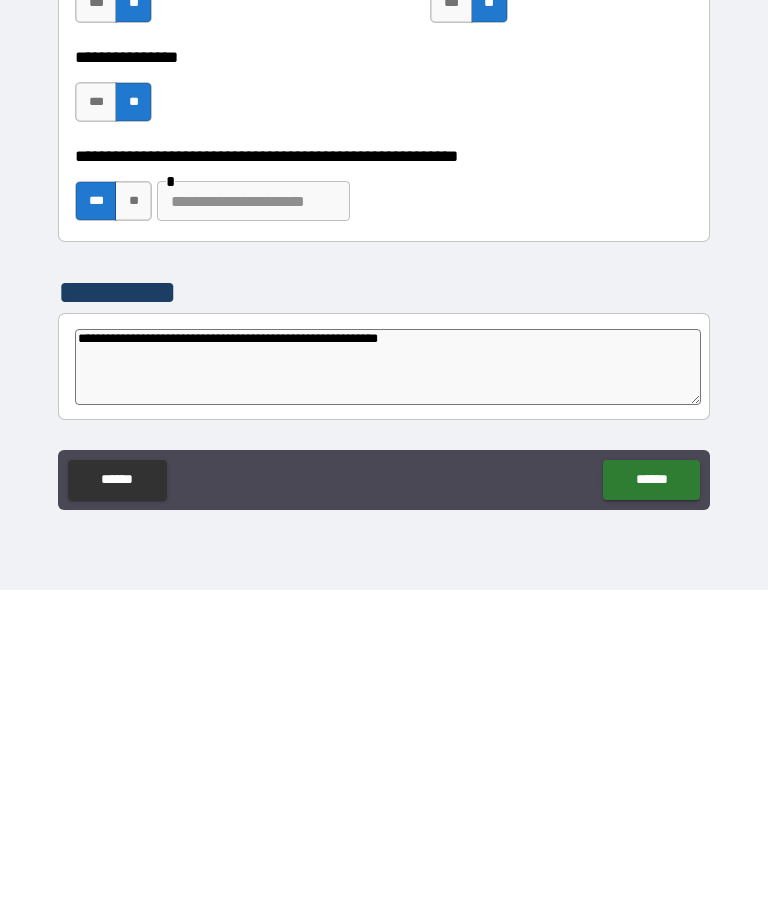 type on "*" 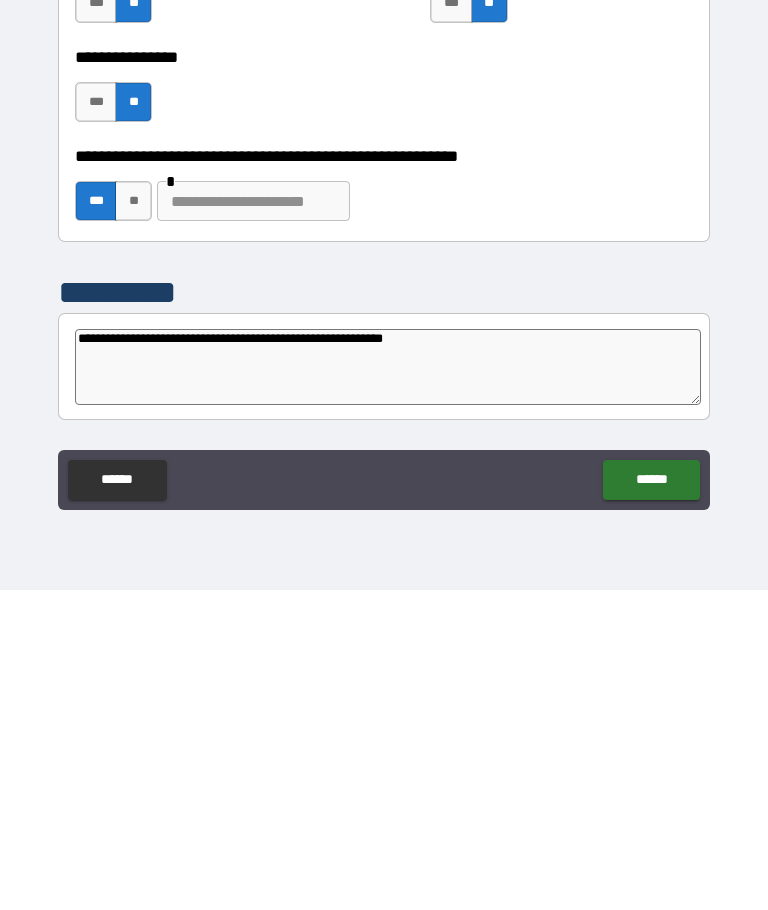 type on "*" 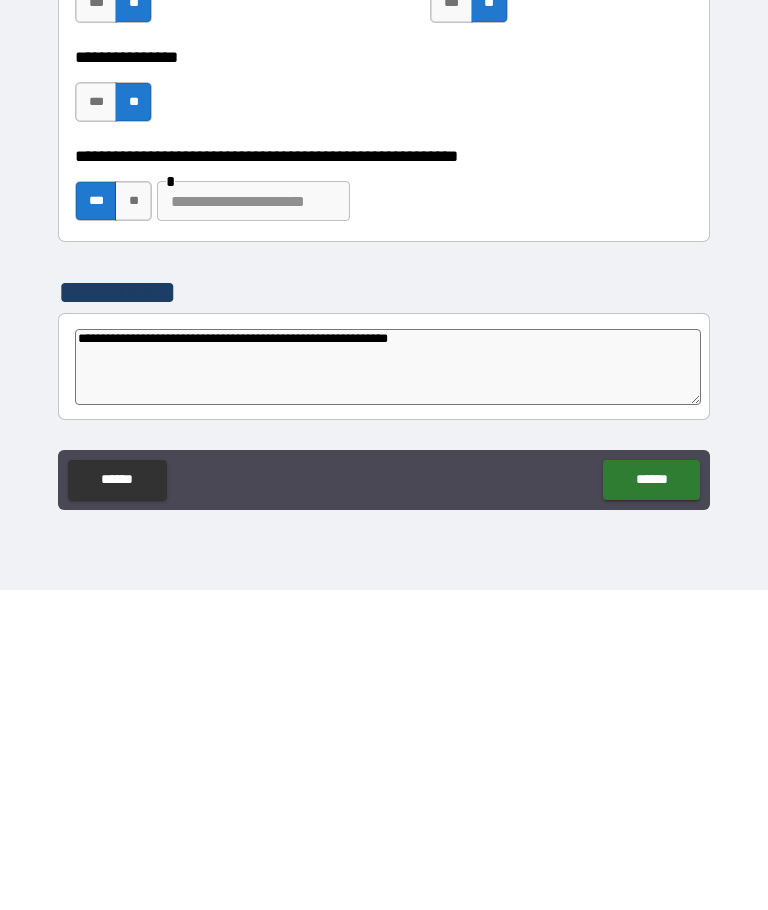 type on "**********" 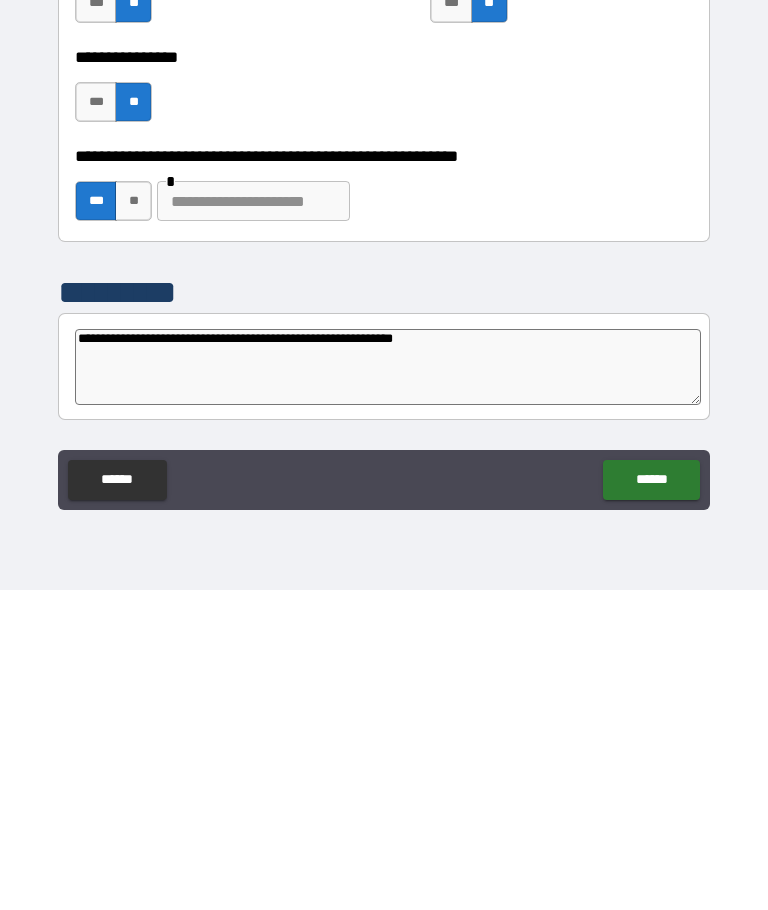 type on "*" 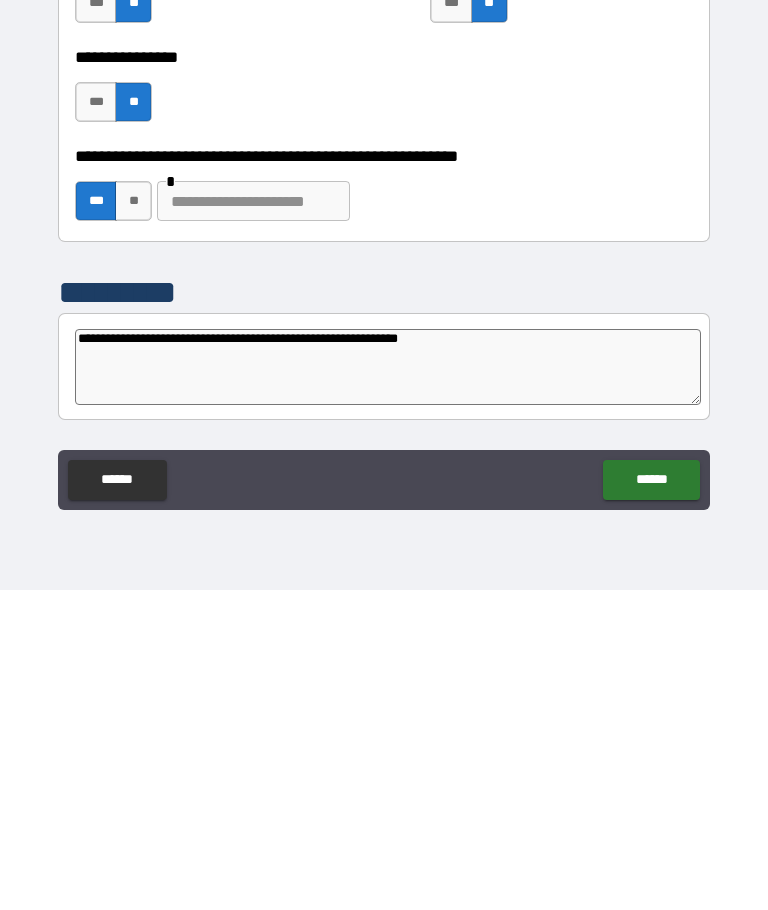 type on "**********" 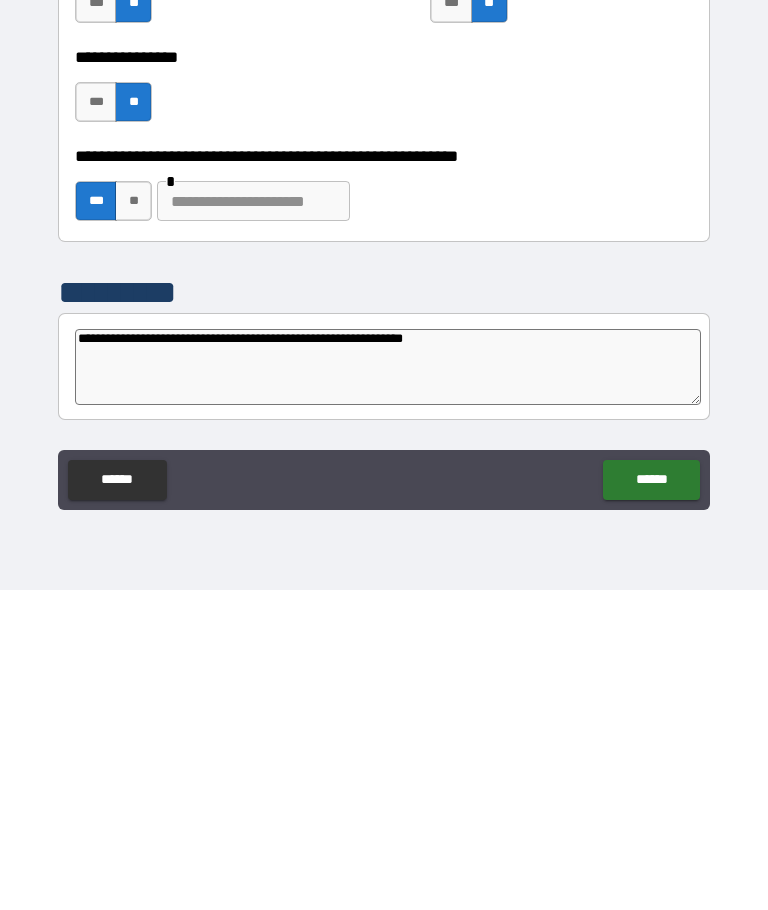 type on "**********" 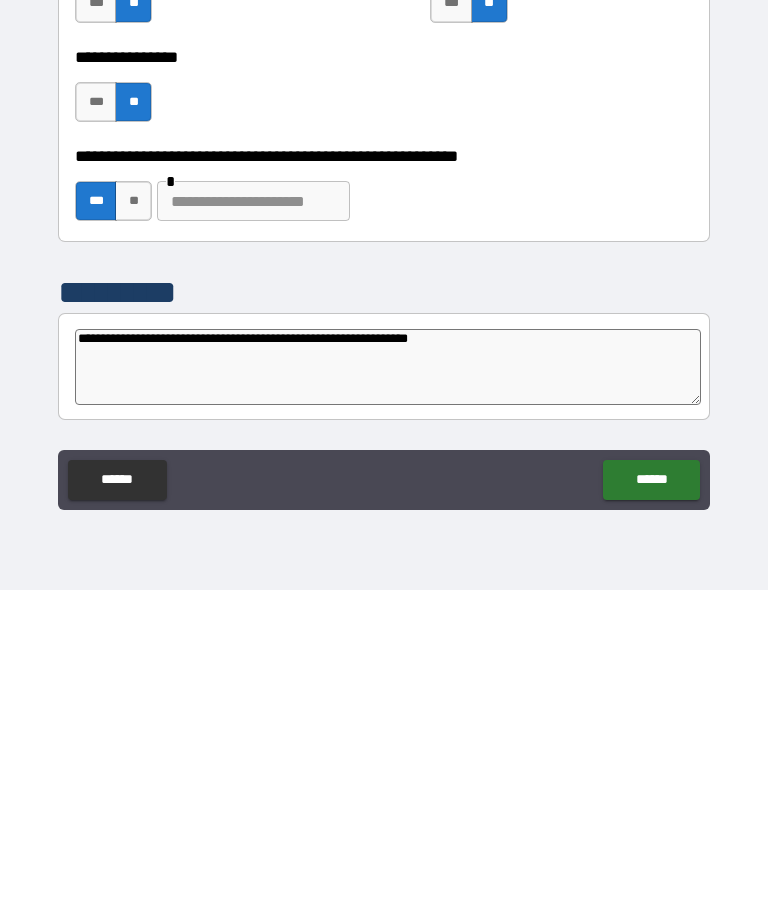 type on "*" 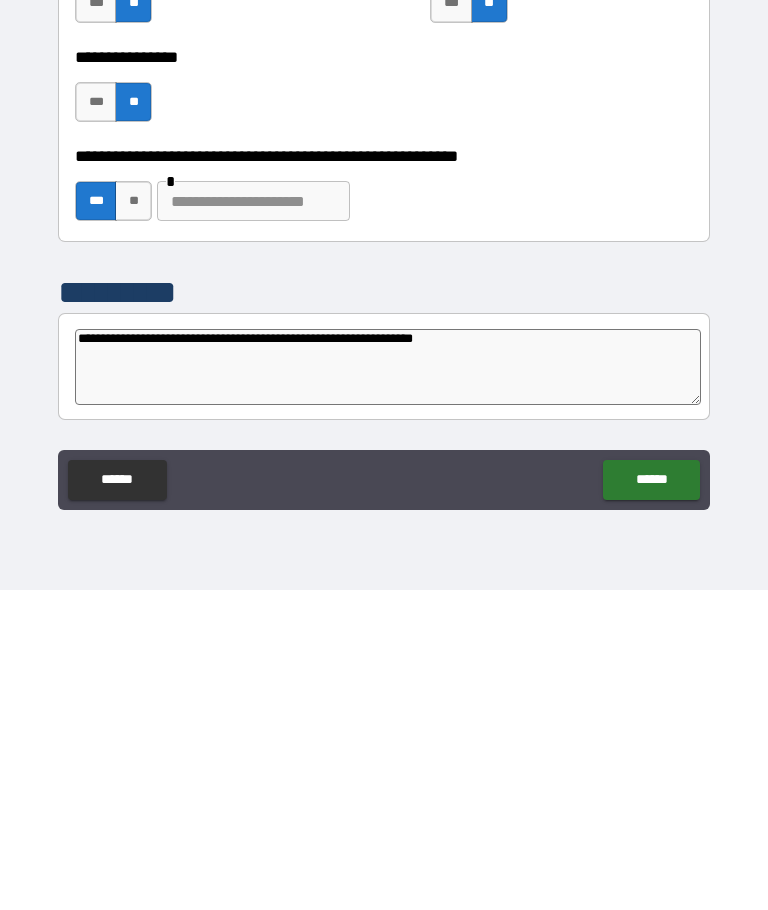 type on "*" 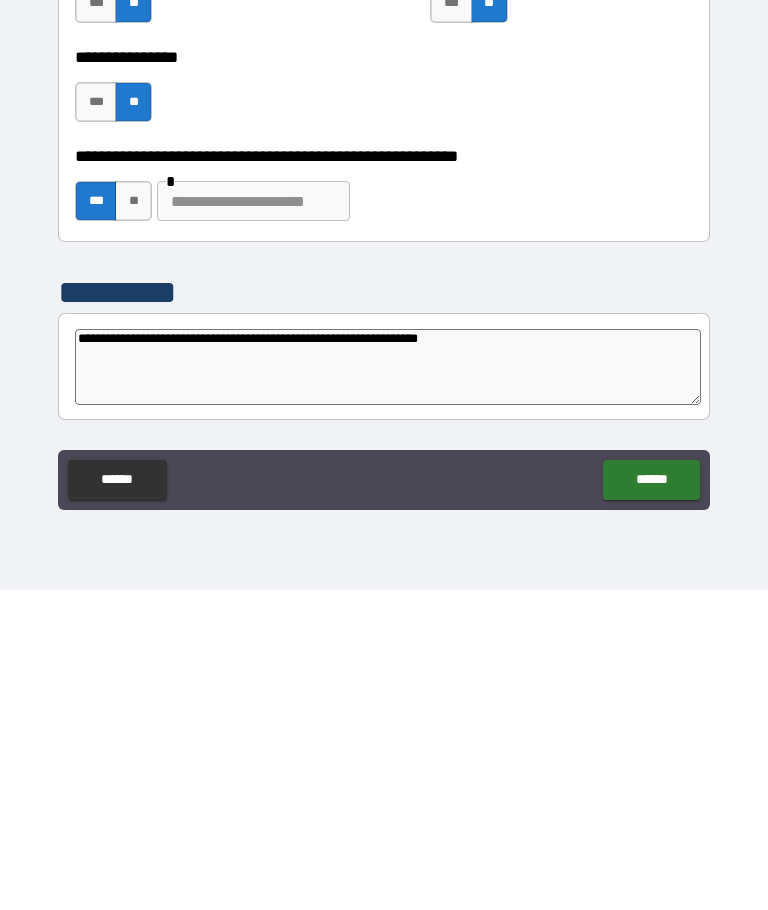 type on "*" 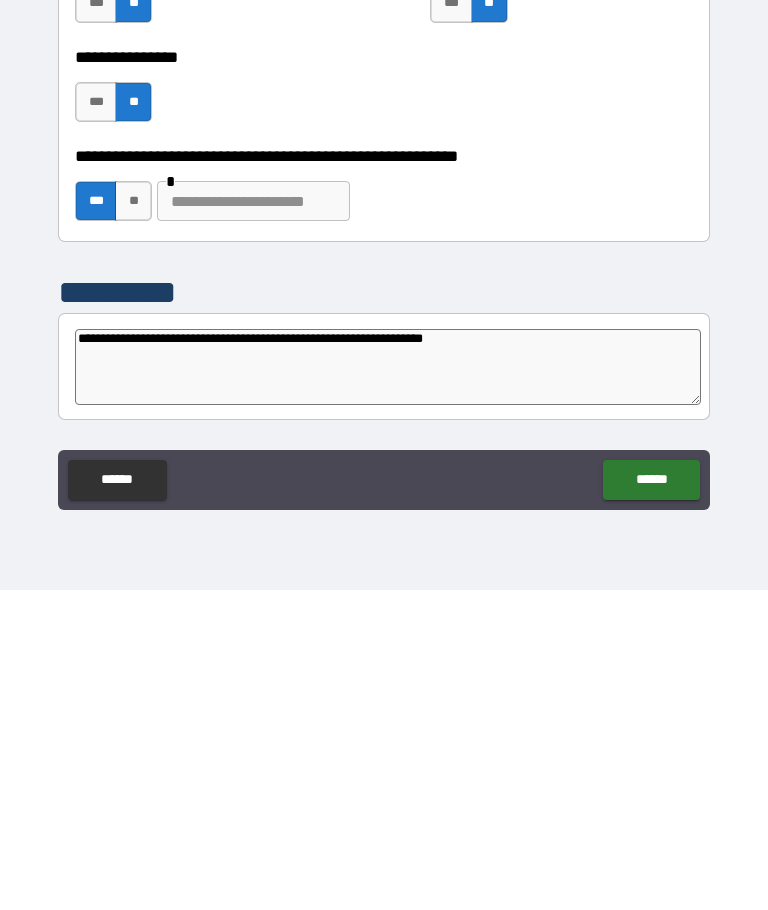 type on "*" 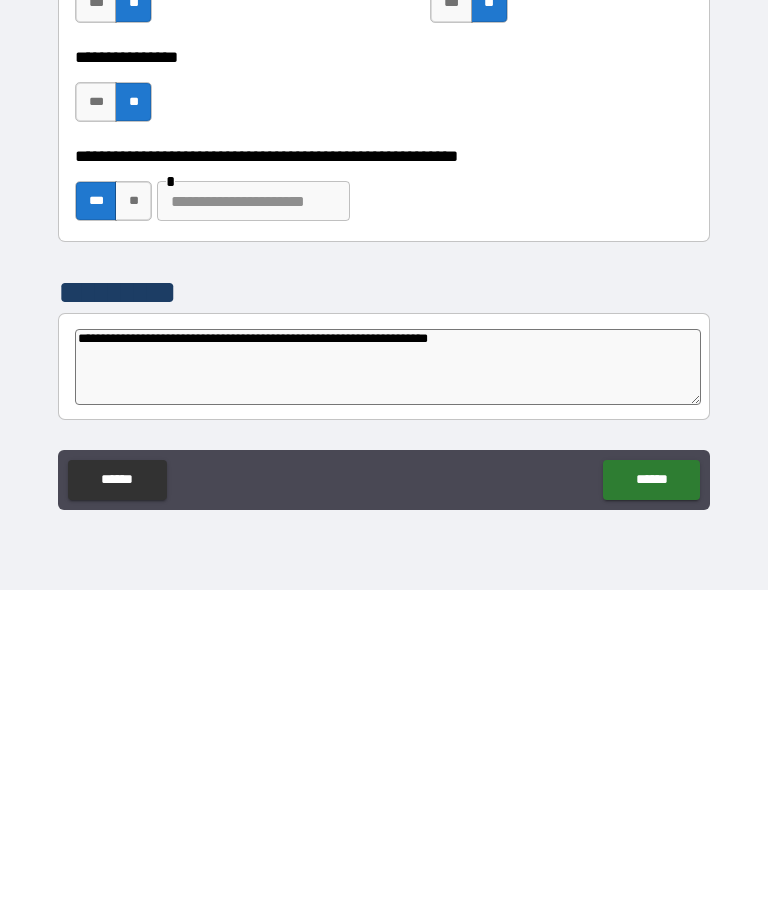 type on "*" 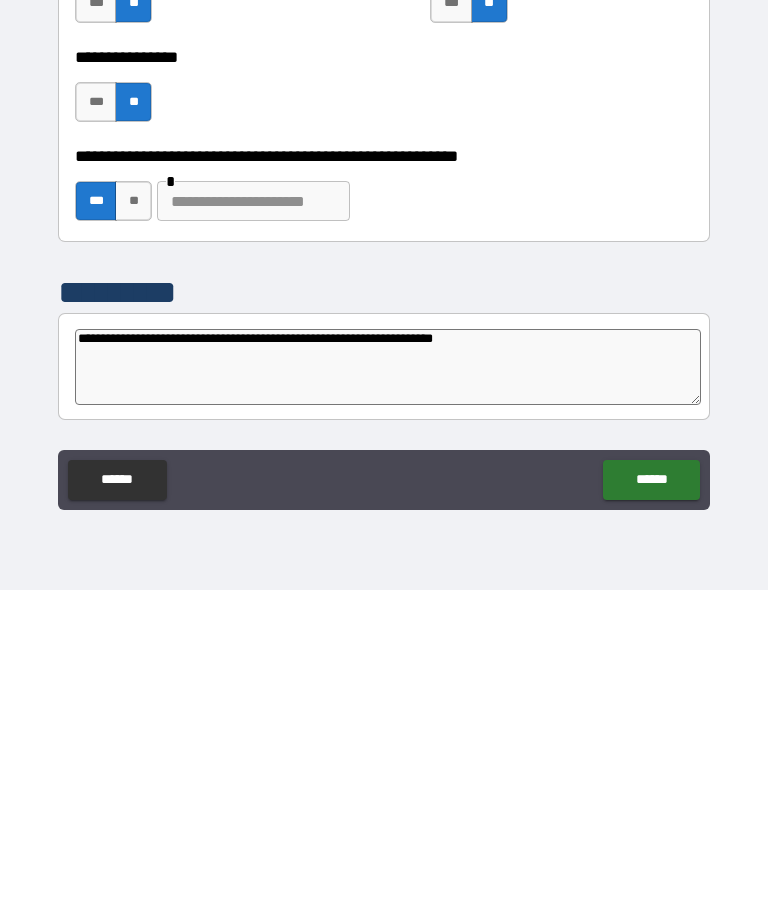 type on "**********" 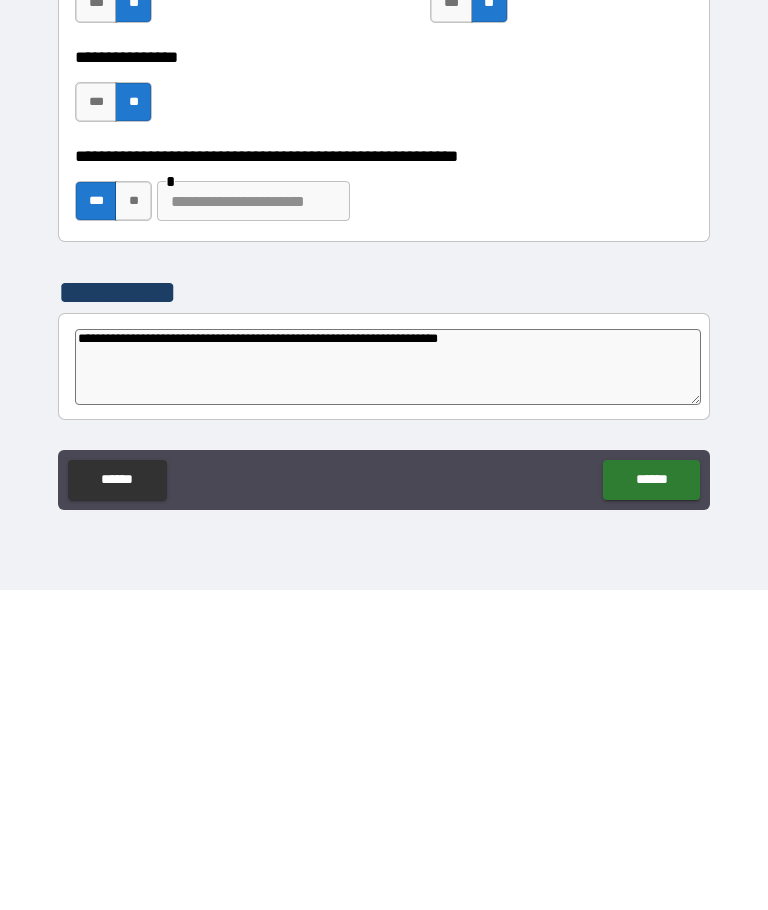 type on "**********" 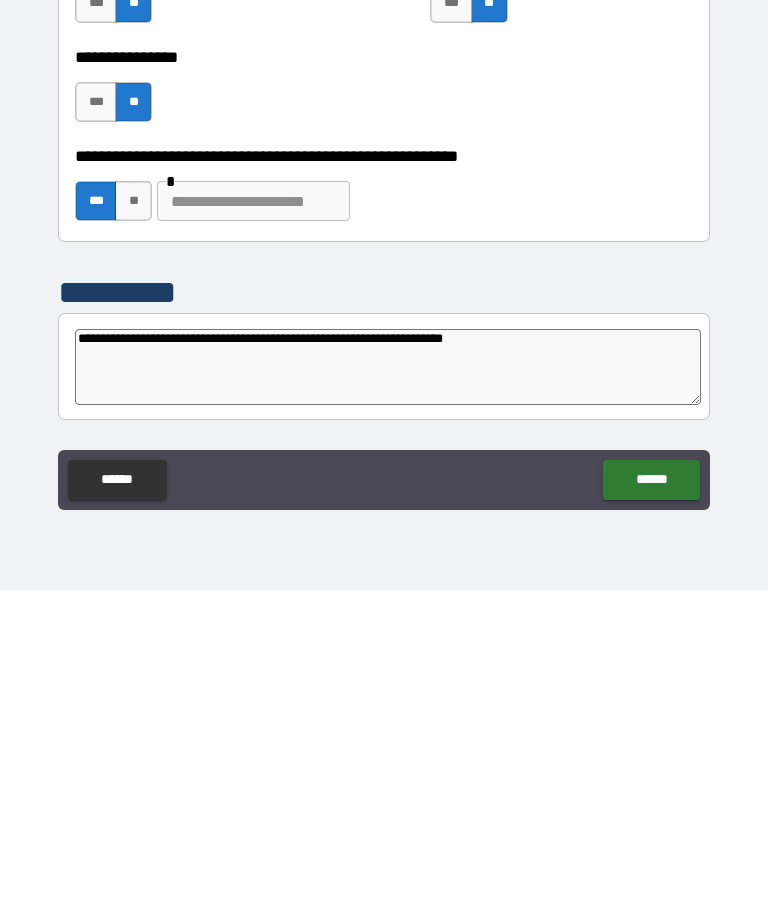 type on "*" 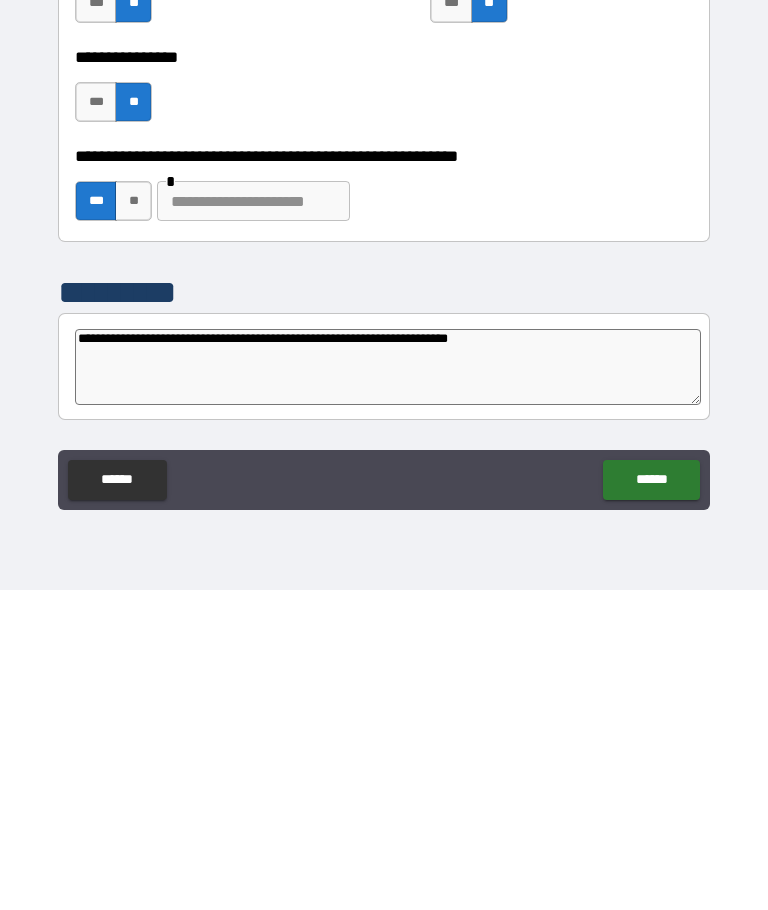 type on "*" 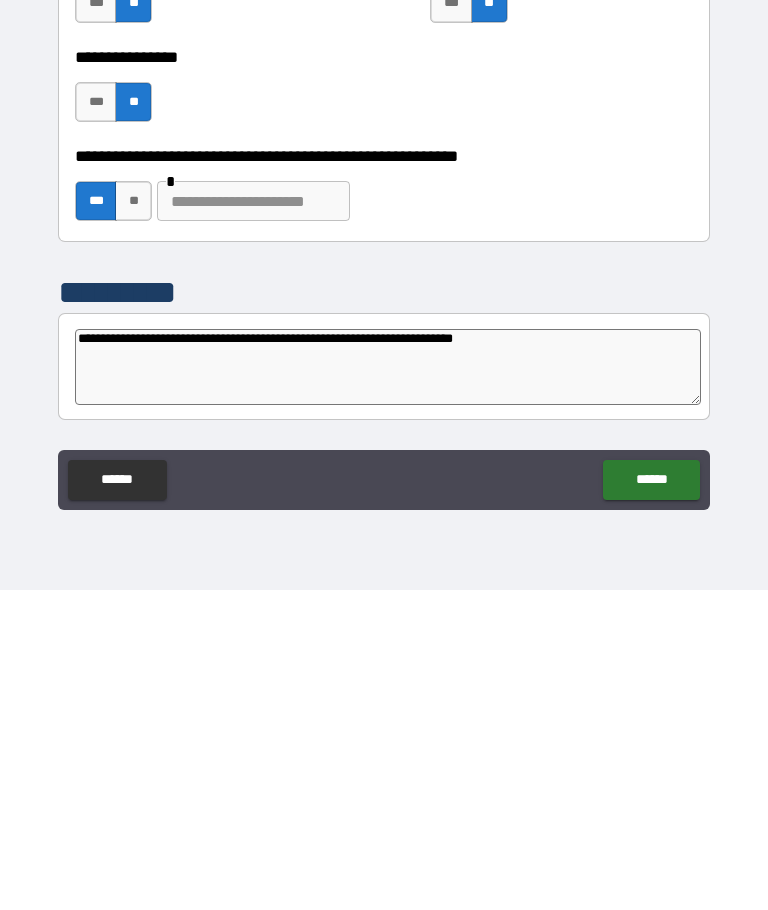 type on "*" 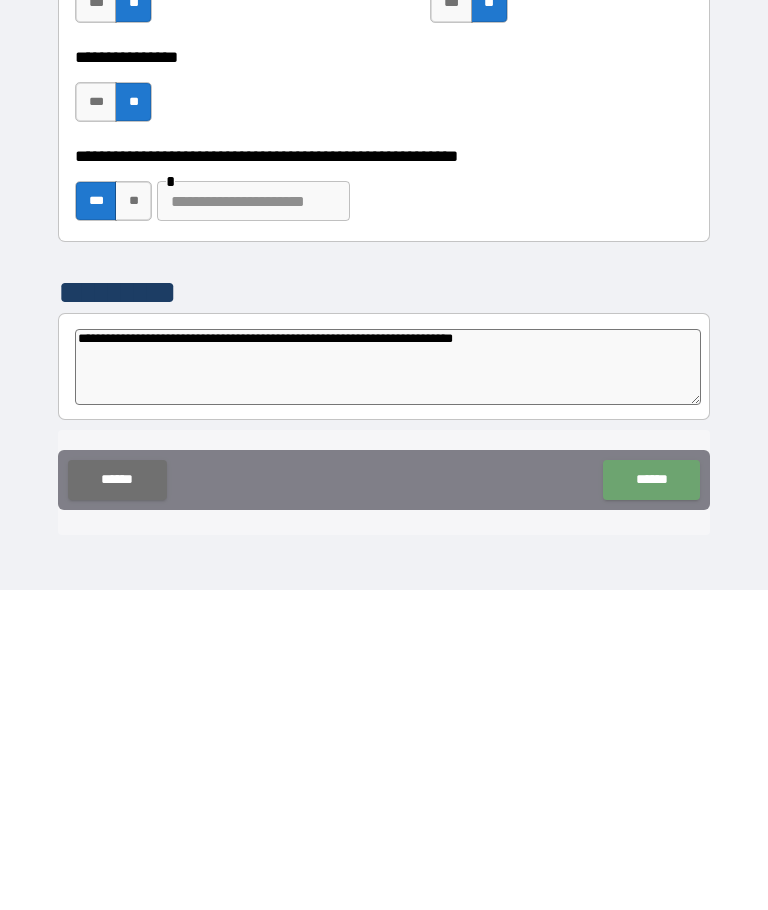 type on "**********" 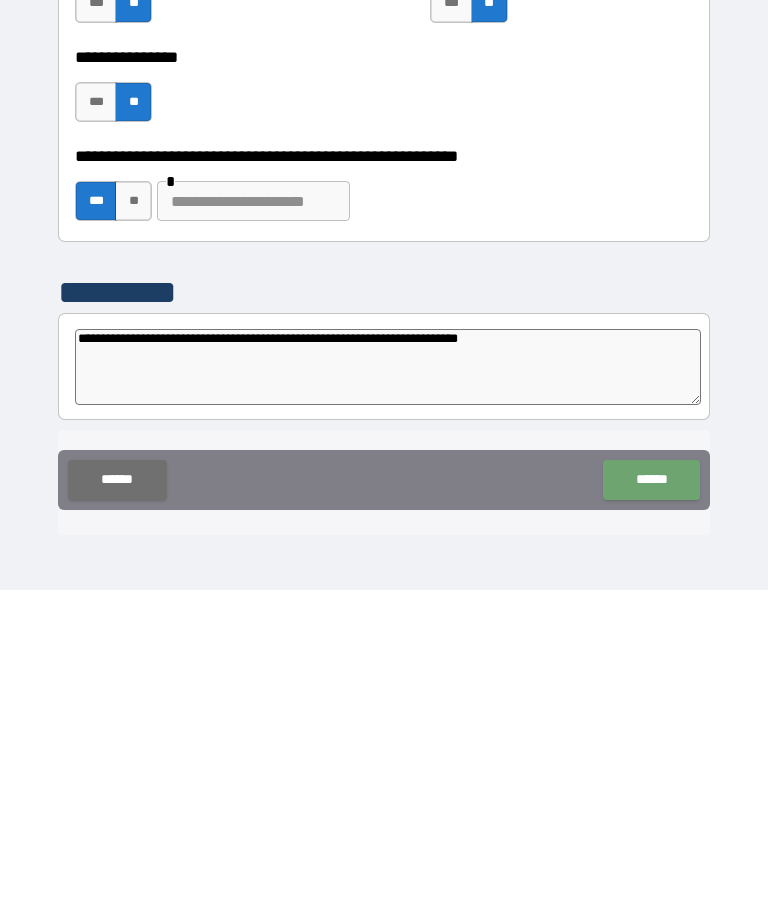 type on "*" 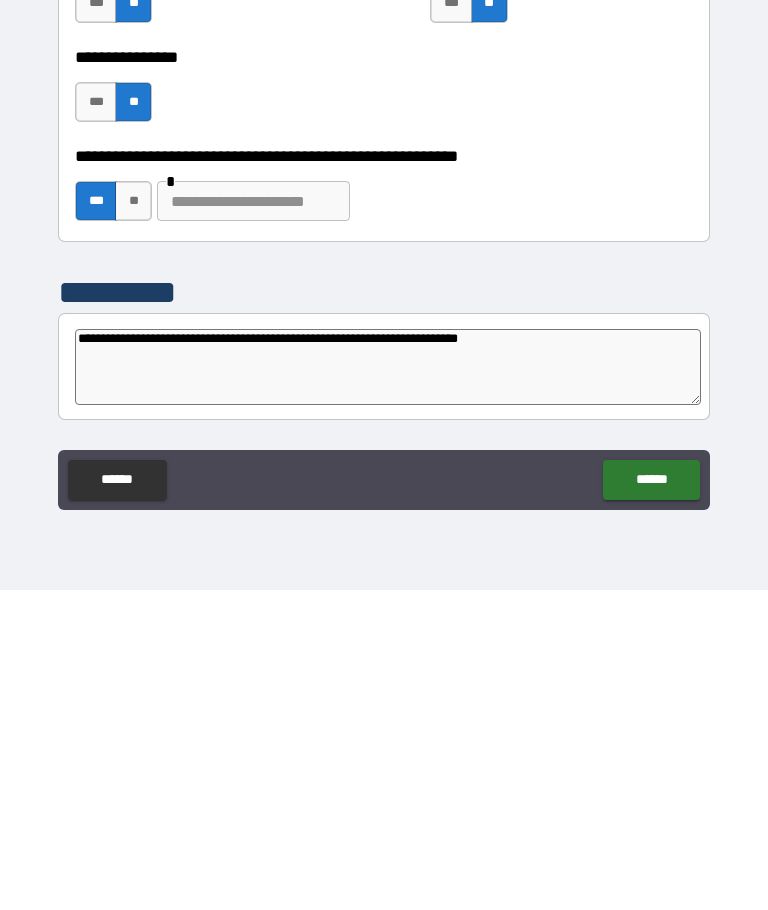 type on "**********" 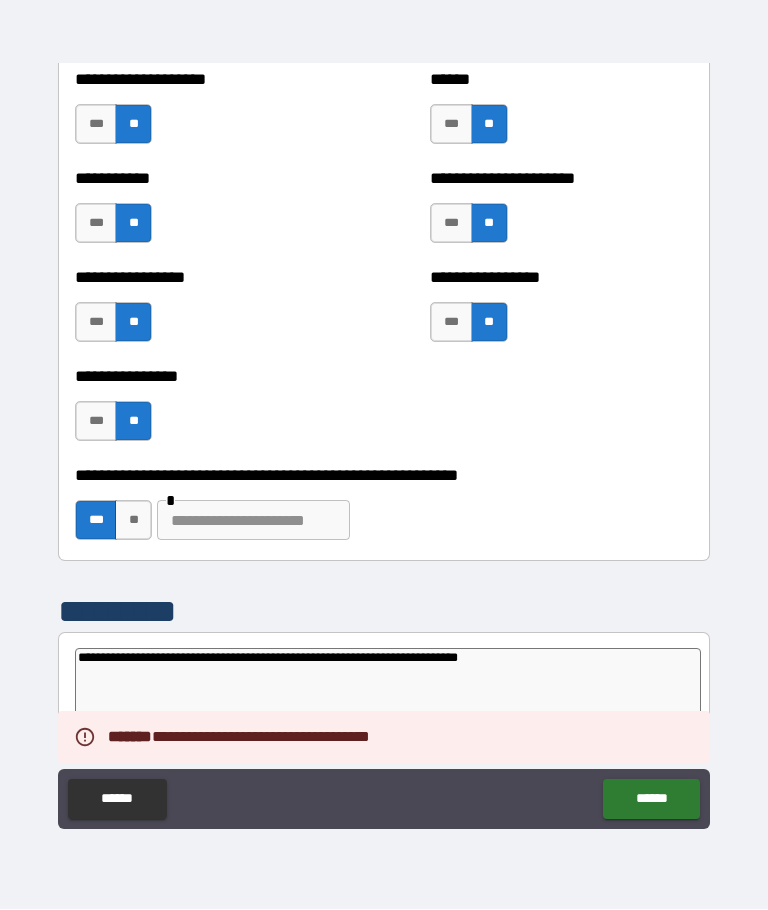 click on "******" at bounding box center (651, 800) 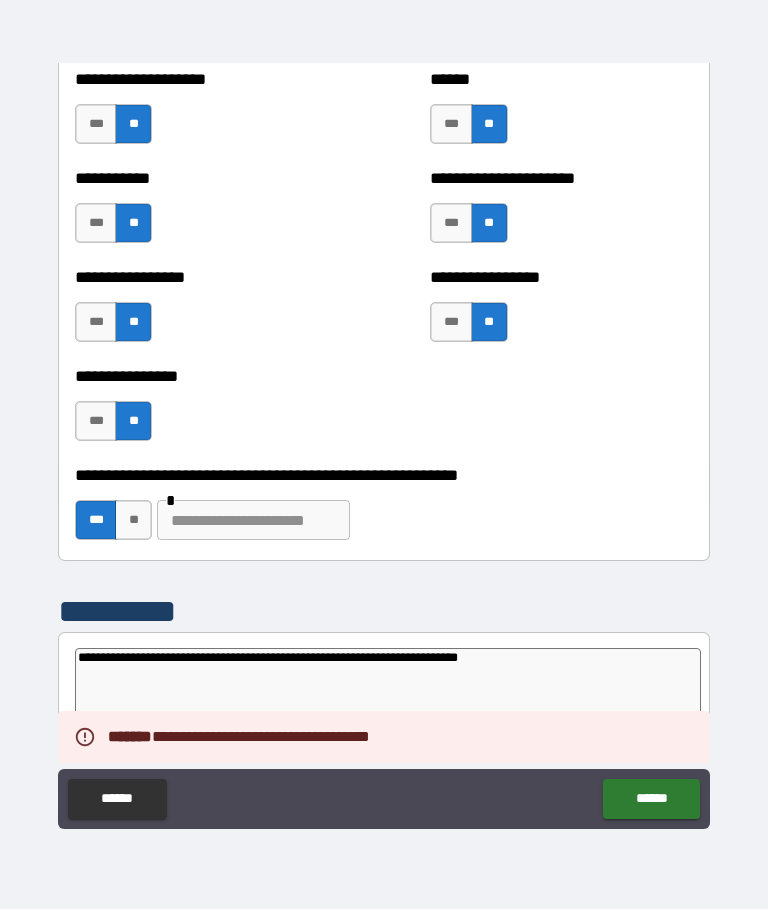 click on "**********" at bounding box center [388, 687] 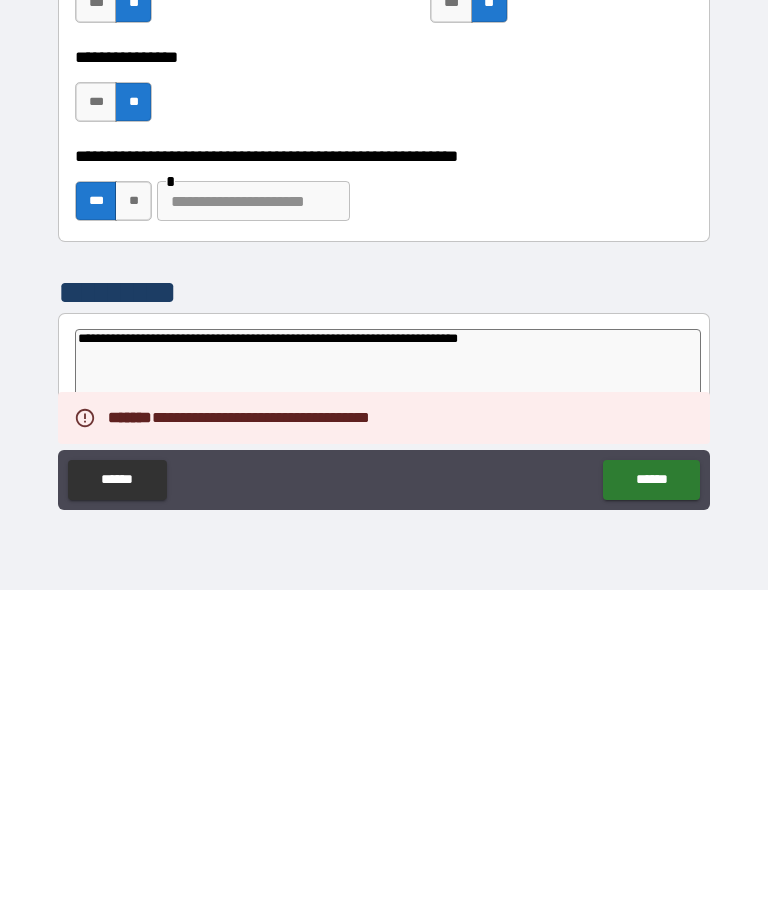 type on "**********" 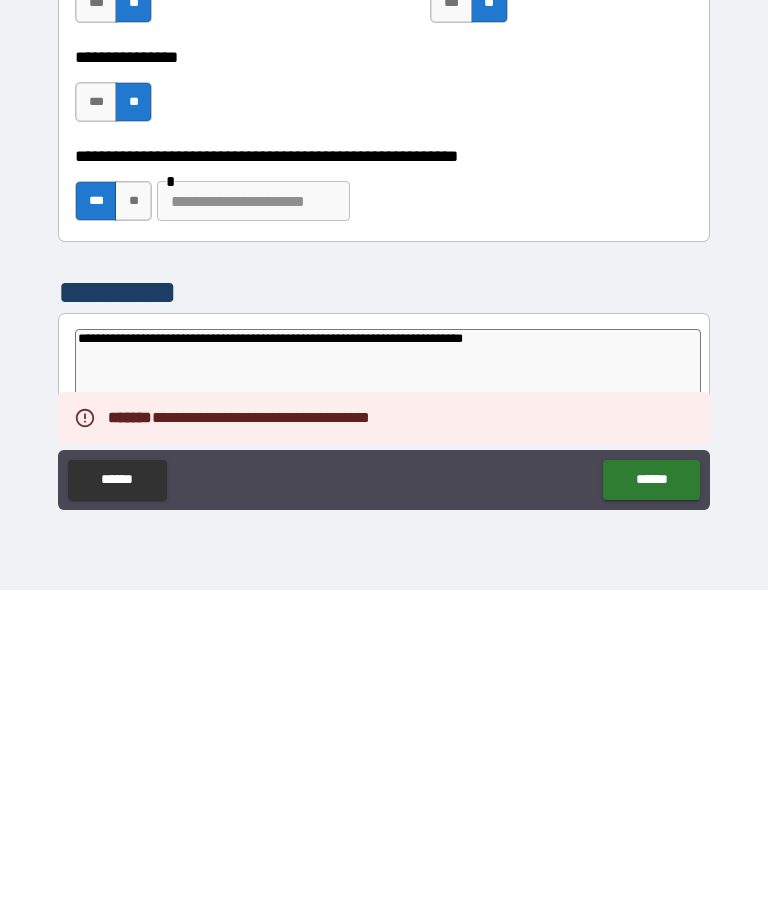 type on "**********" 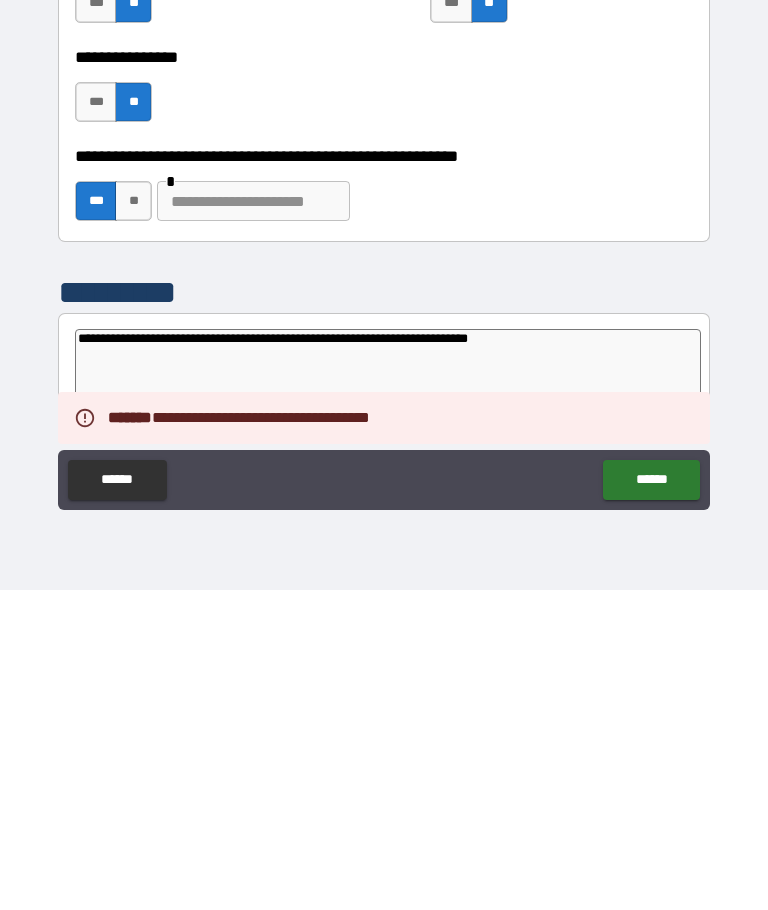 type on "*" 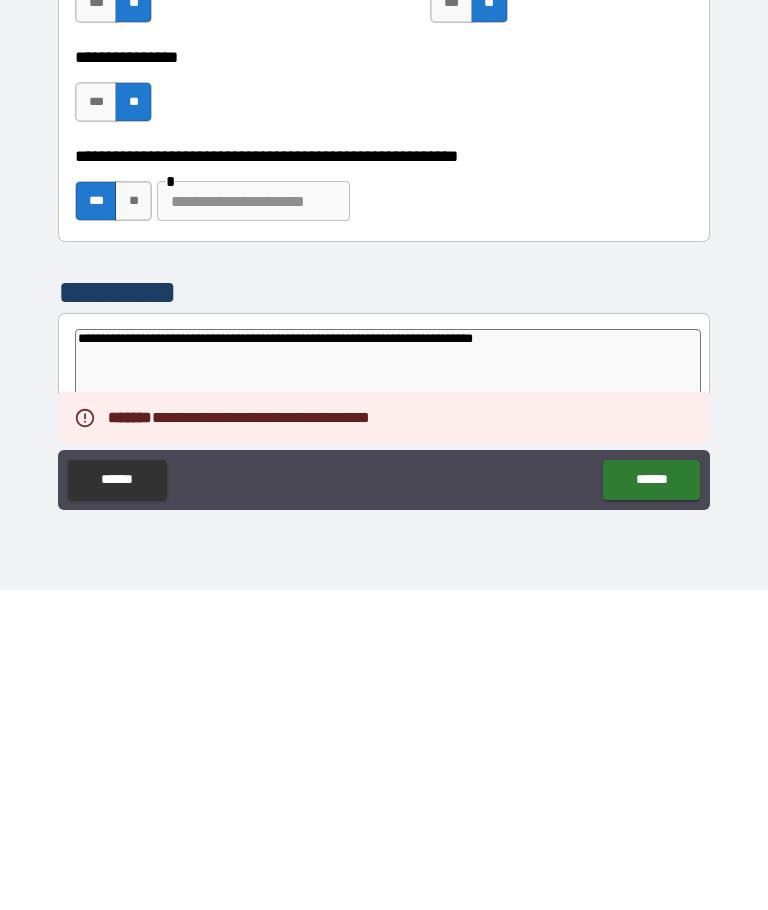 type on "**********" 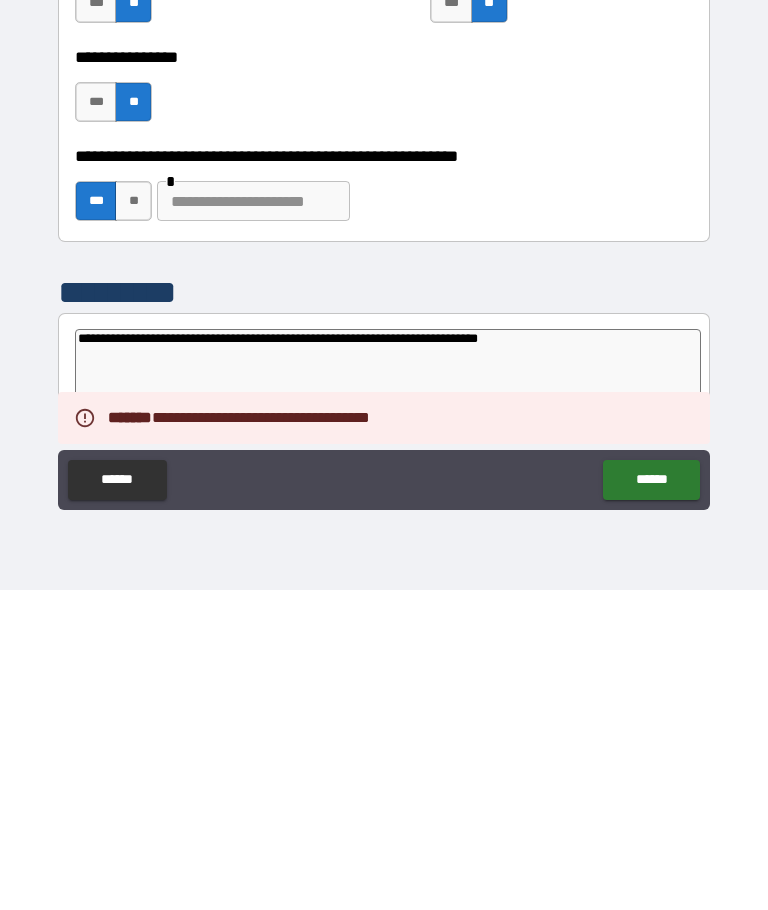 type on "**********" 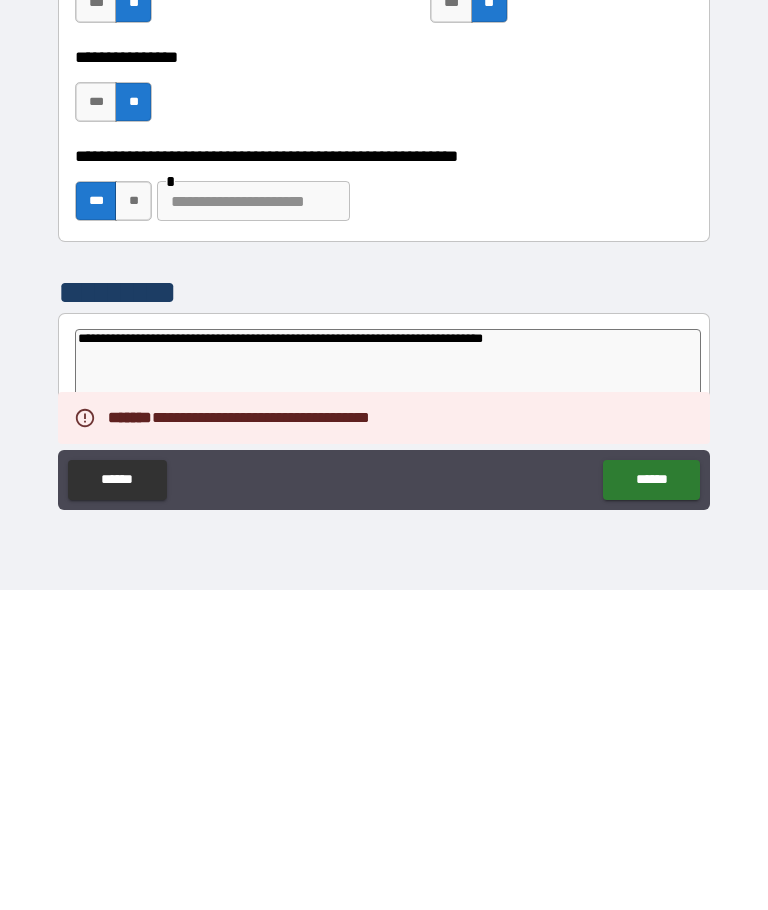 type on "**********" 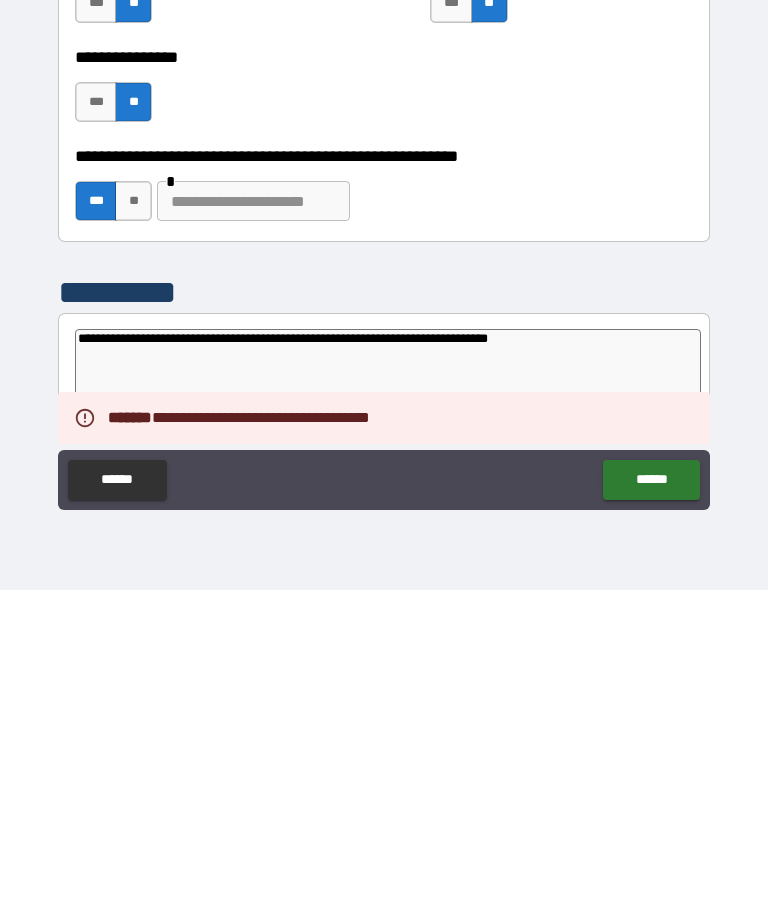 type on "*" 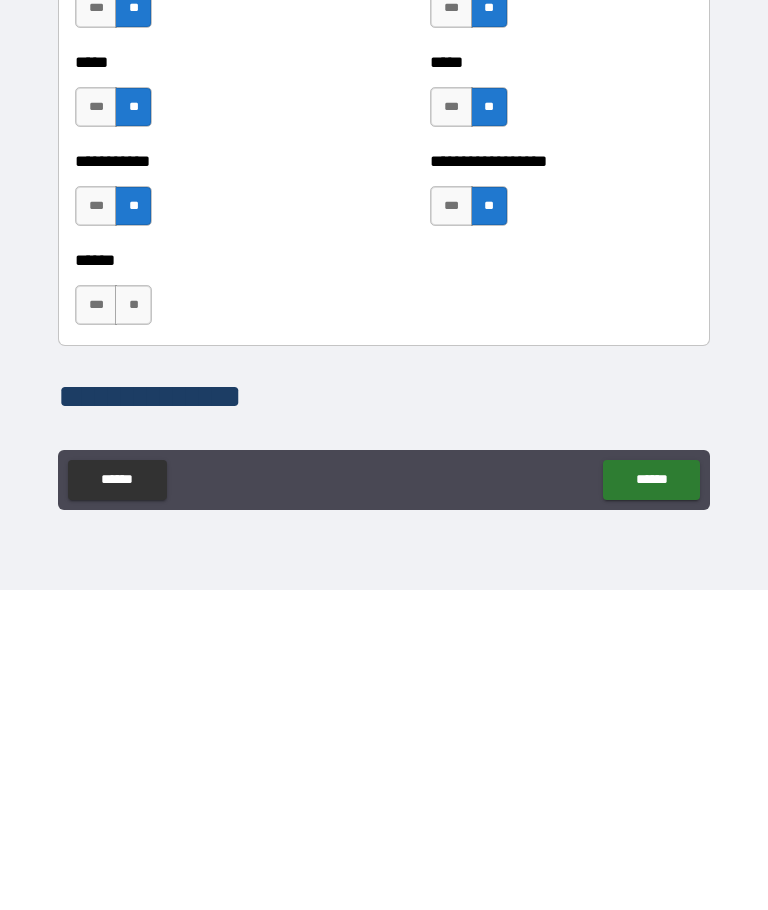 scroll, scrollTop: 1829, scrollLeft: 0, axis: vertical 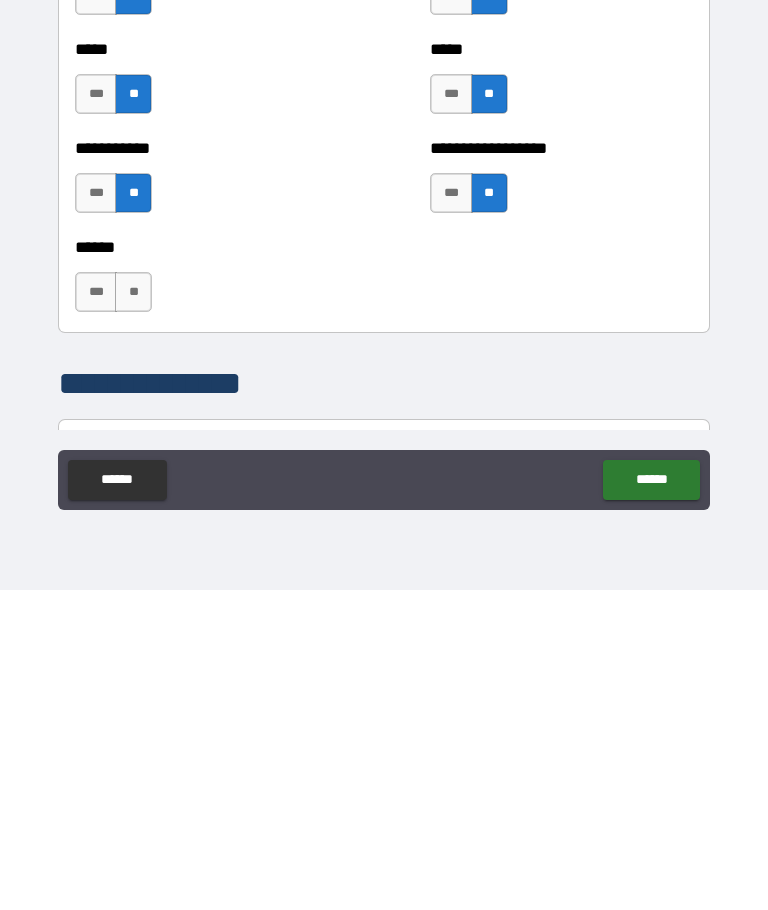 type on "**********" 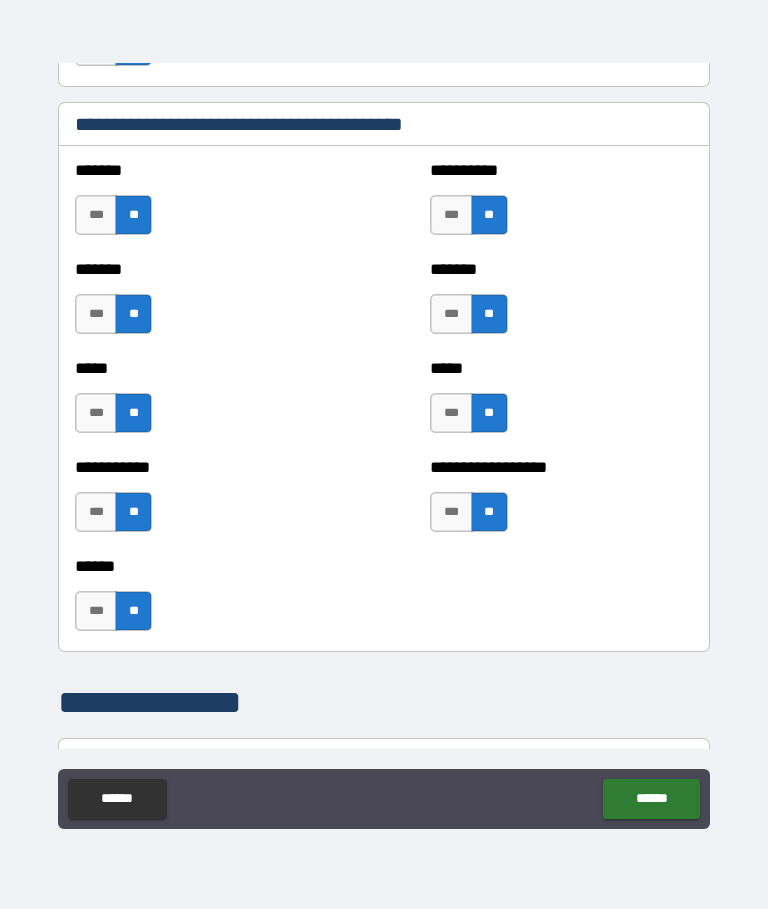 click on "******" at bounding box center [651, 800] 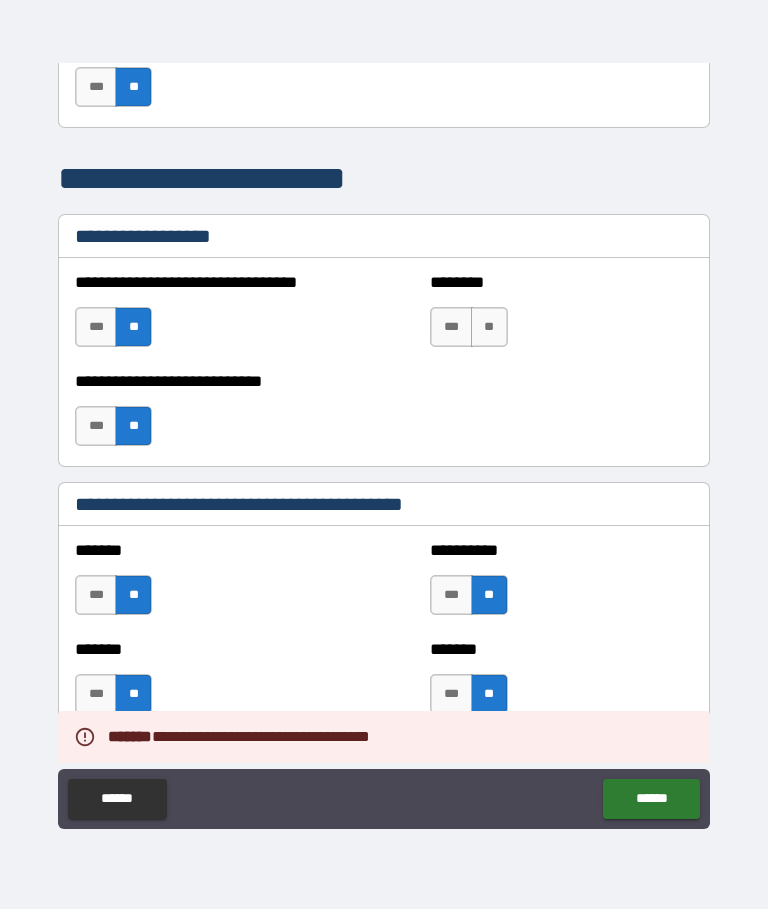 scroll, scrollTop: 1424, scrollLeft: 0, axis: vertical 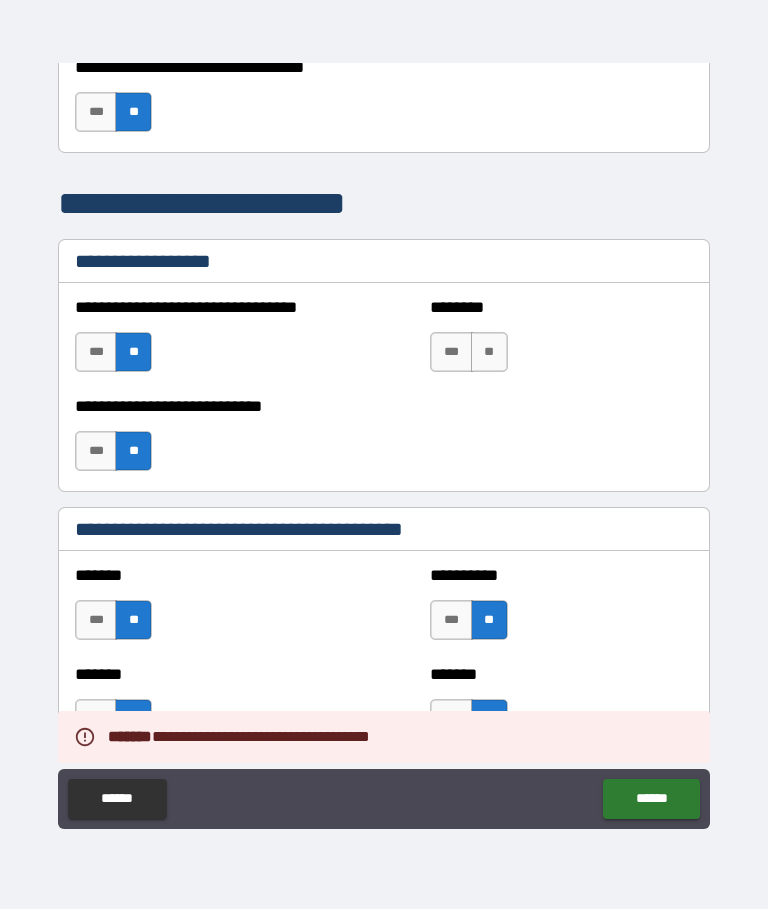 click on "**" at bounding box center (489, 353) 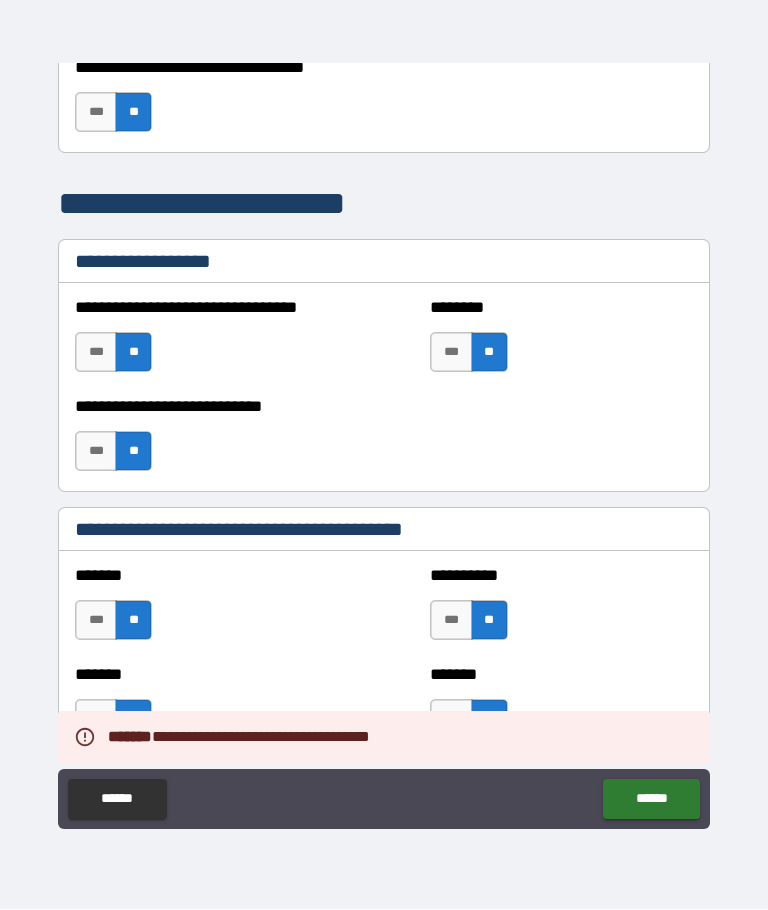 click on "******" at bounding box center [651, 800] 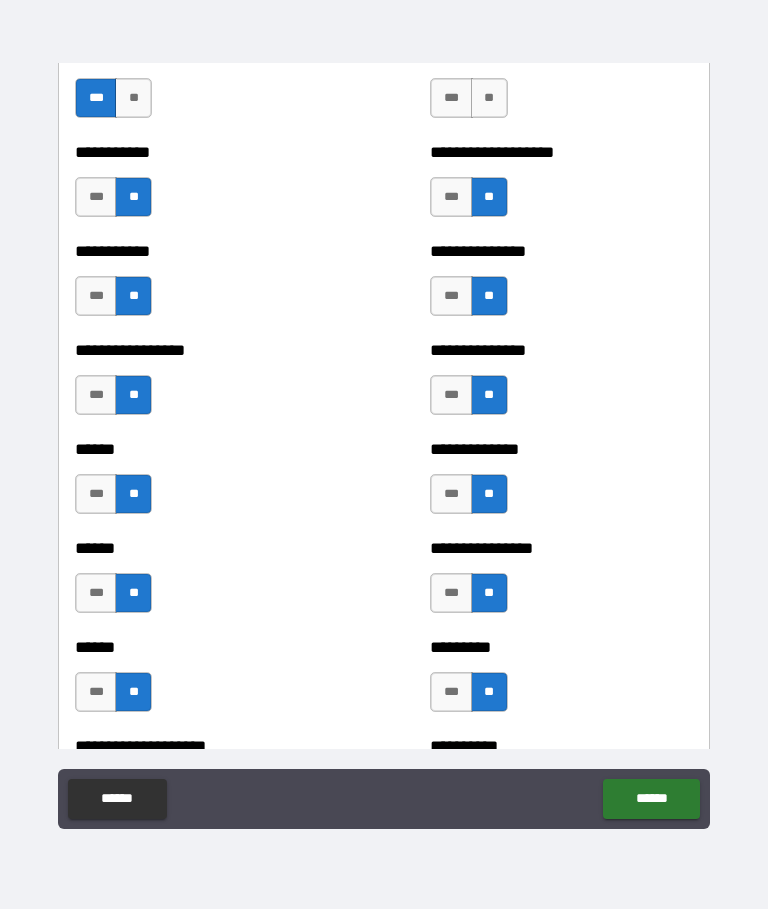 scroll, scrollTop: 2719, scrollLeft: 0, axis: vertical 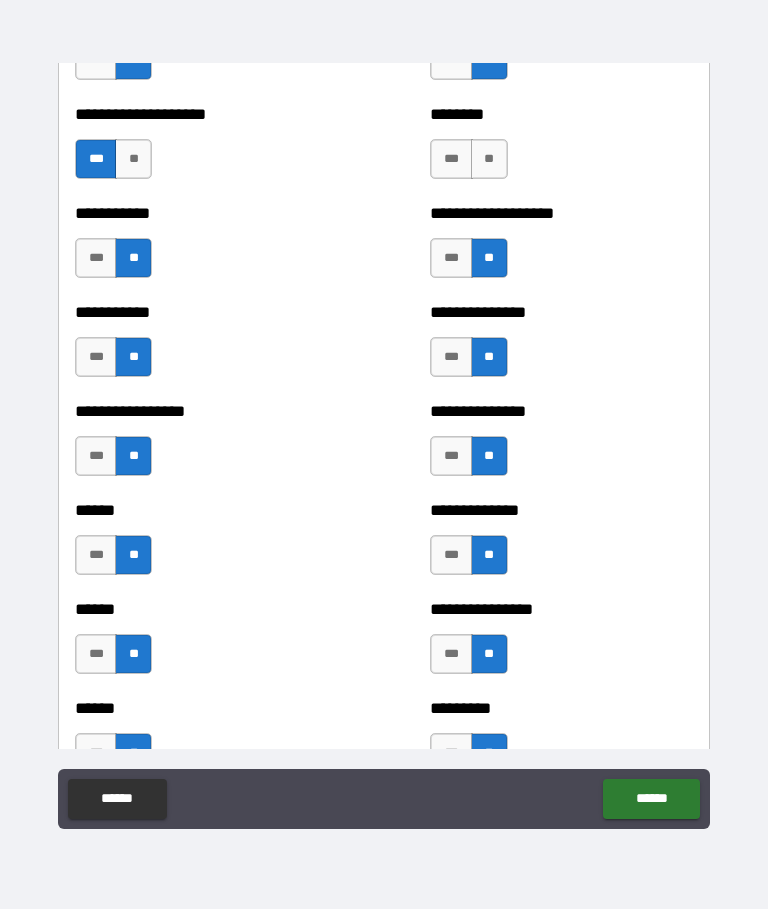 click on "**" at bounding box center [489, 160] 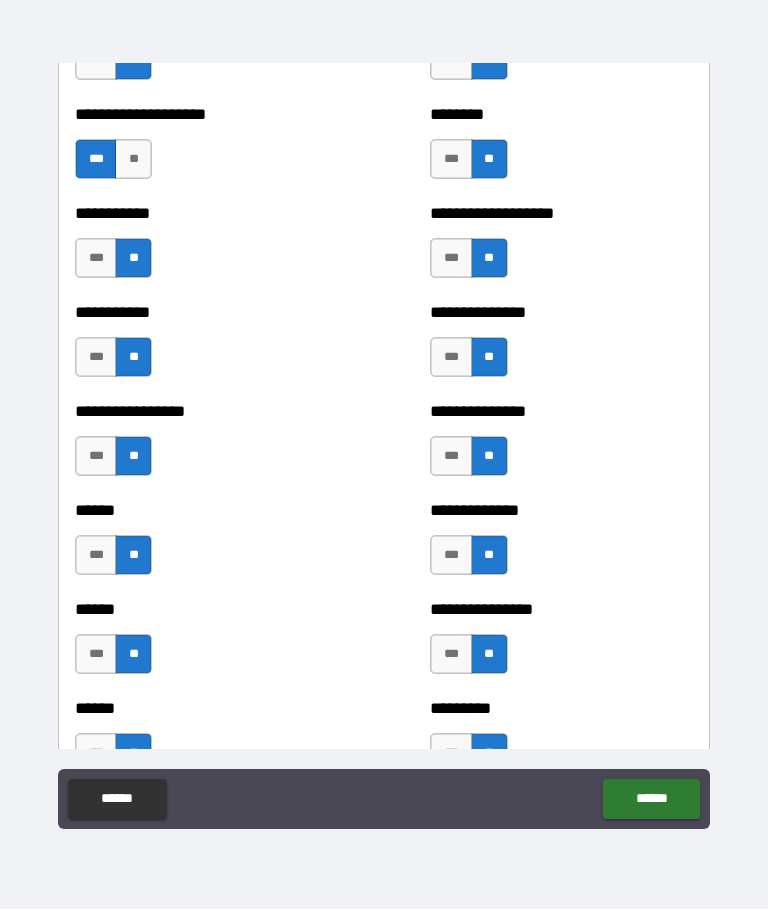 click on "******" at bounding box center (651, 800) 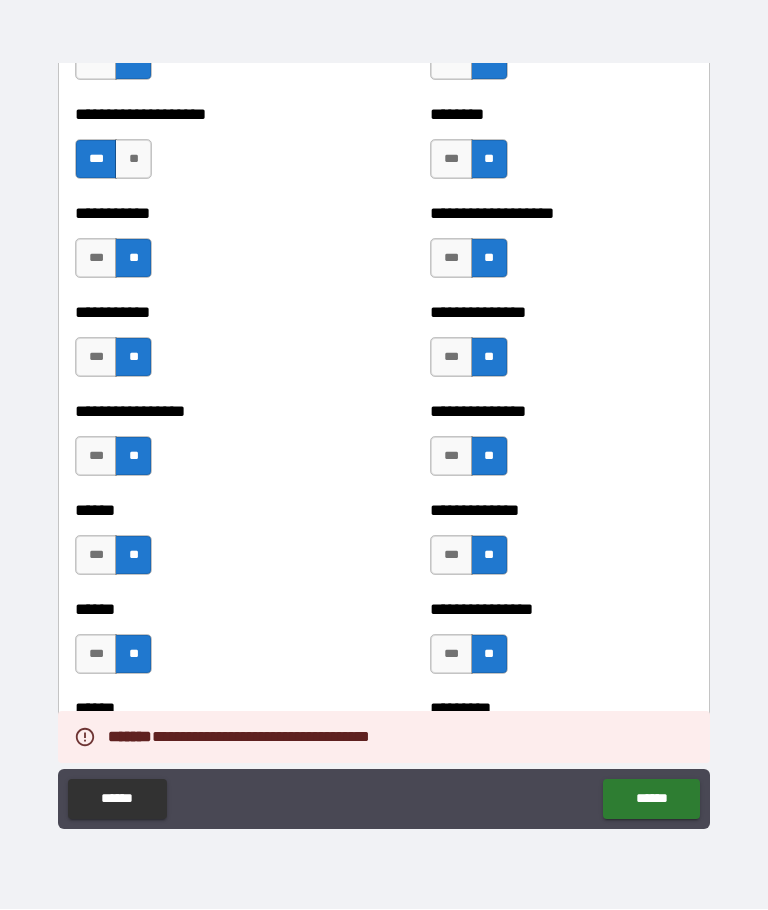 type on "*" 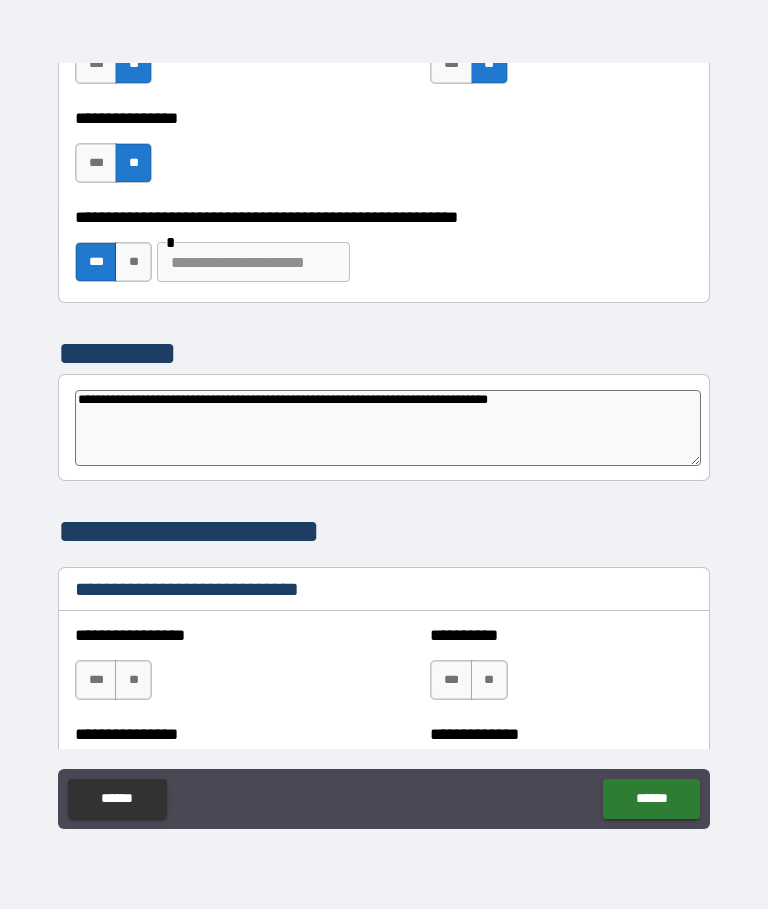 scroll, scrollTop: 6280, scrollLeft: 0, axis: vertical 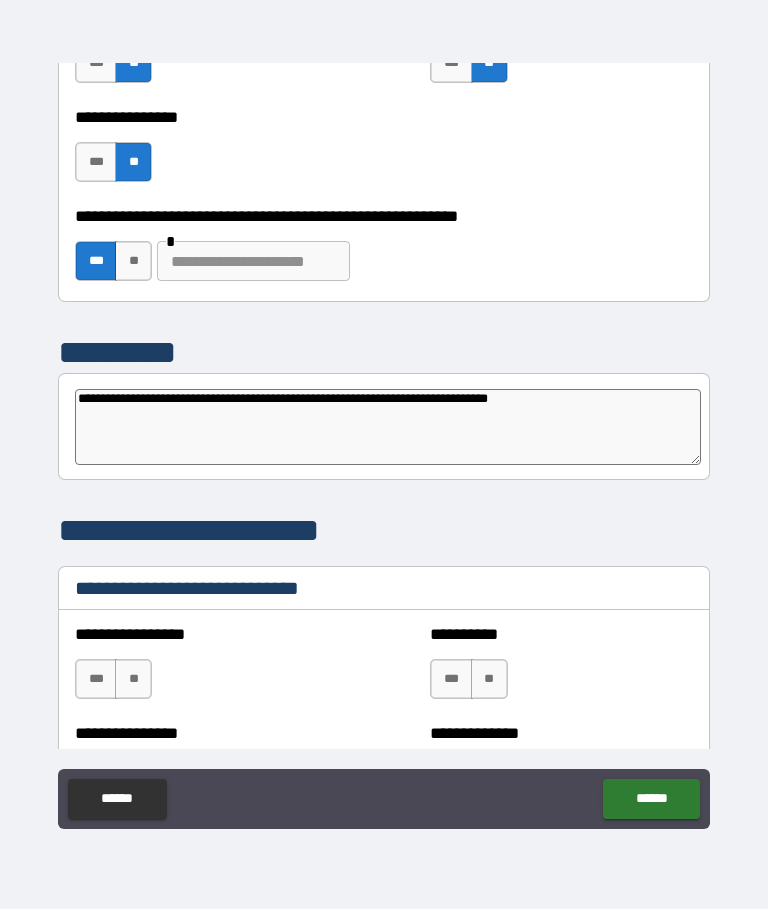 click at bounding box center [253, 262] 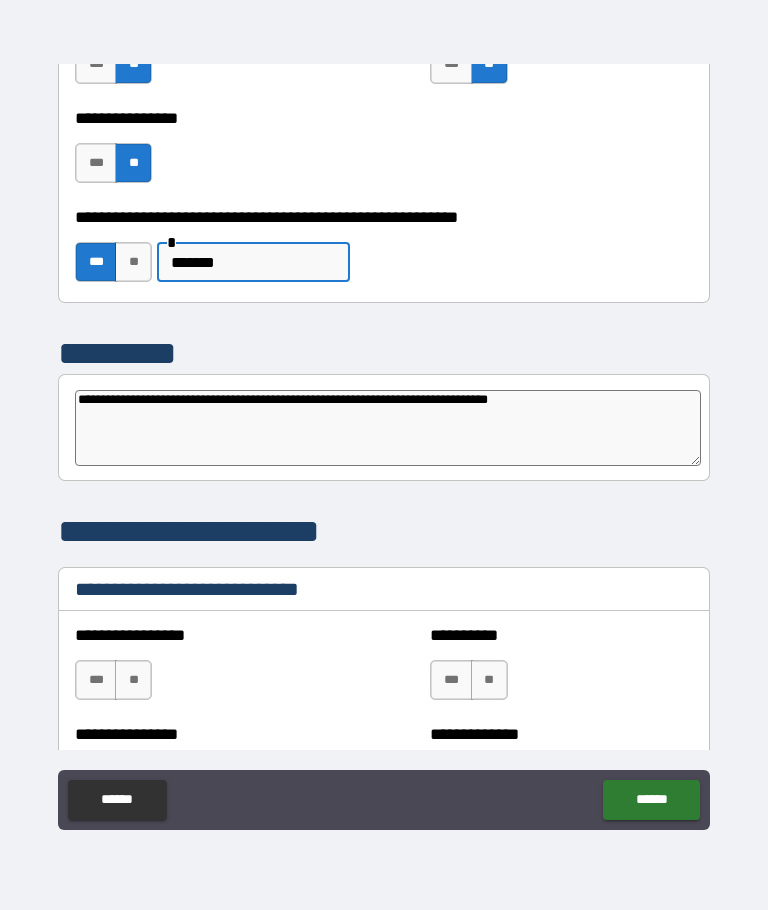 type on "********" 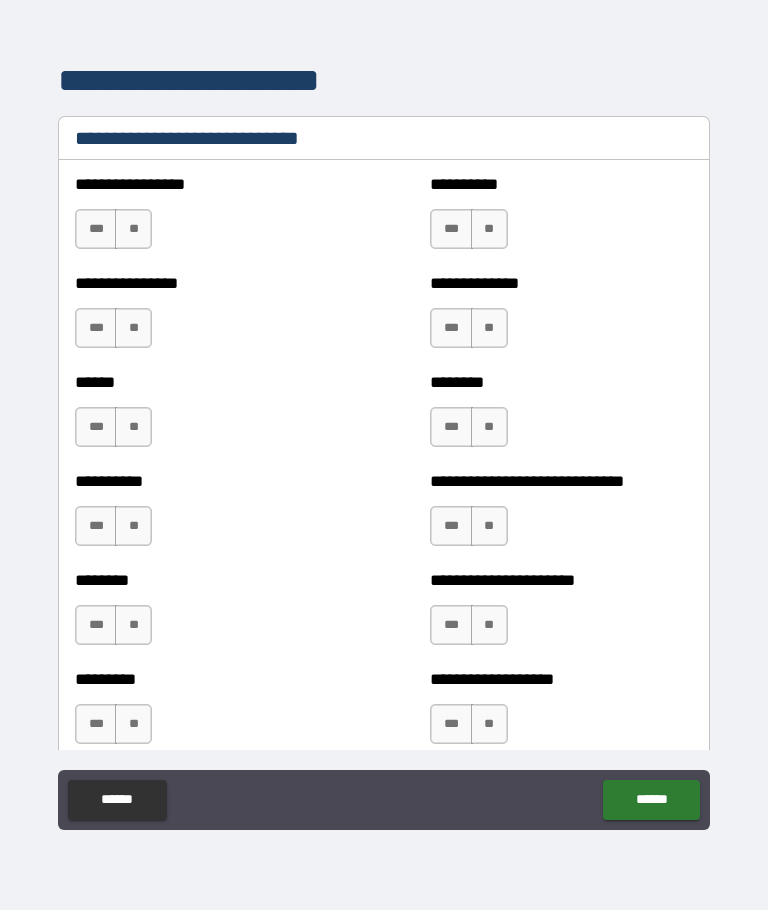 scroll, scrollTop: 6747, scrollLeft: 0, axis: vertical 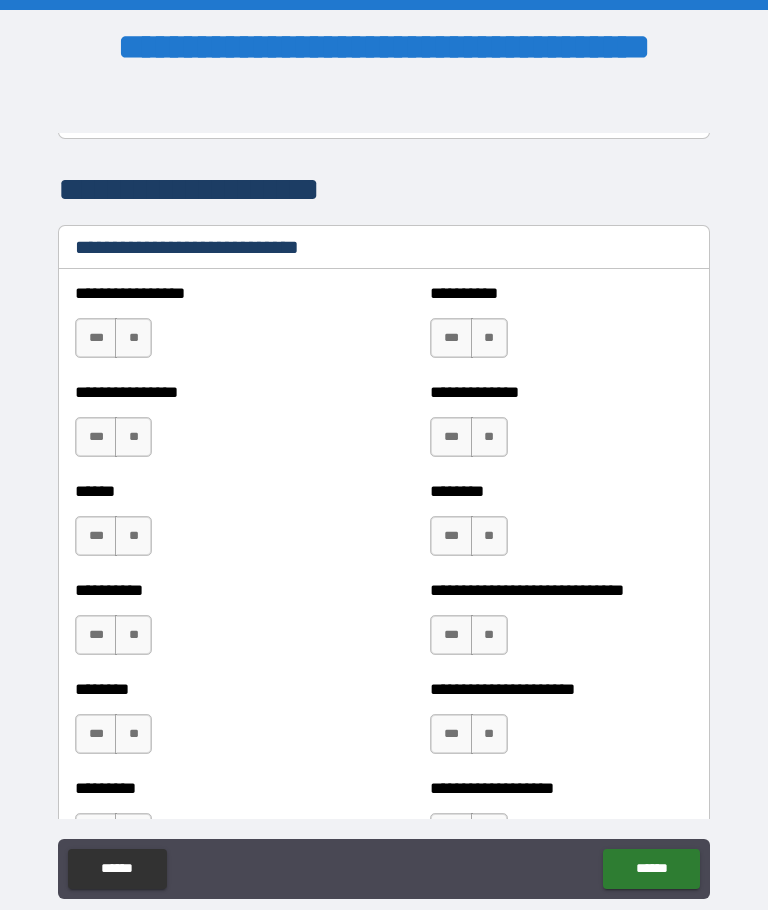 type on "*" 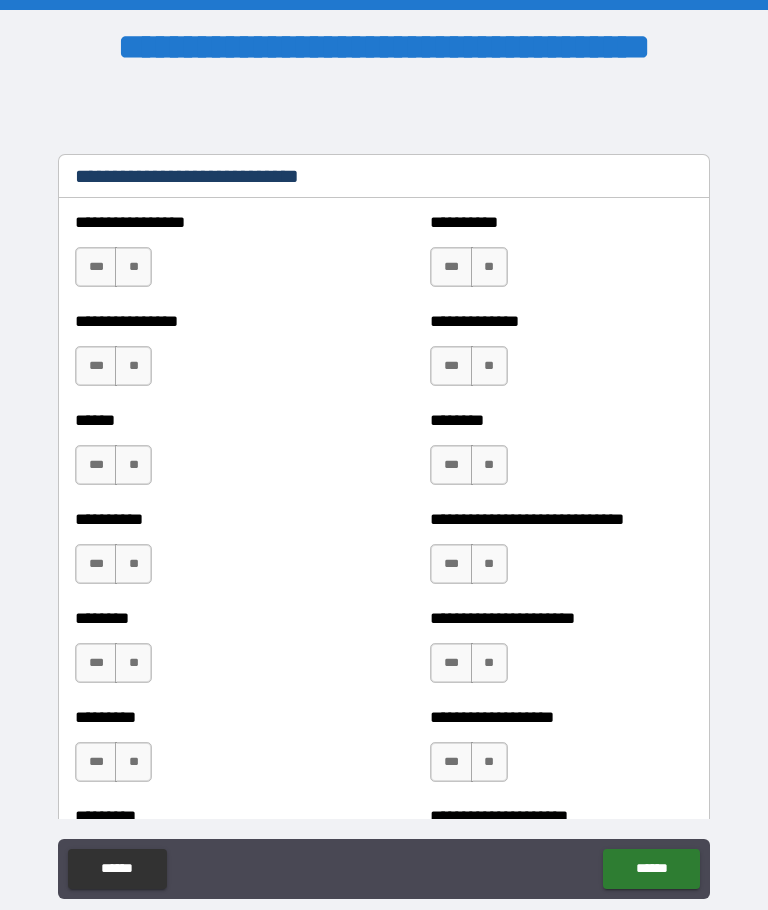 scroll, scrollTop: 6764, scrollLeft: 0, axis: vertical 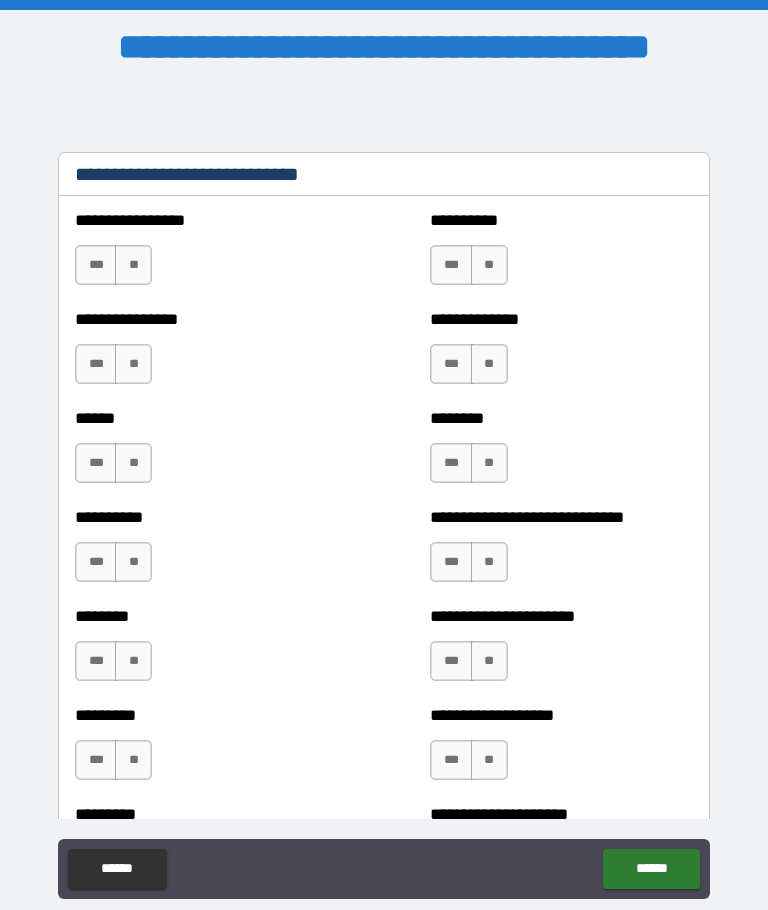 type on "********" 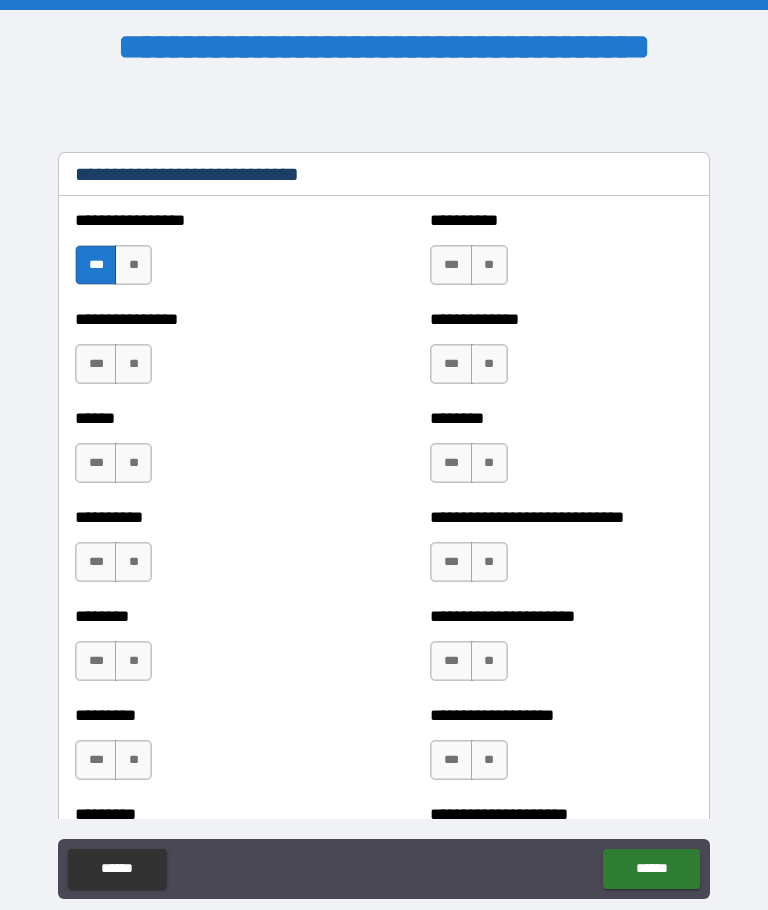 click on "***" at bounding box center (96, 364) 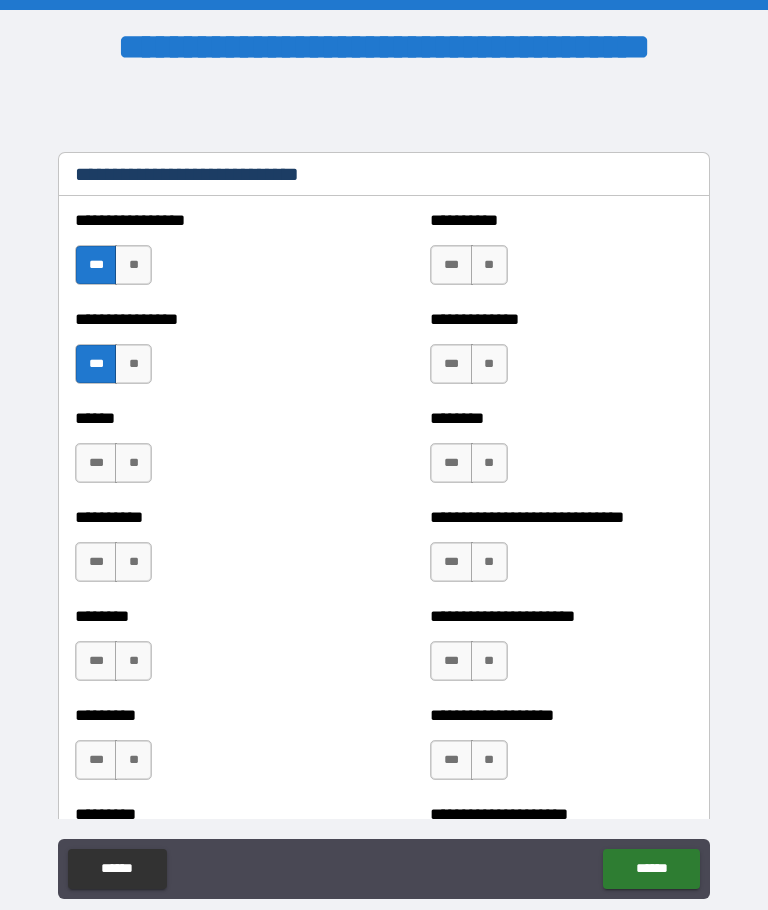 click on "***" at bounding box center (451, 364) 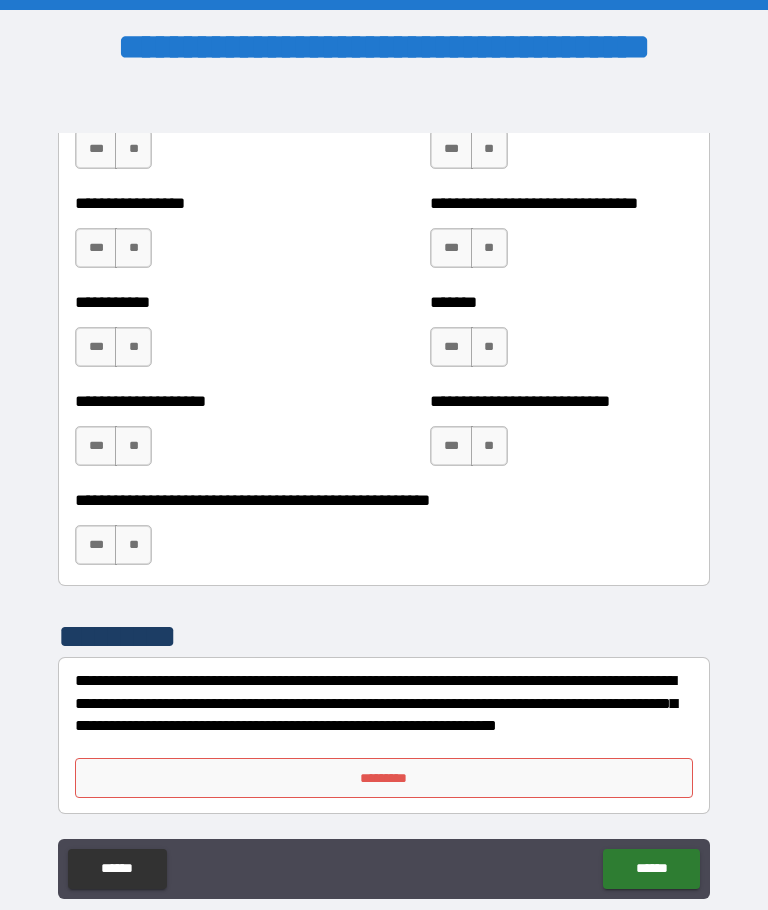 scroll, scrollTop: 7969, scrollLeft: 0, axis: vertical 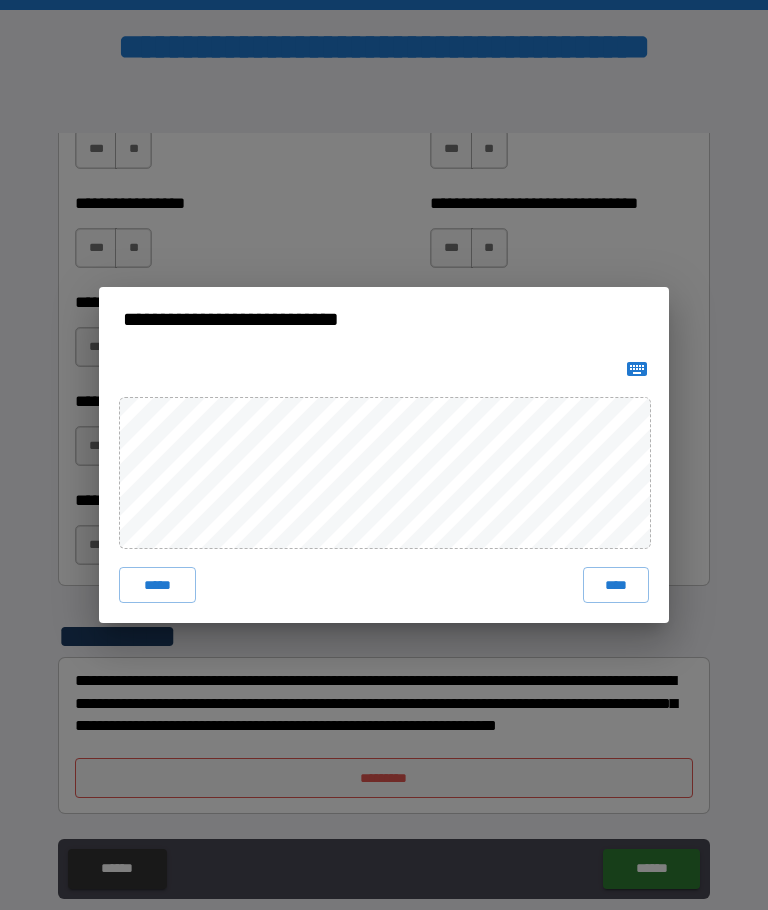 click on "****" at bounding box center (616, 585) 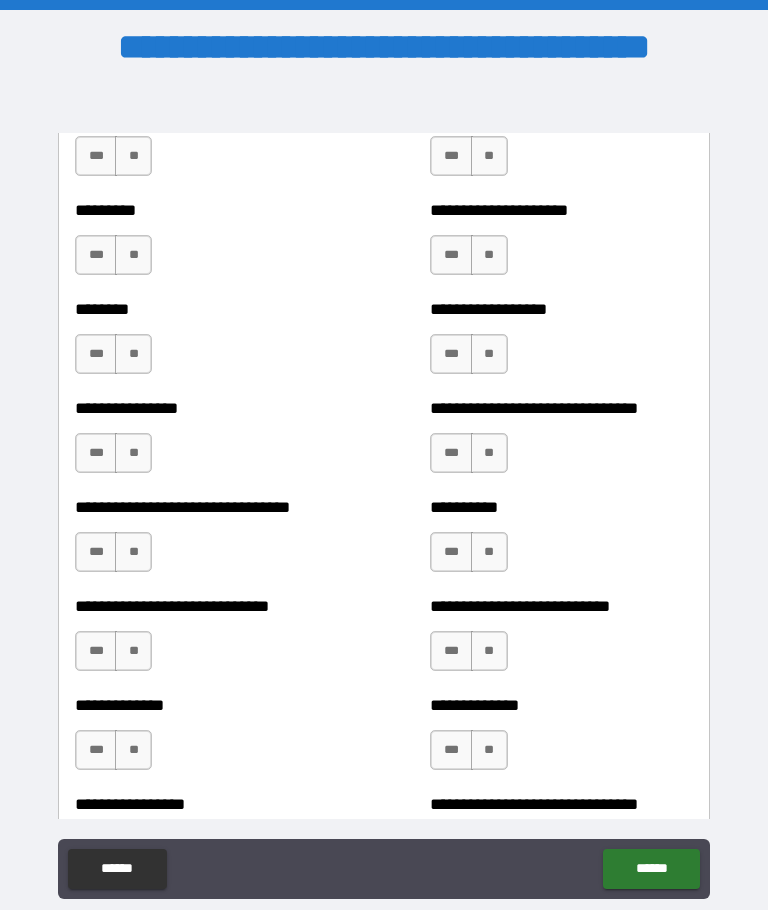 scroll, scrollTop: 7367, scrollLeft: 0, axis: vertical 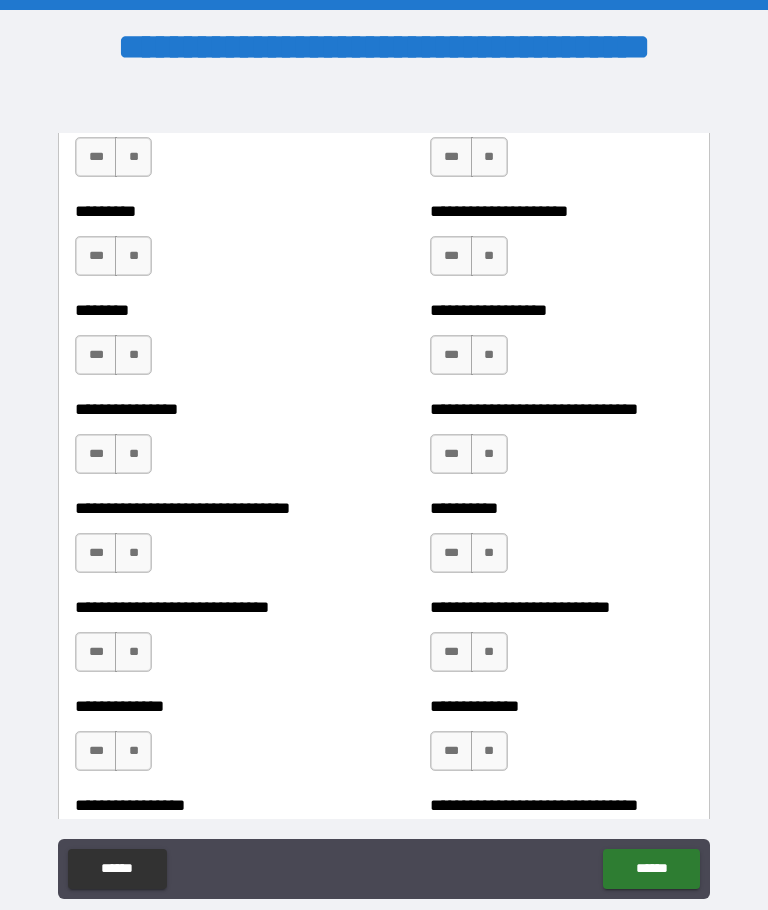 click on "***" at bounding box center (451, 553) 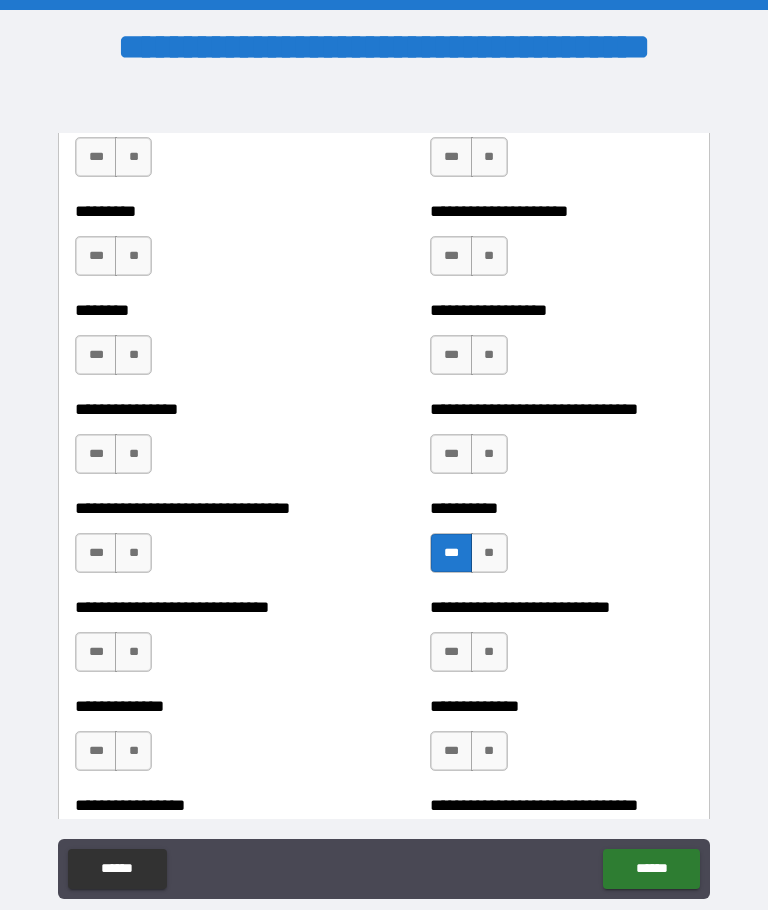 type on "*" 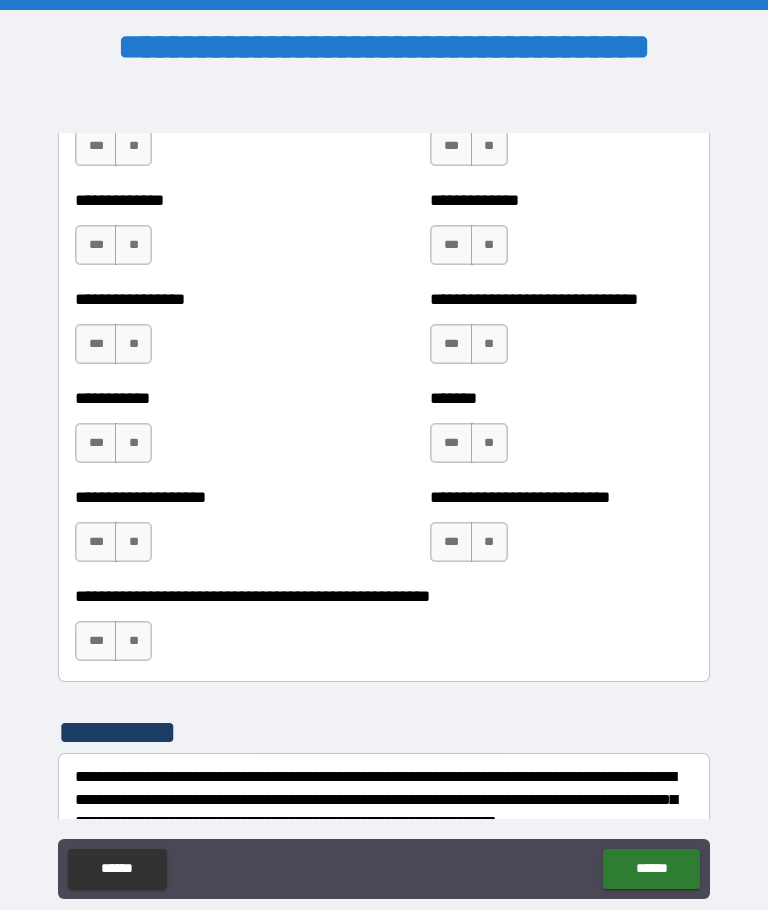 scroll, scrollTop: 7880, scrollLeft: 0, axis: vertical 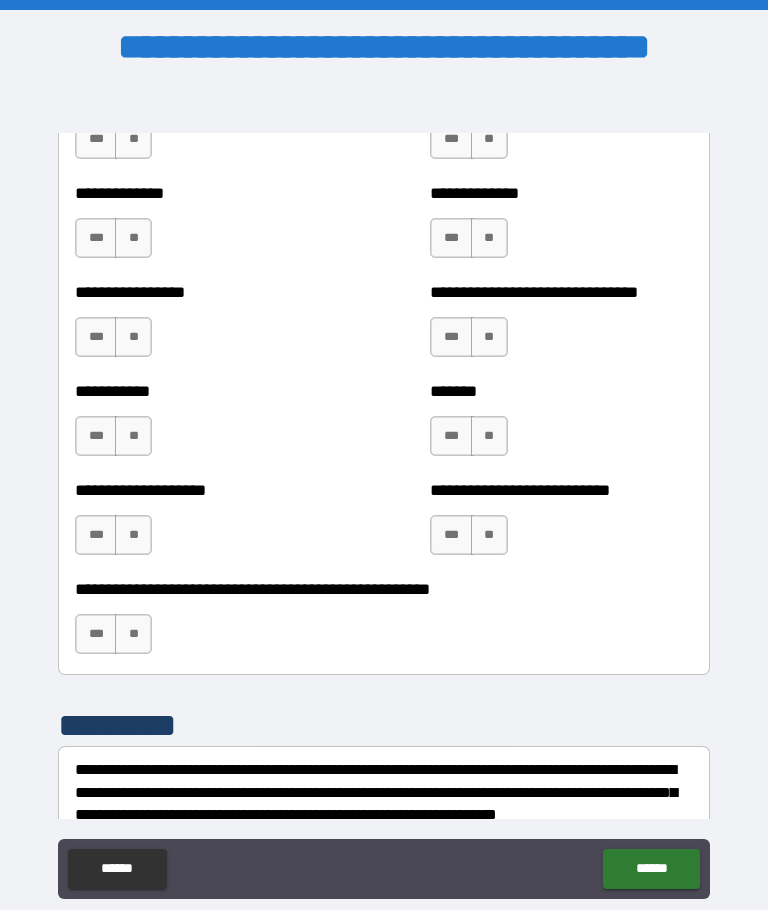 click on "******" at bounding box center [651, 869] 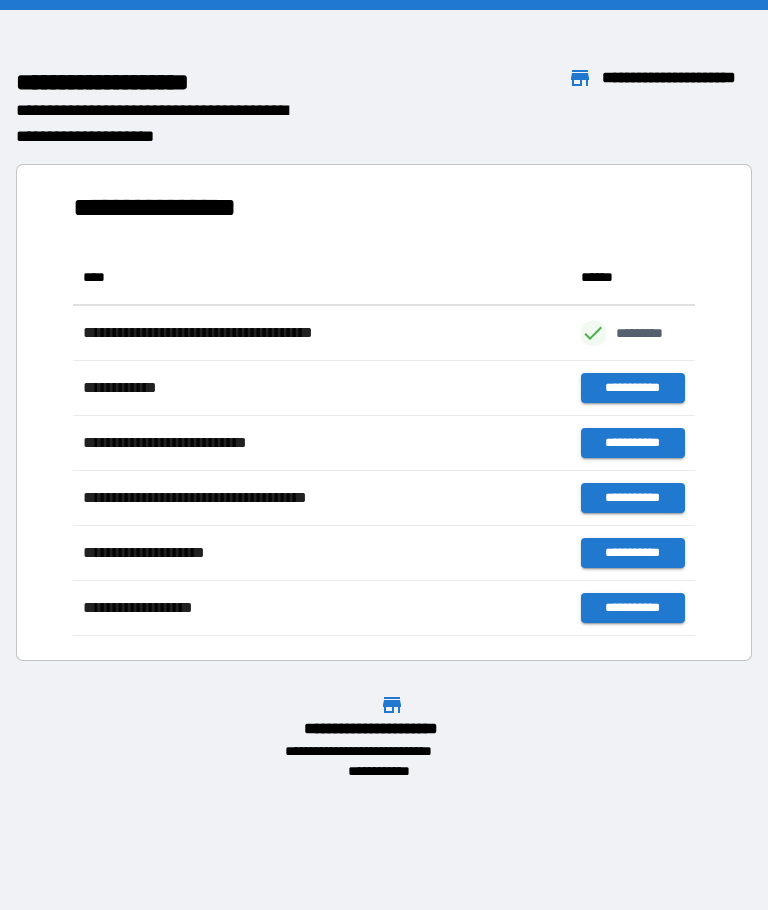 scroll, scrollTop: 1, scrollLeft: 1, axis: both 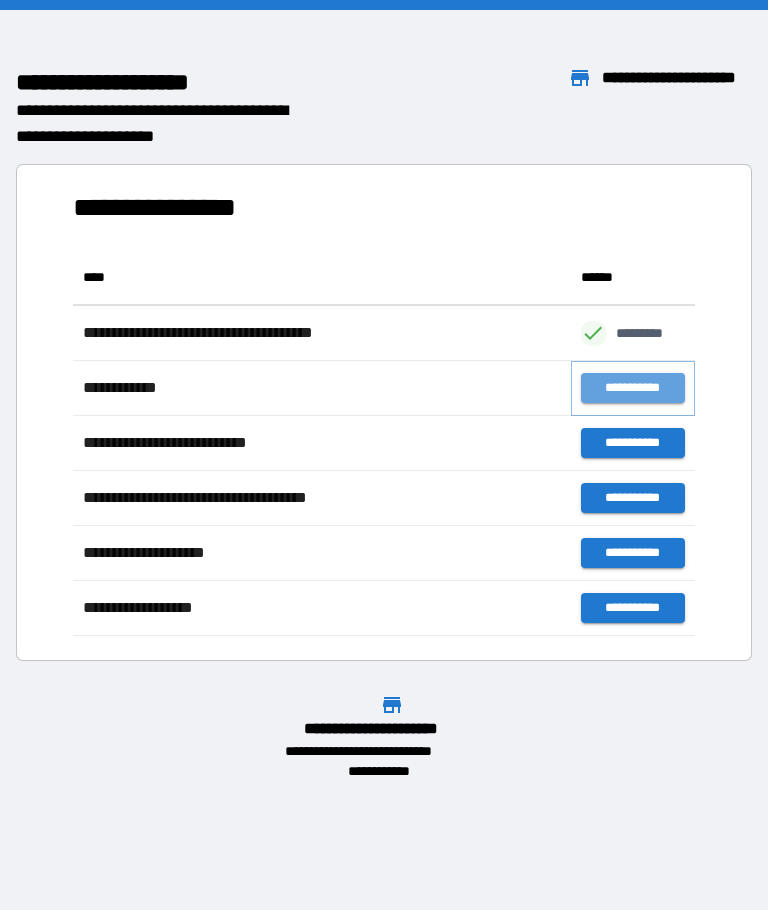 click on "**********" at bounding box center [633, 388] 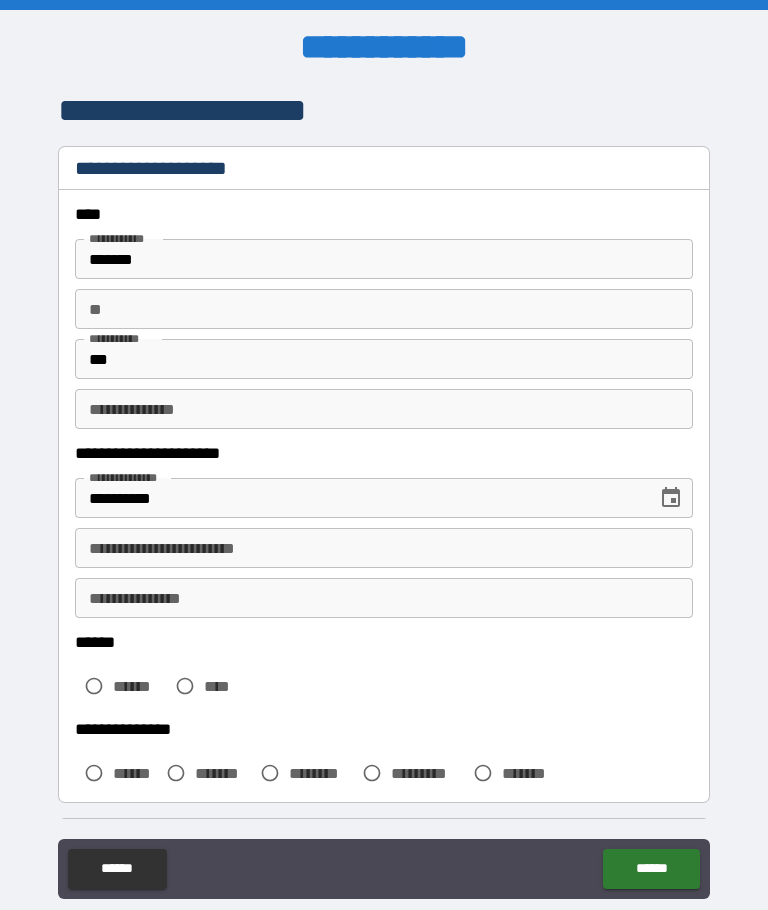 click on "******" at bounding box center (651, 869) 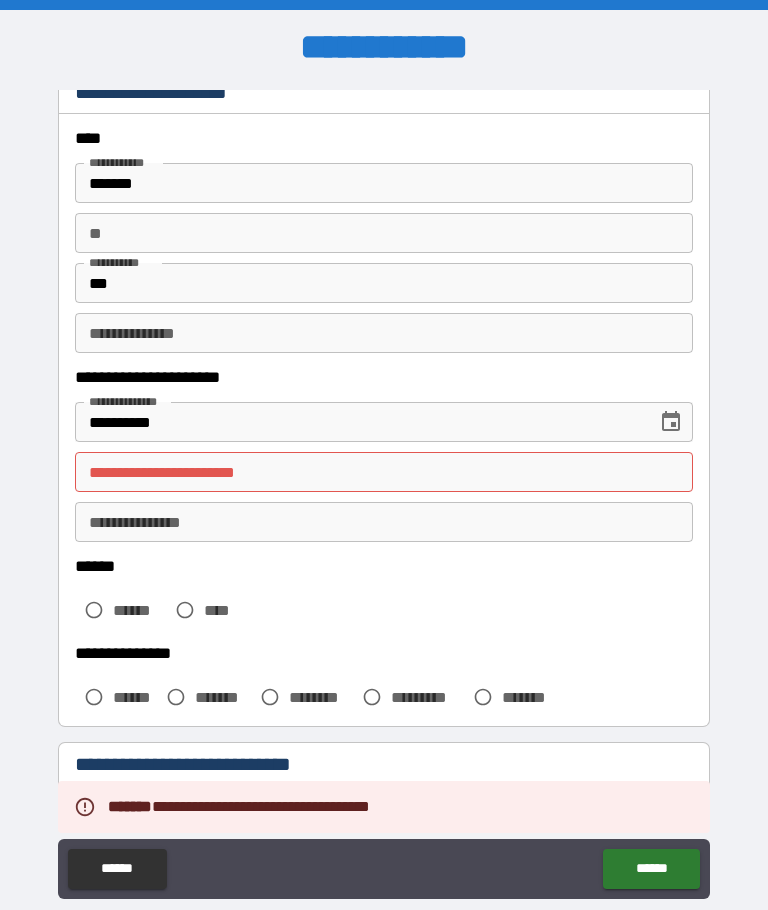scroll, scrollTop: 78, scrollLeft: 0, axis: vertical 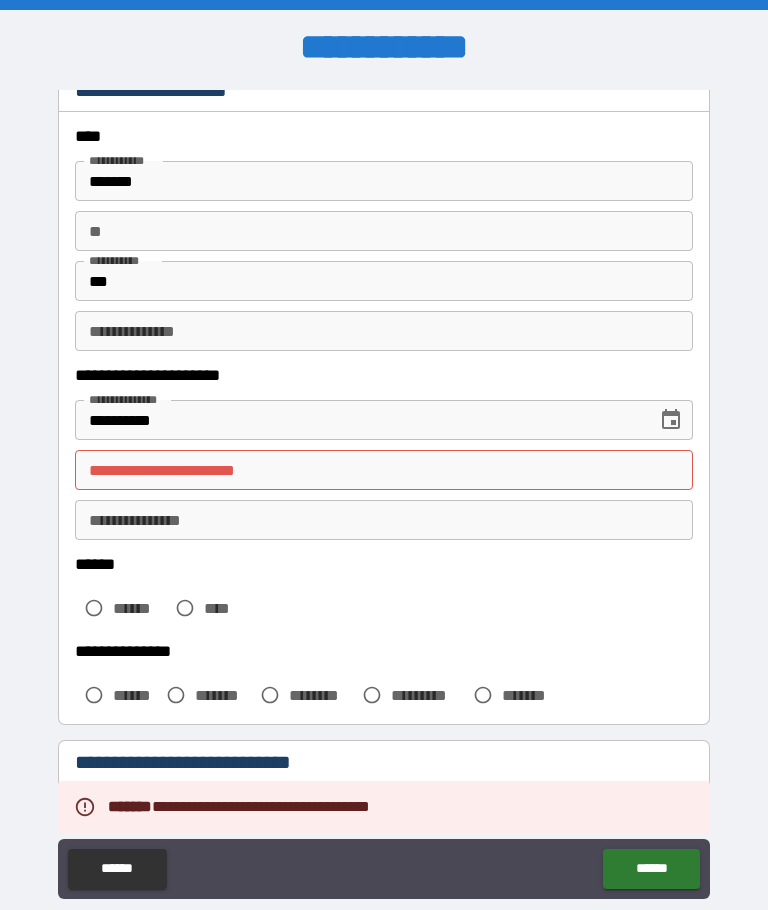click on "**********" at bounding box center [384, 470] 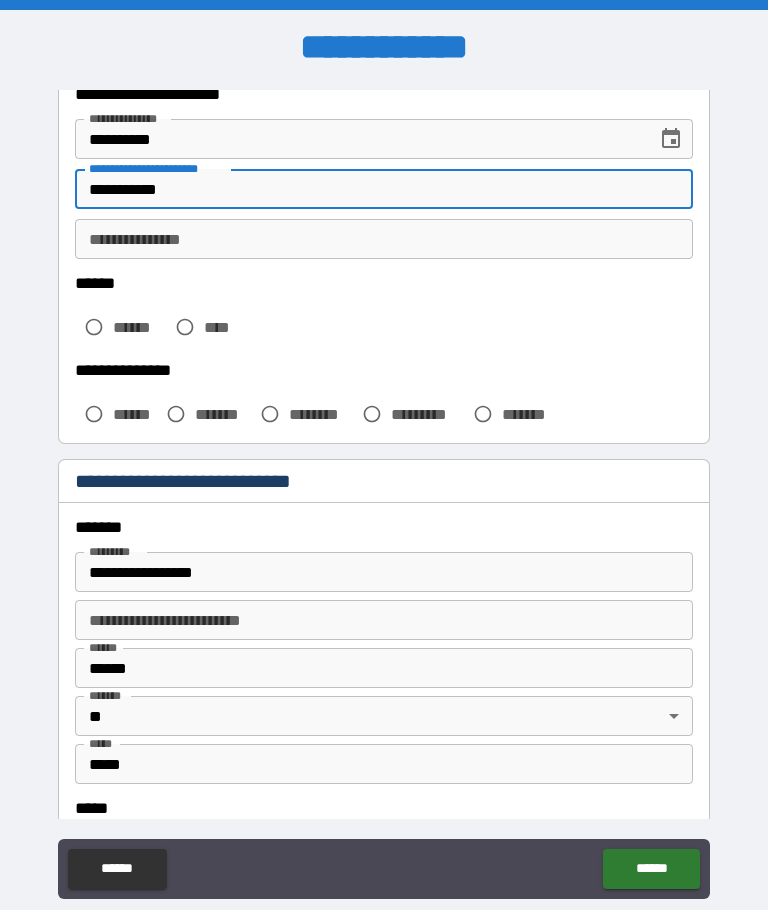 scroll, scrollTop: 355, scrollLeft: 0, axis: vertical 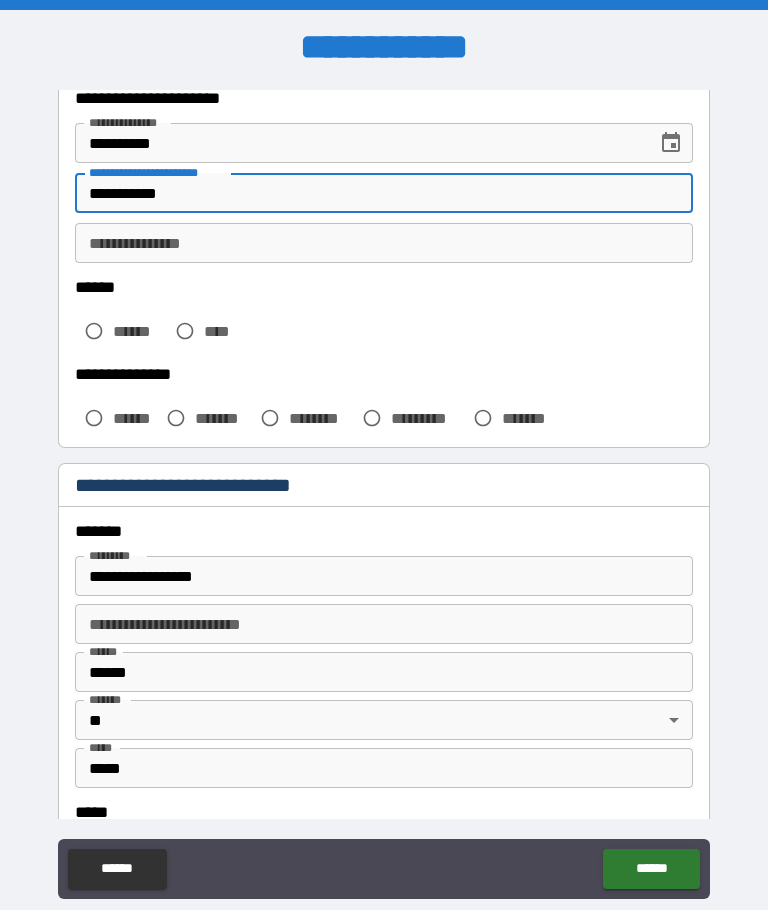 type on "**********" 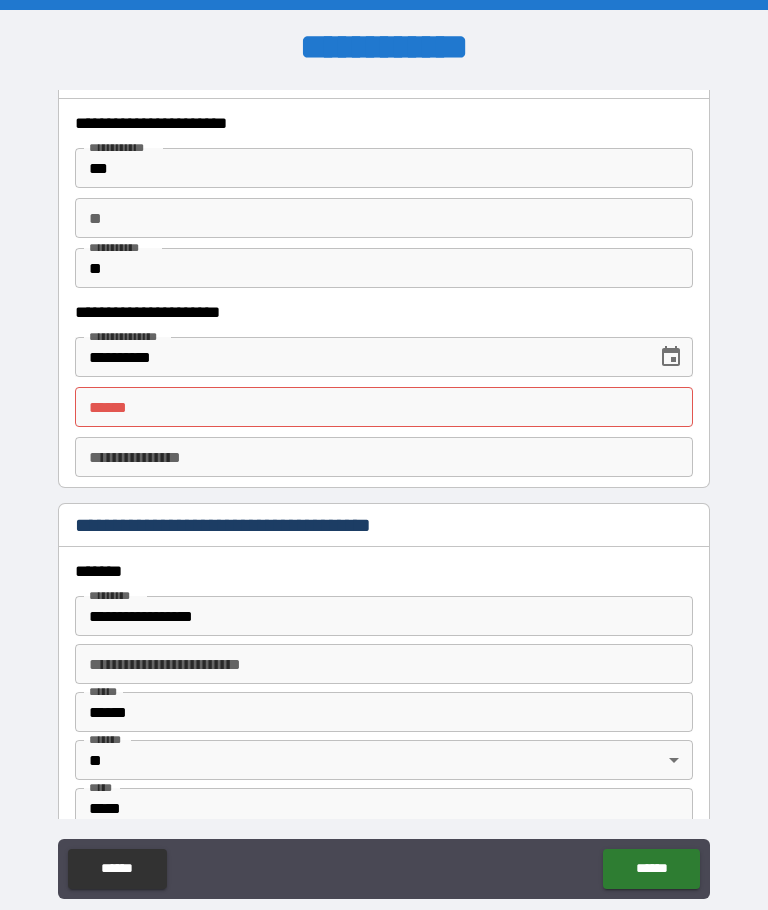 scroll, scrollTop: 1961, scrollLeft: 0, axis: vertical 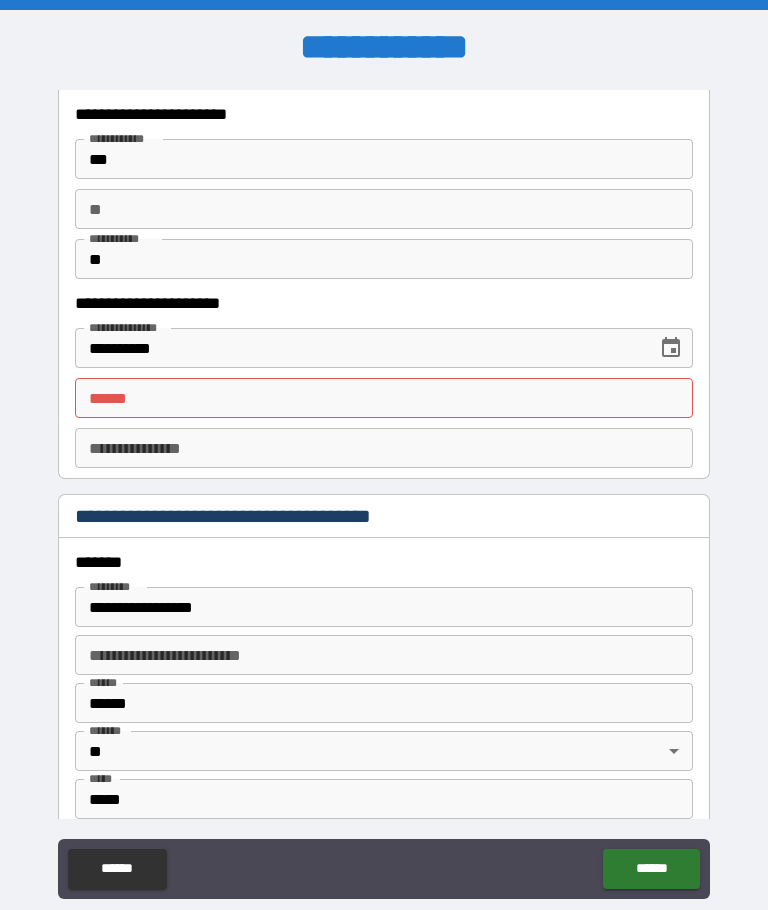 click on "****   *" at bounding box center [384, 398] 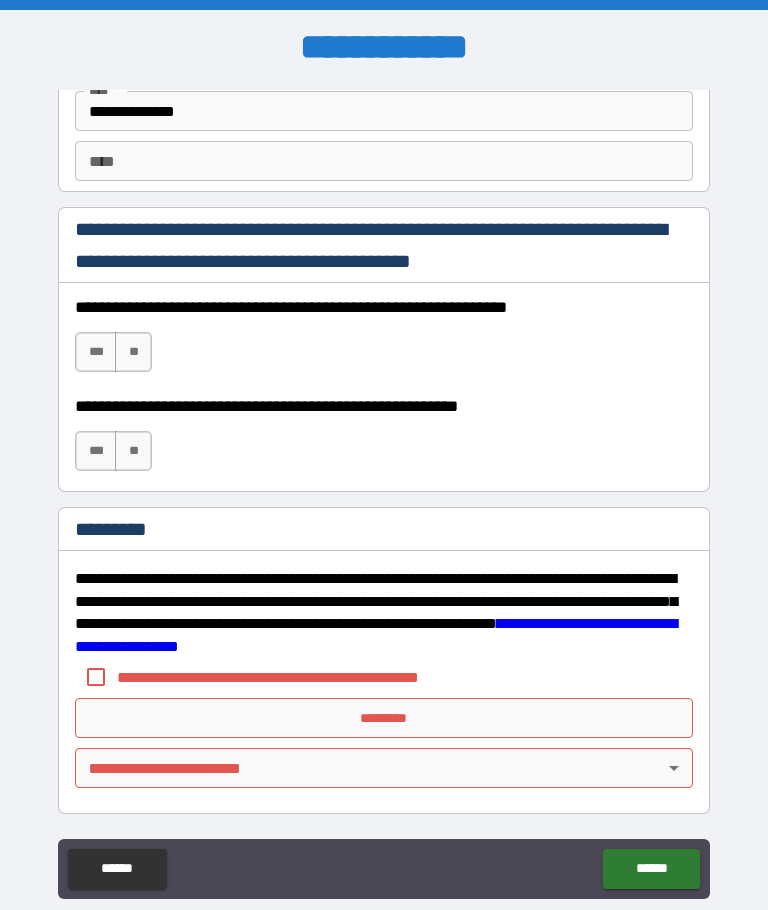 scroll, scrollTop: 2877, scrollLeft: 0, axis: vertical 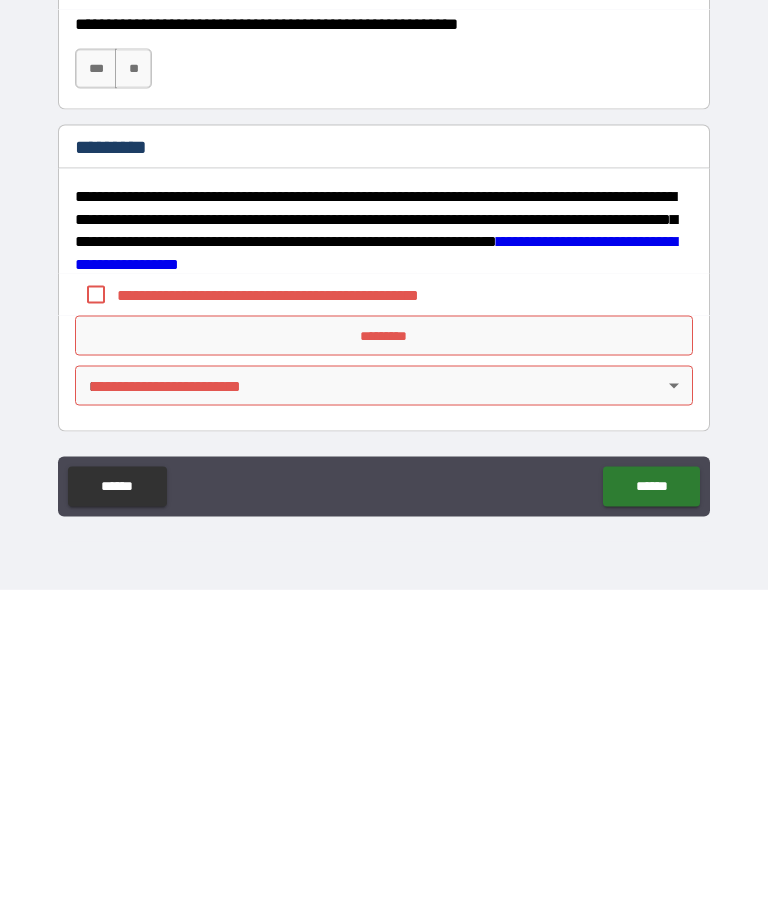 type on "**********" 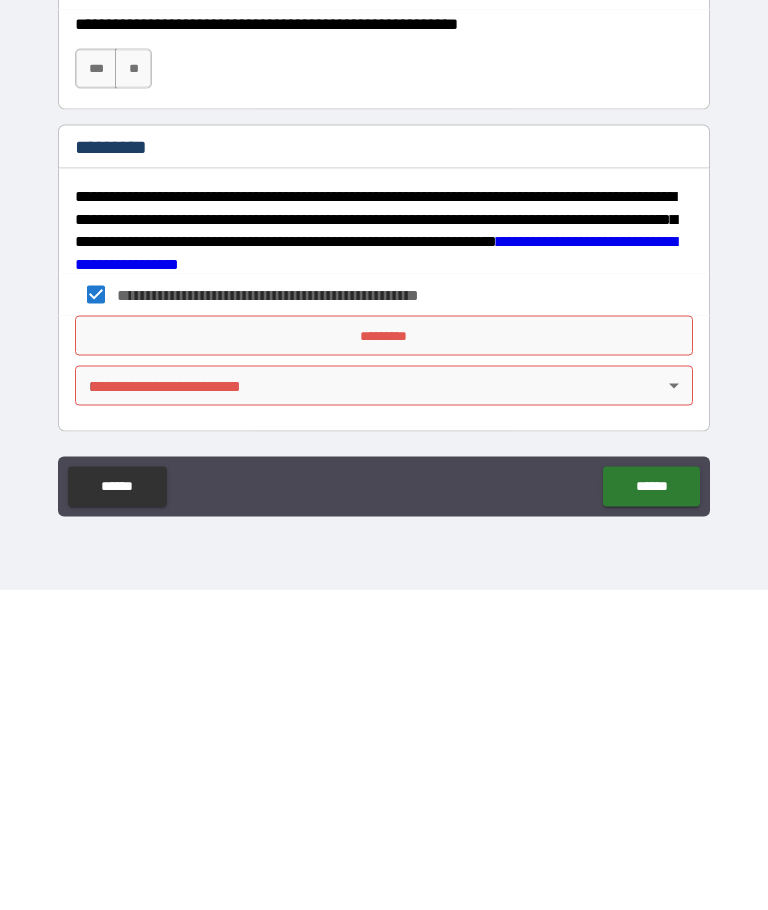 scroll, scrollTop: 69, scrollLeft: 0, axis: vertical 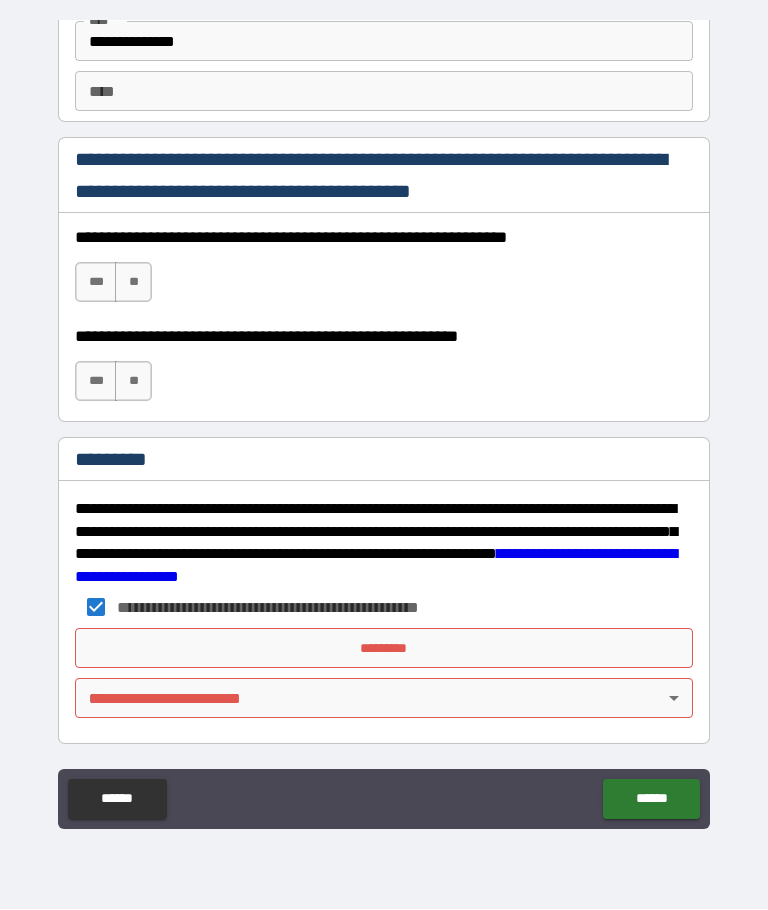 click on "*********" at bounding box center (384, 649) 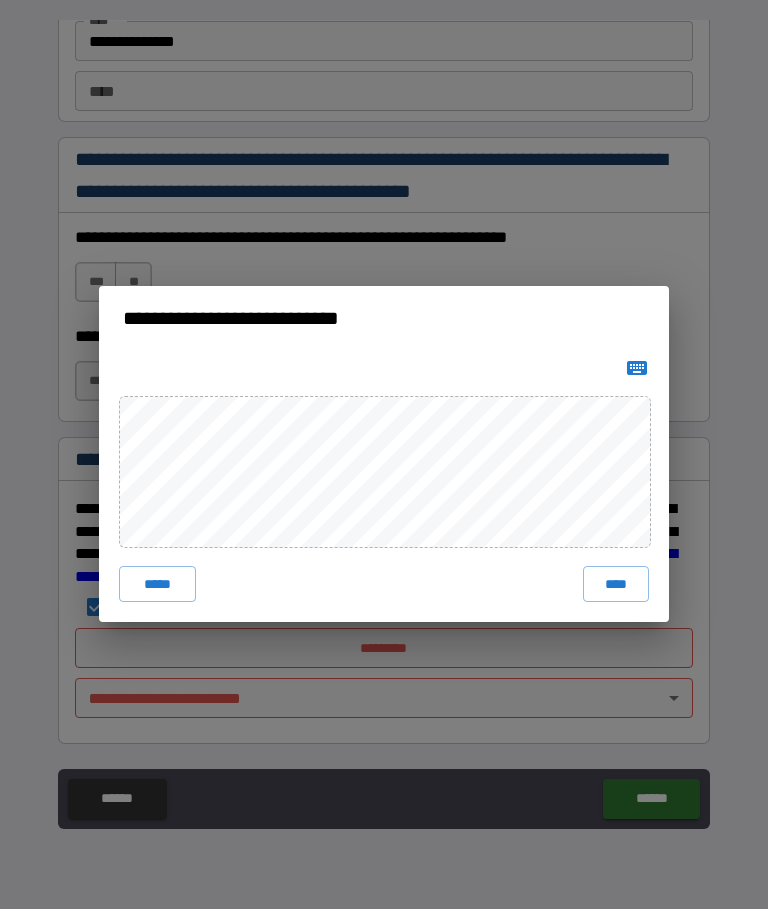 click on "****" at bounding box center (616, 585) 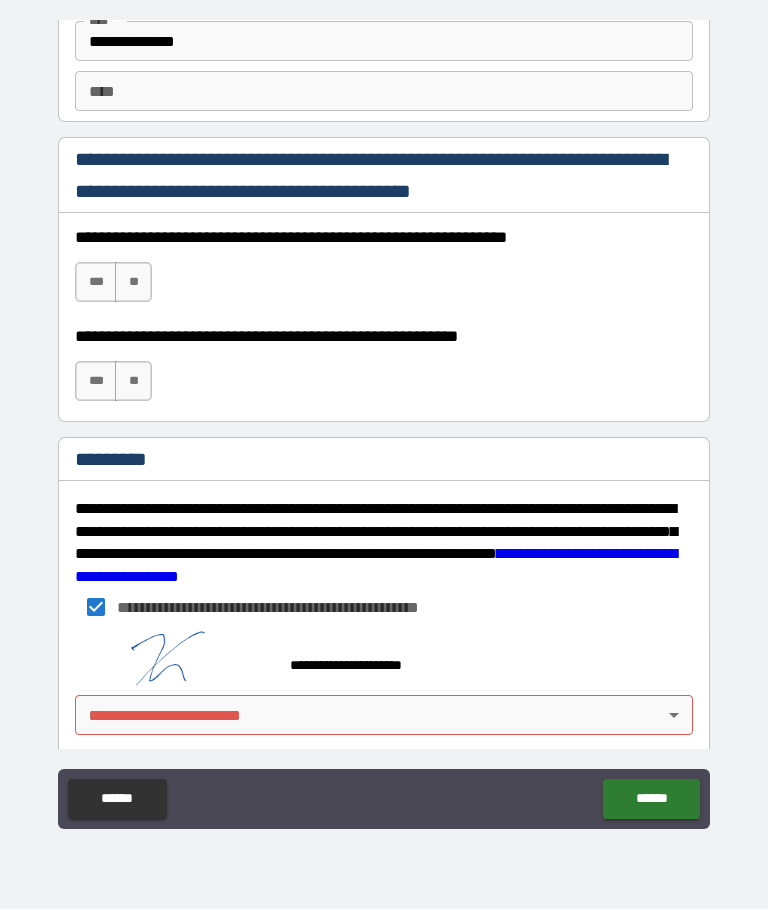 click on "**********" at bounding box center (384, 420) 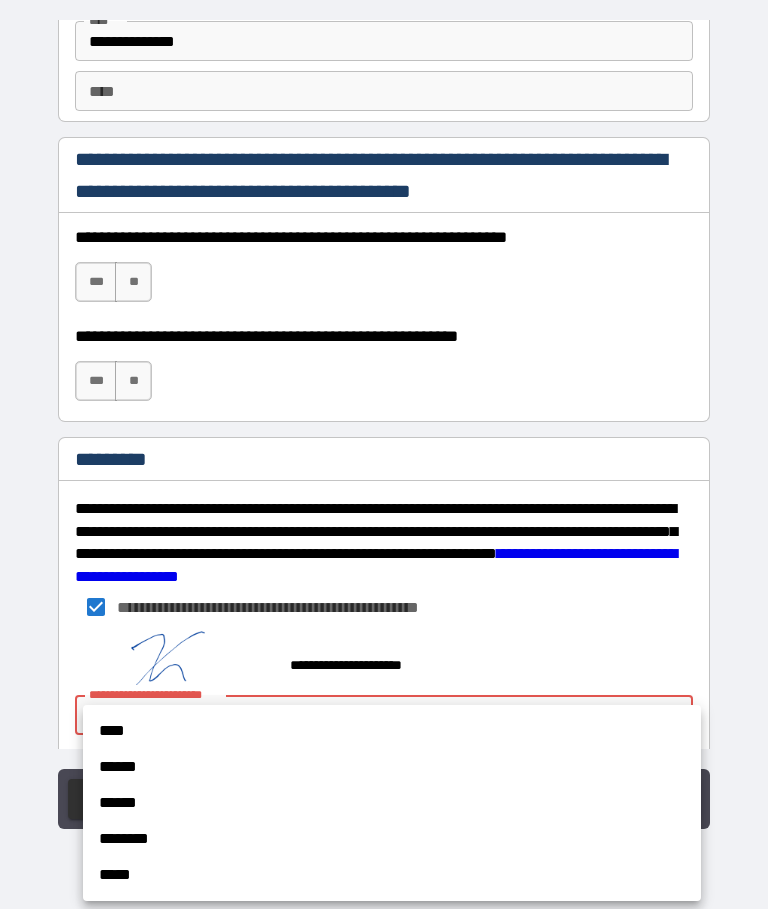 click on "*****" at bounding box center [392, 876] 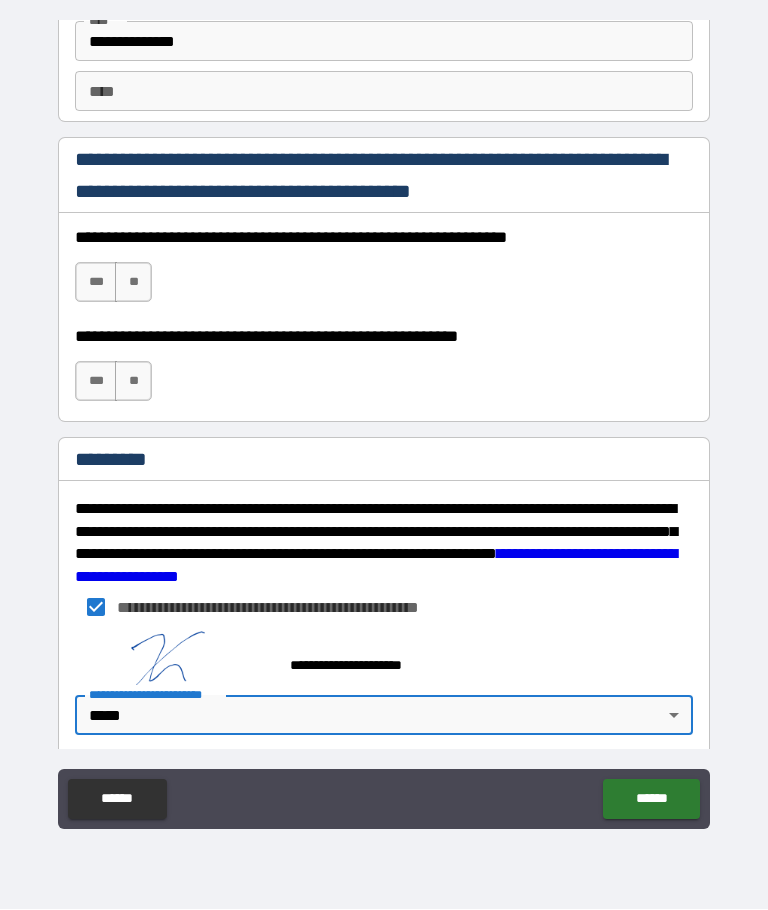 click on "******" at bounding box center (651, 800) 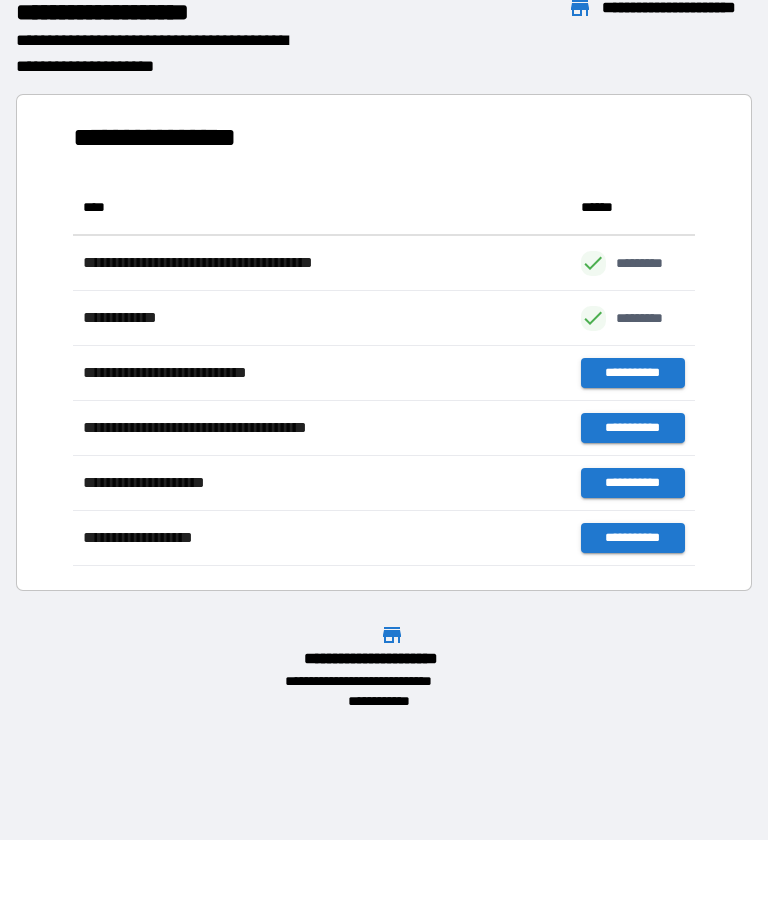 scroll, scrollTop: 1, scrollLeft: 1, axis: both 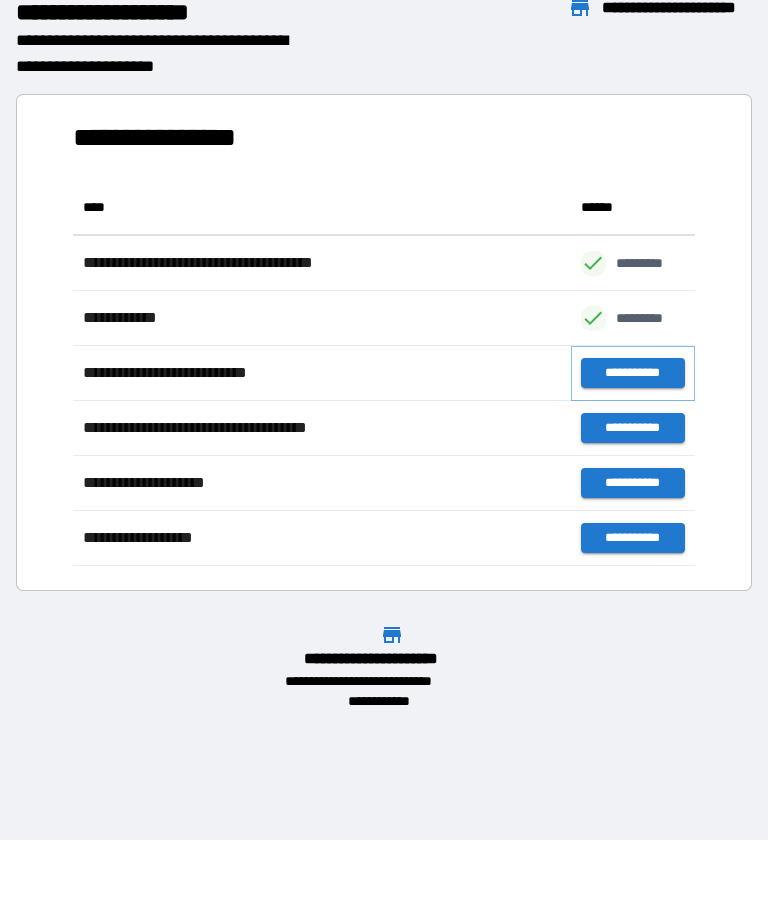 click on "**********" at bounding box center (633, 374) 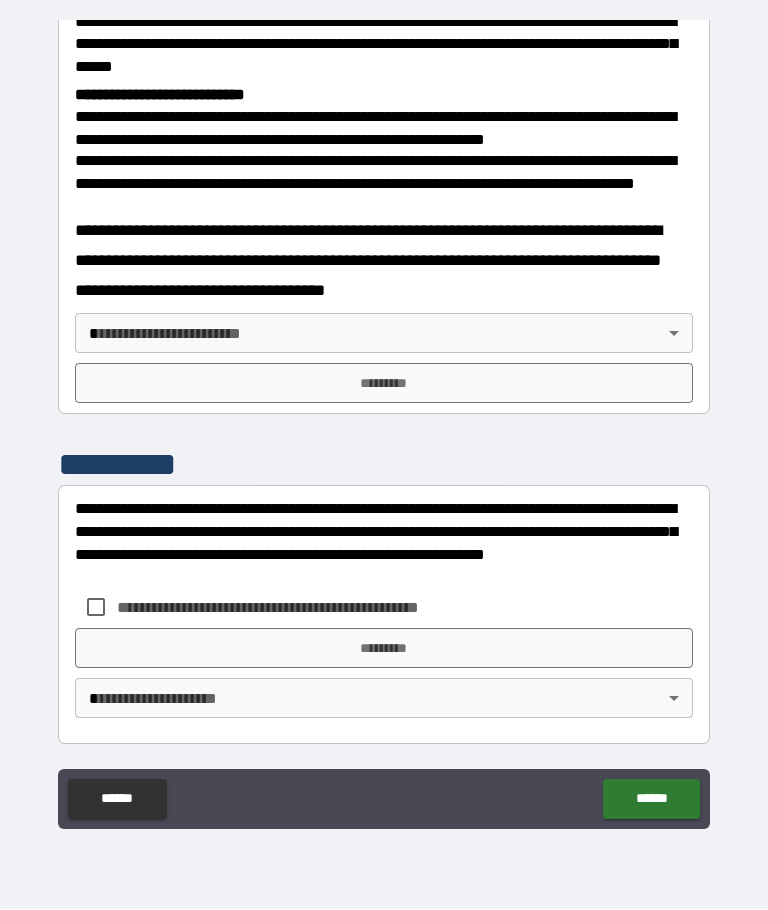 scroll, scrollTop: 739, scrollLeft: 0, axis: vertical 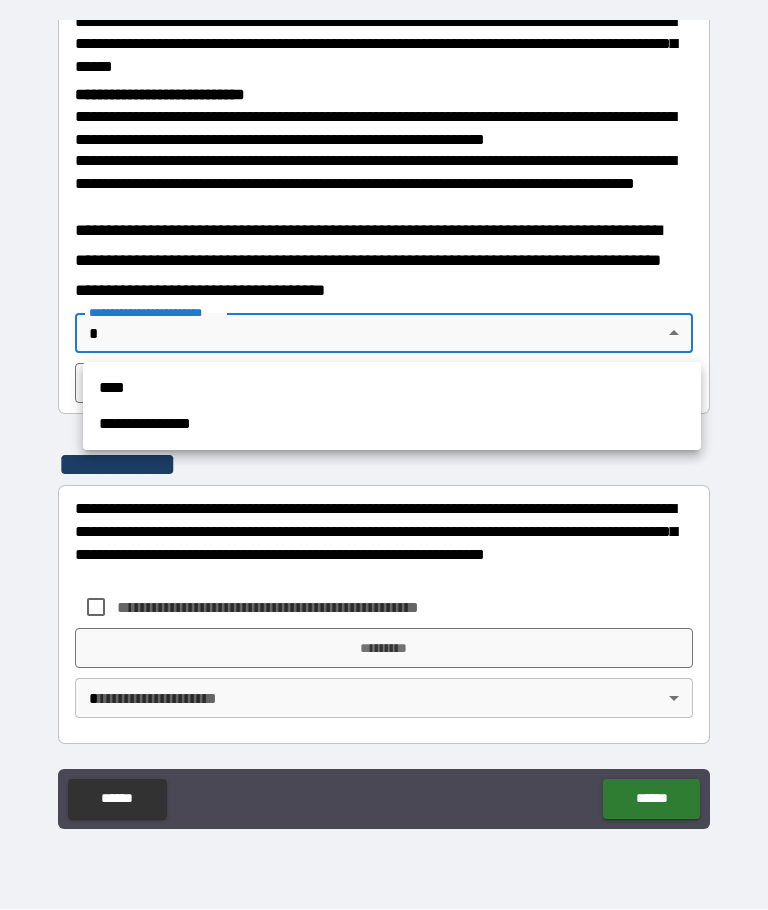 click on "**********" at bounding box center (392, 425) 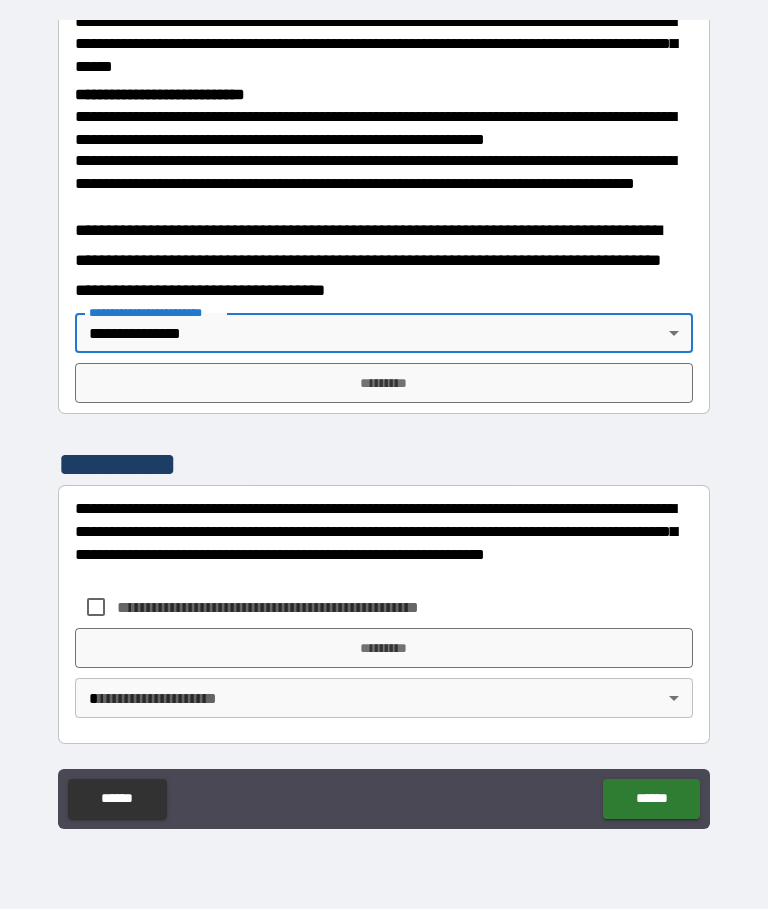 click on "*********" at bounding box center (384, 384) 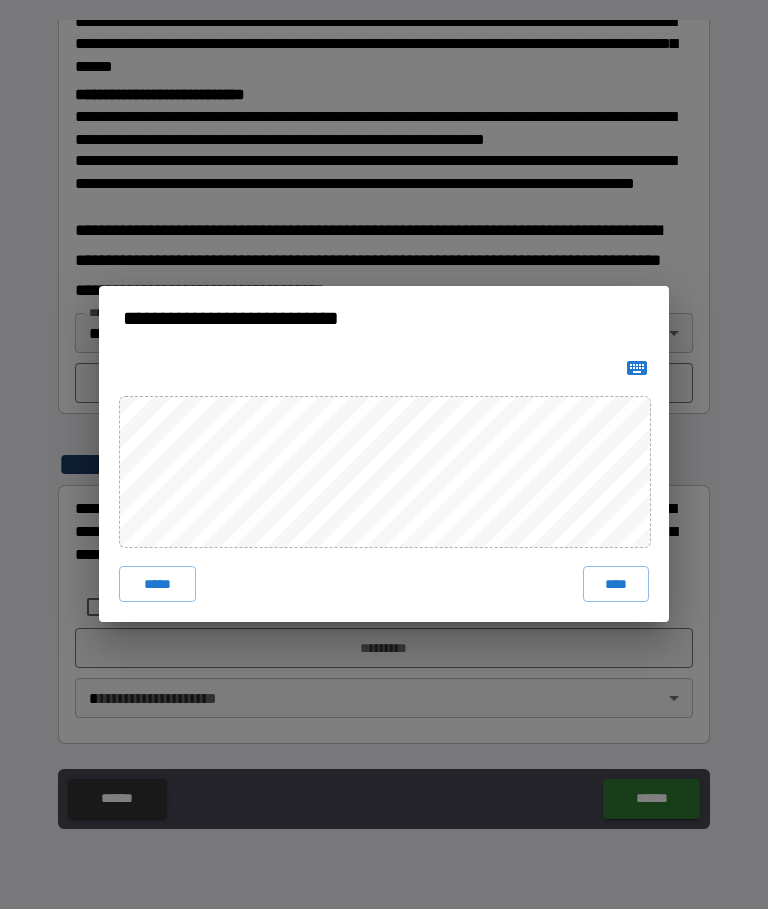 click on "****" at bounding box center [616, 585] 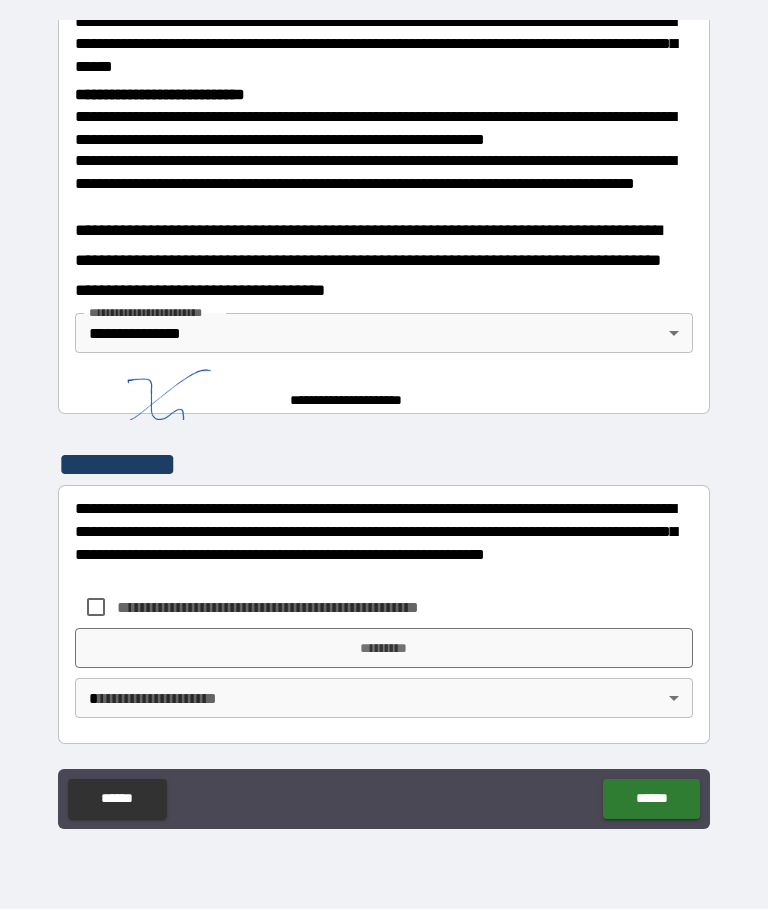 scroll, scrollTop: 729, scrollLeft: 0, axis: vertical 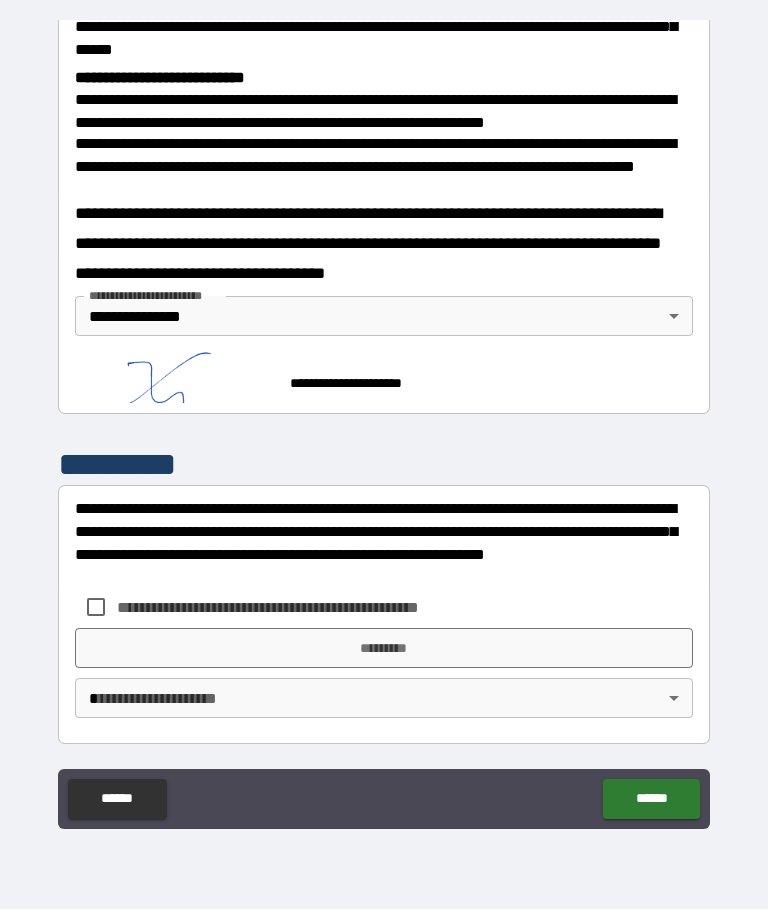 click on "**********" at bounding box center (301, 608) 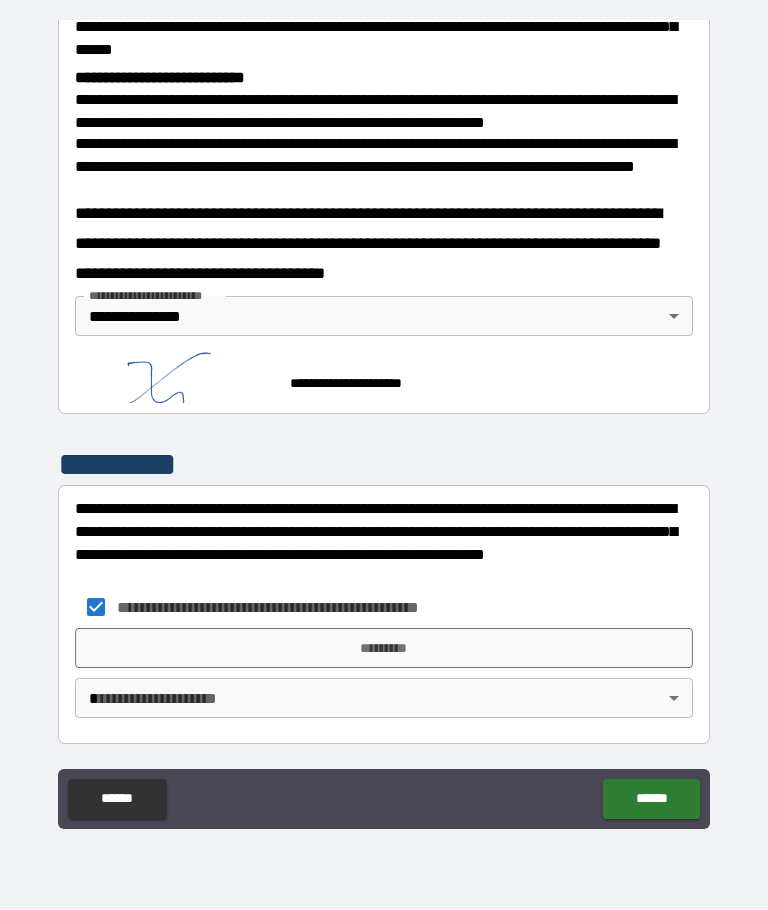 click on "*********" at bounding box center (384, 649) 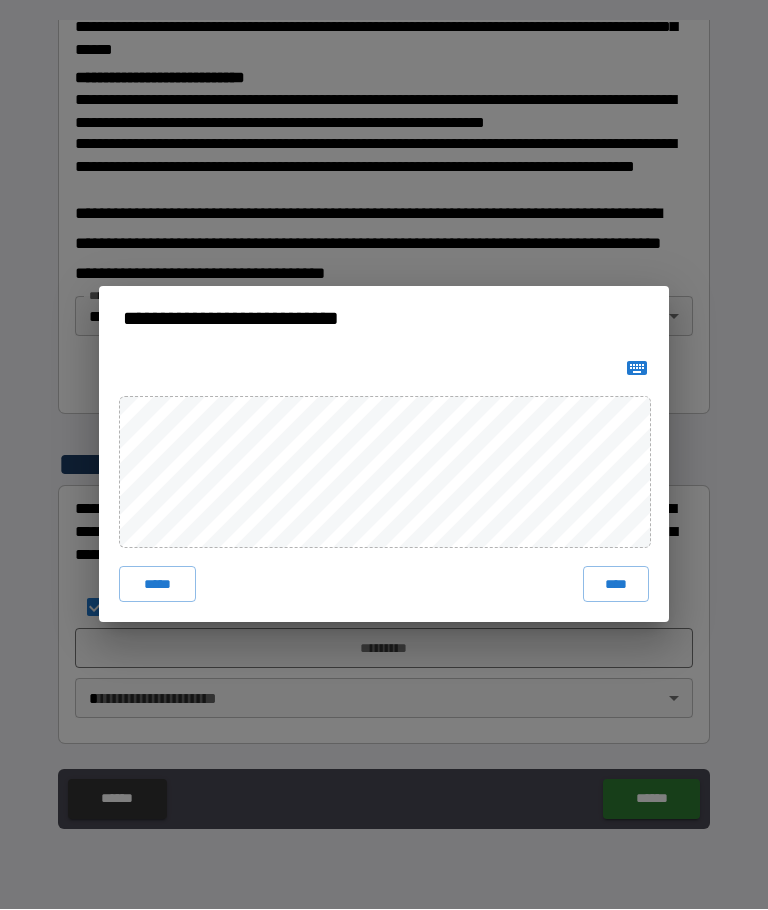 click on "****" at bounding box center (616, 585) 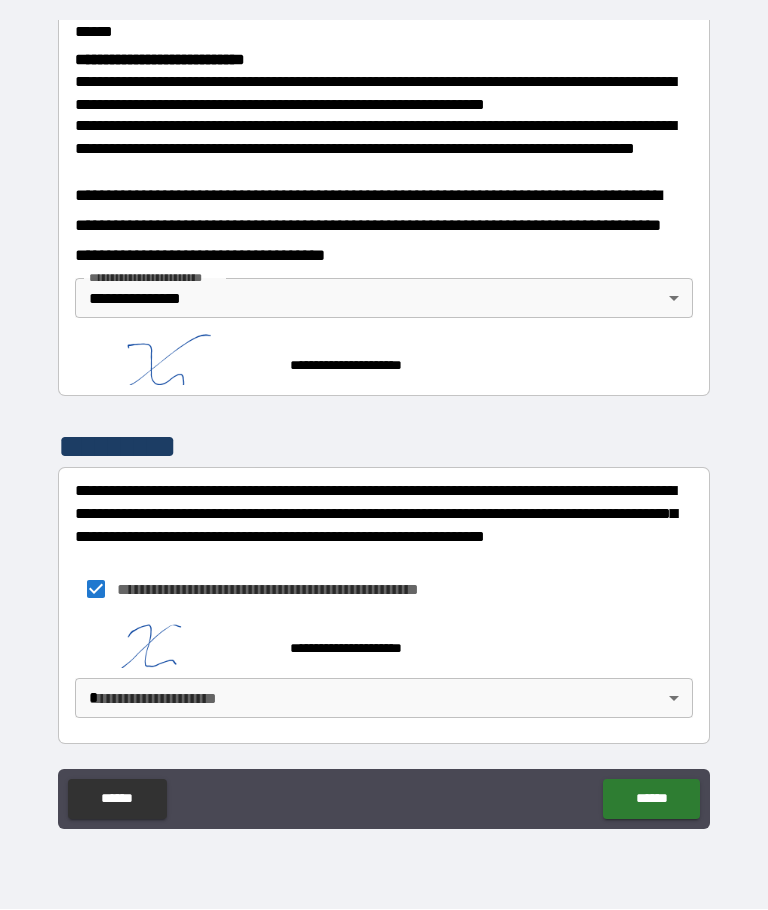 scroll, scrollTop: 773, scrollLeft: 0, axis: vertical 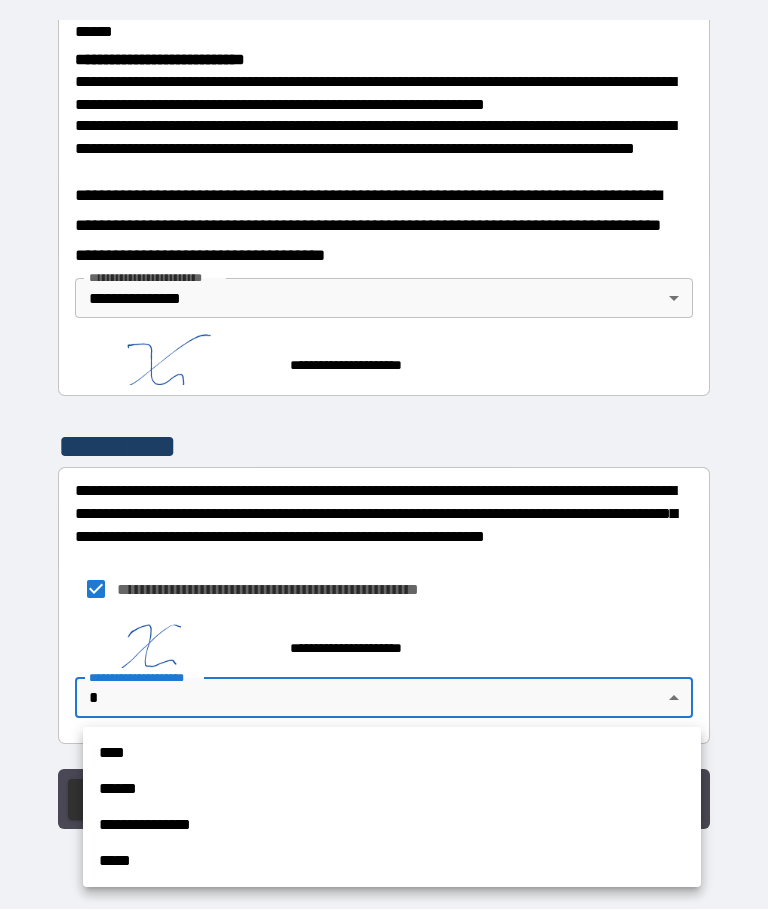 click on "*****" at bounding box center (392, 862) 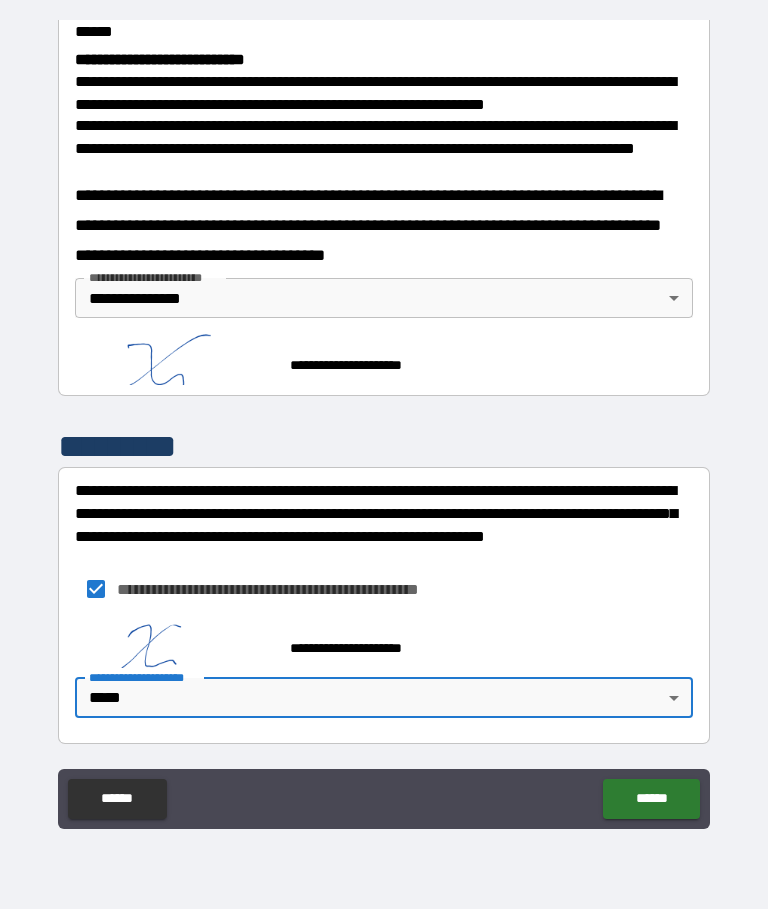 click on "******" at bounding box center (651, 800) 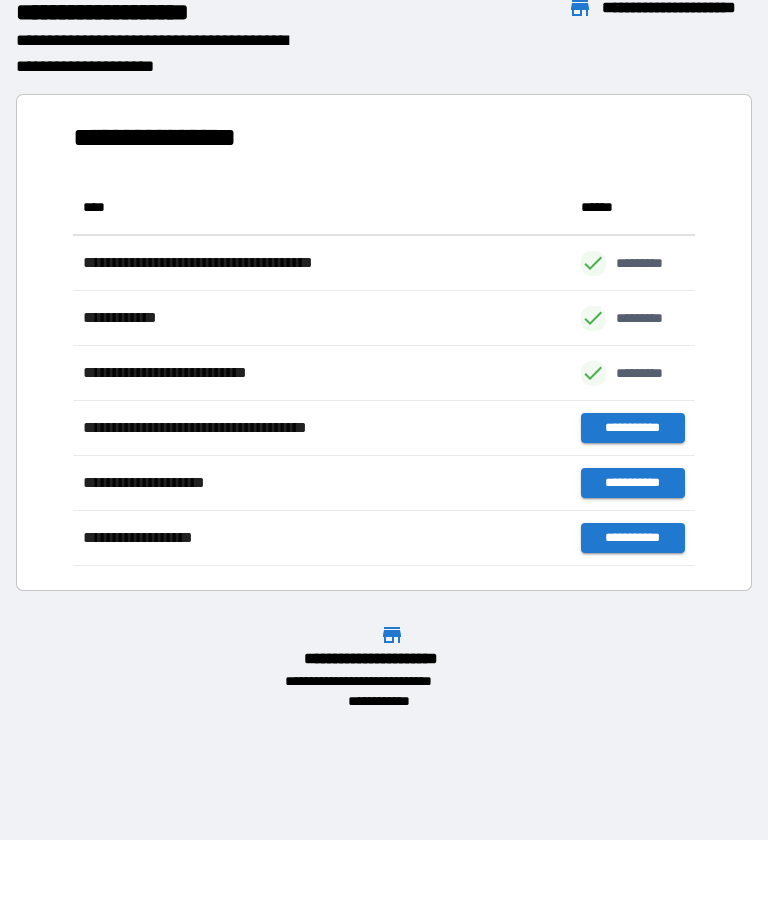 scroll, scrollTop: 386, scrollLeft: 622, axis: both 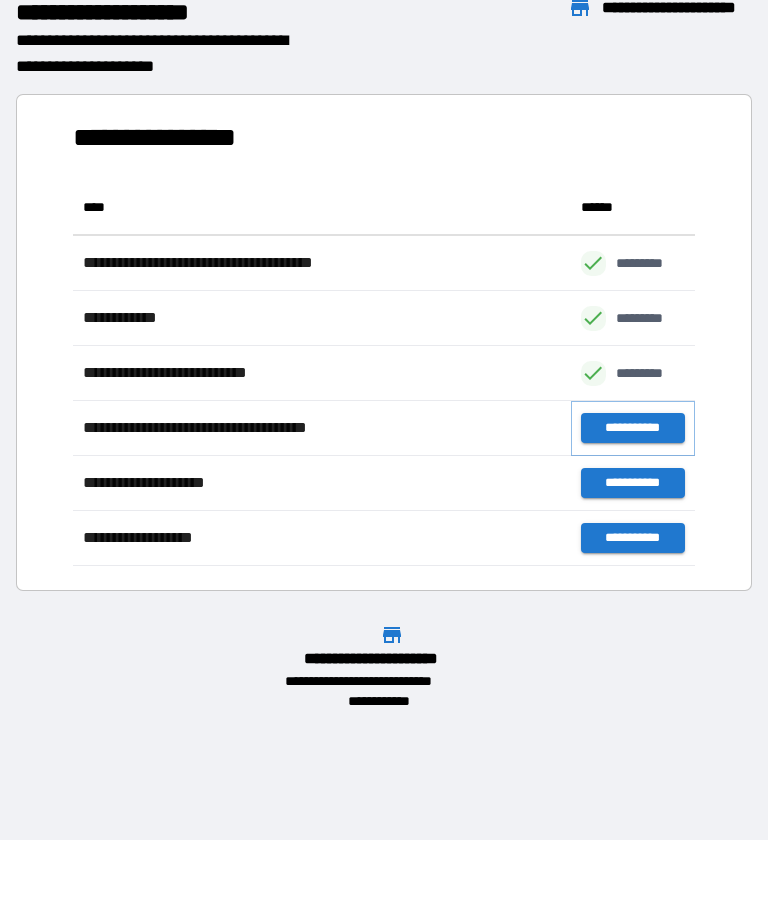 click on "**********" at bounding box center (633, 429) 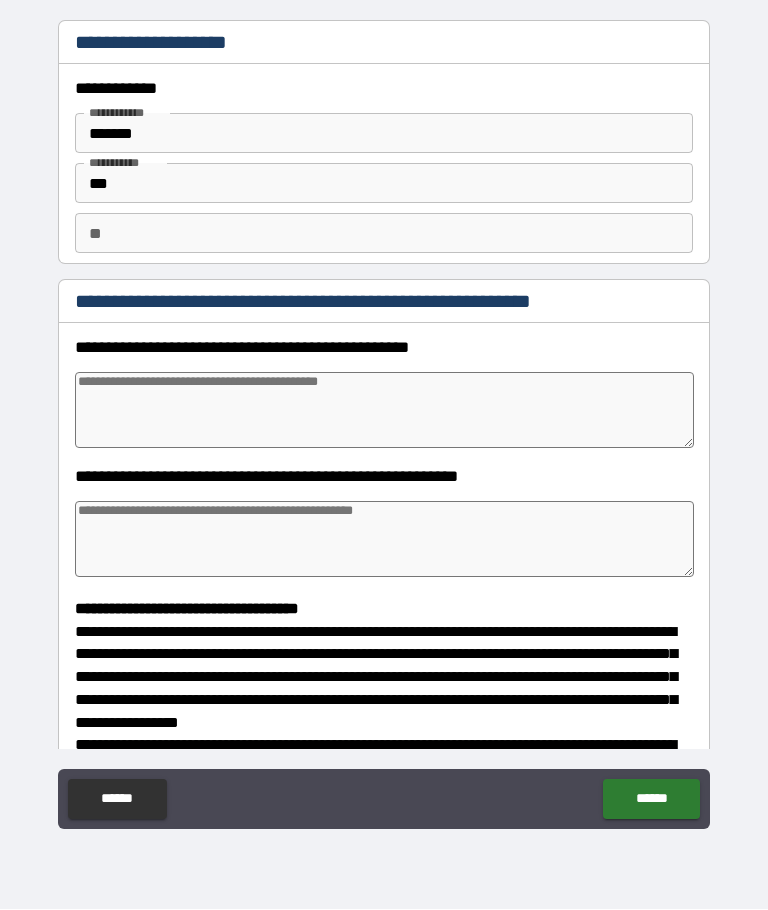 type on "*" 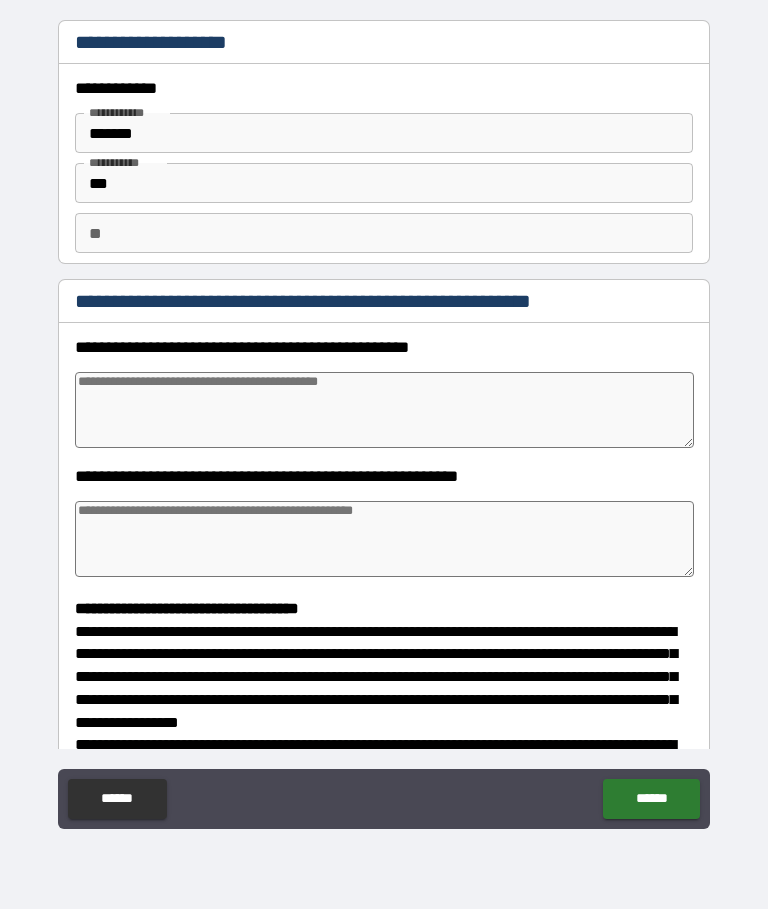 type on "*" 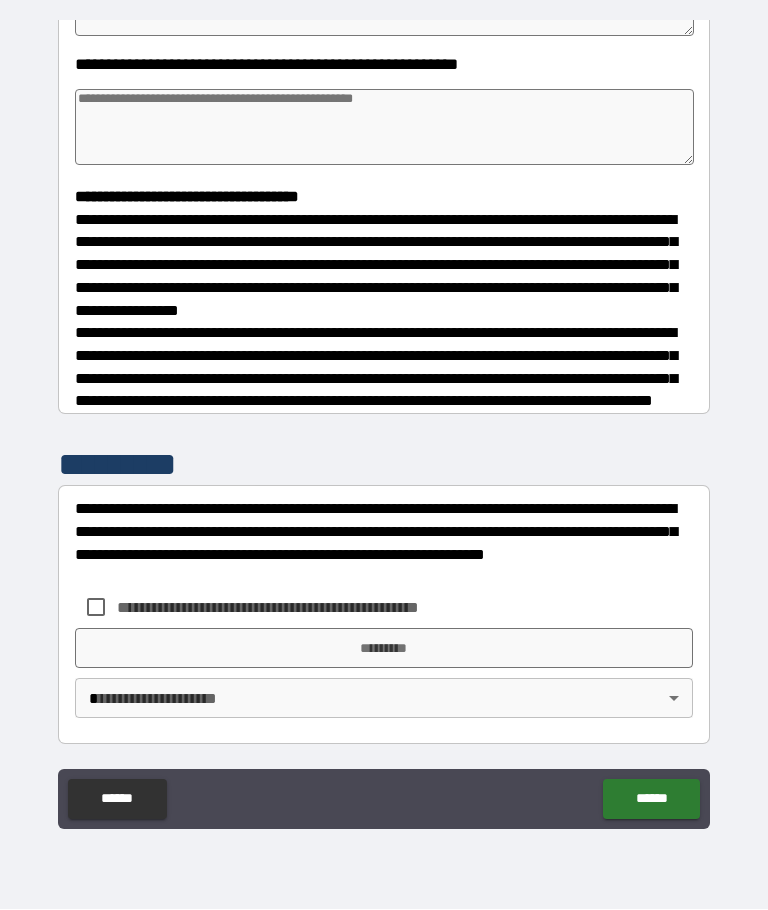 scroll, scrollTop: 427, scrollLeft: 0, axis: vertical 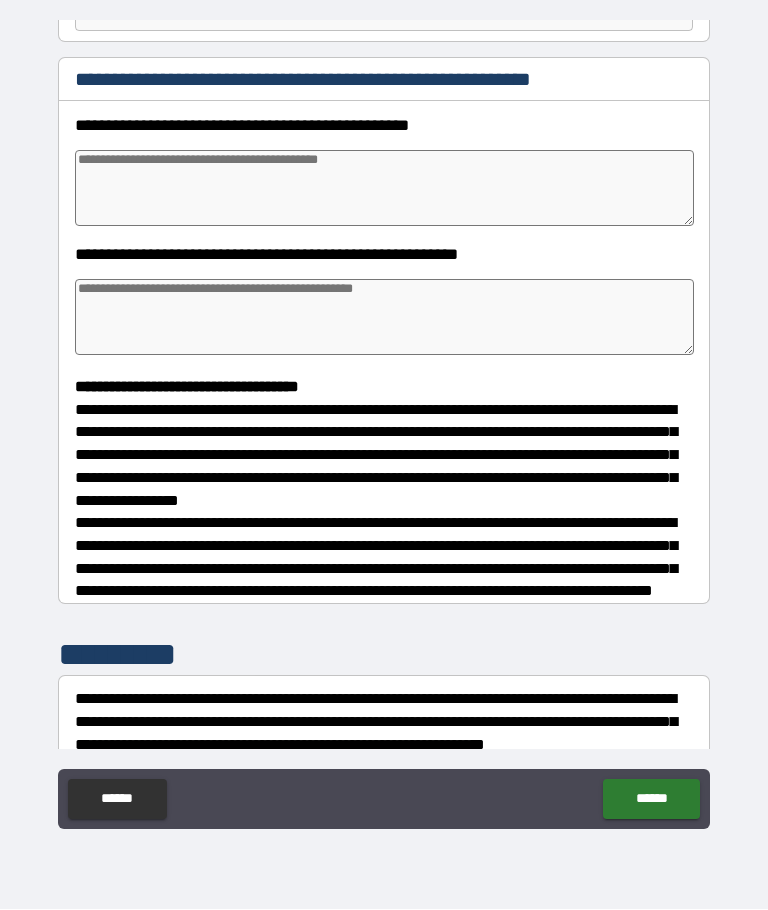 click at bounding box center (384, 189) 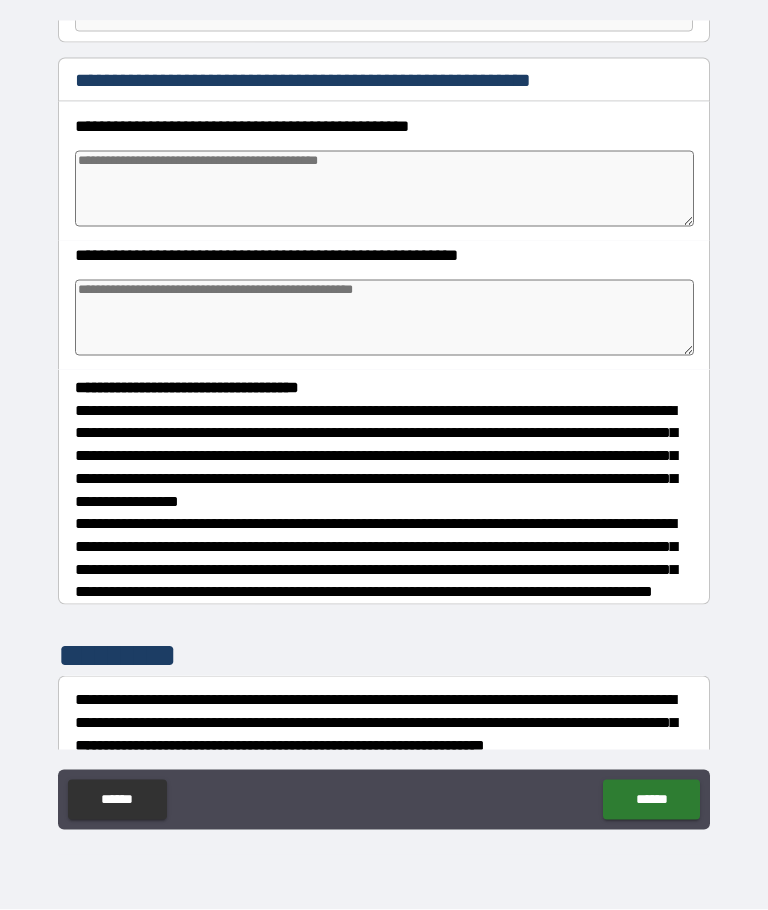 type 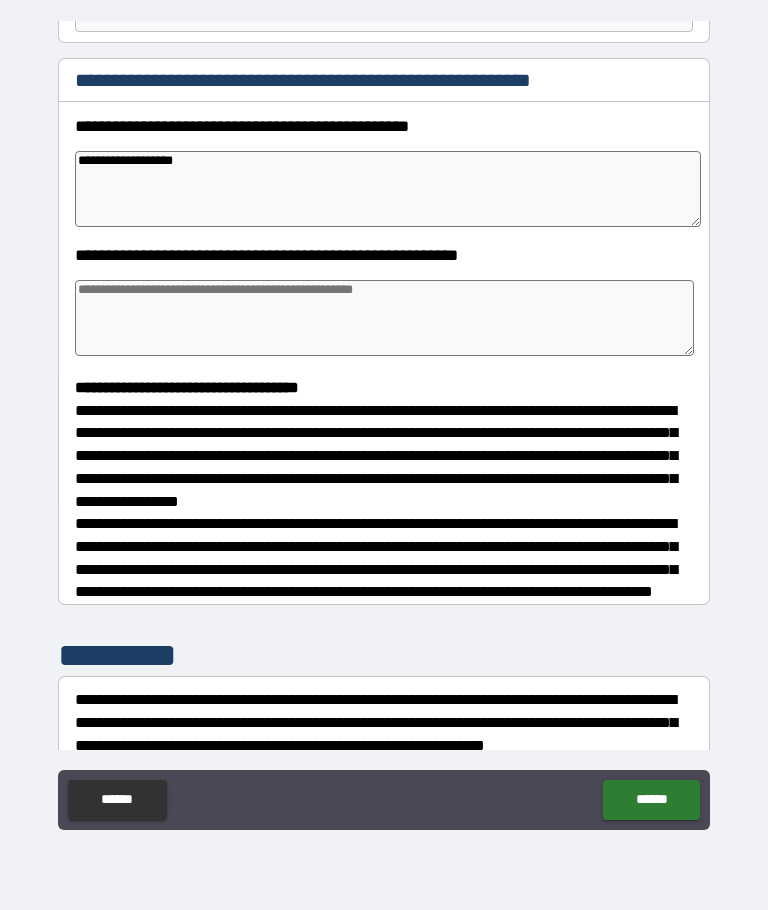 click at bounding box center (384, 318) 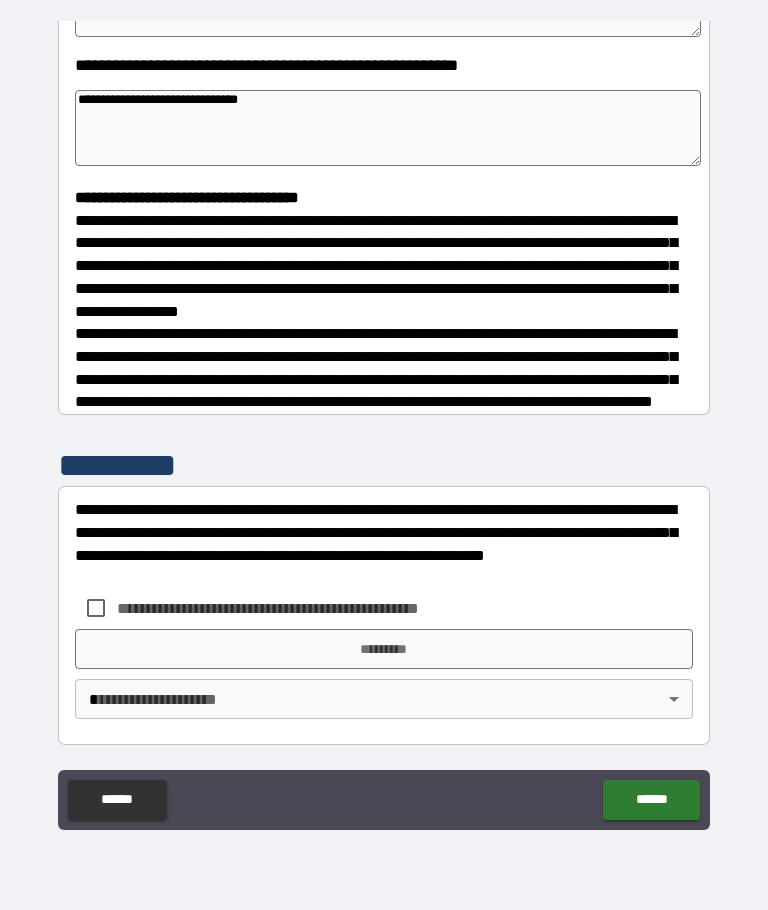scroll, scrollTop: 427, scrollLeft: 0, axis: vertical 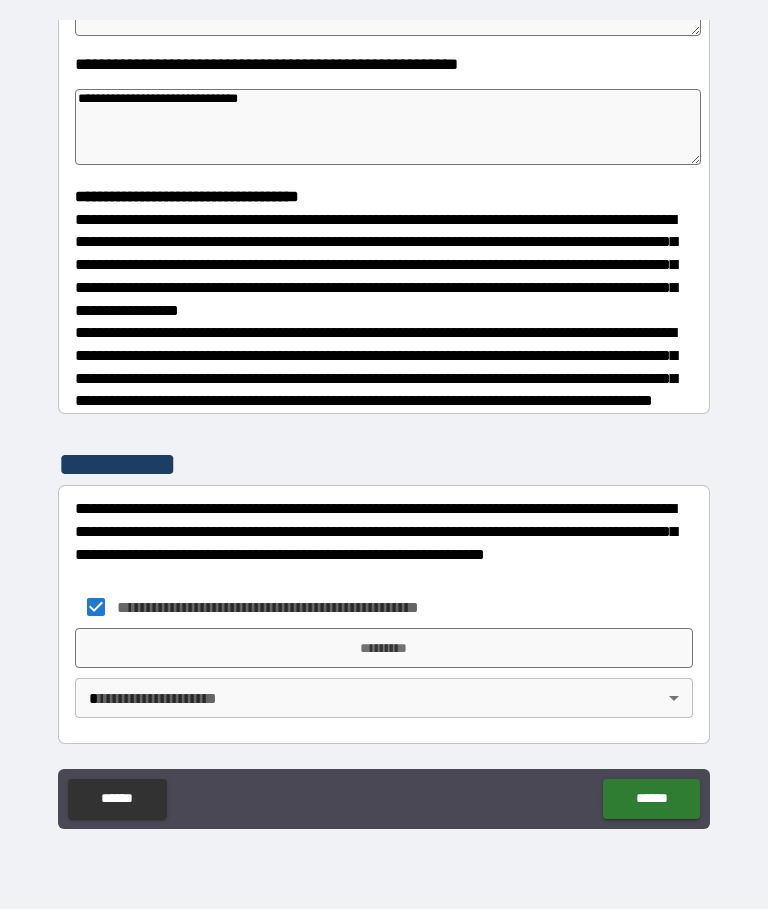 click on "*********" at bounding box center (384, 649) 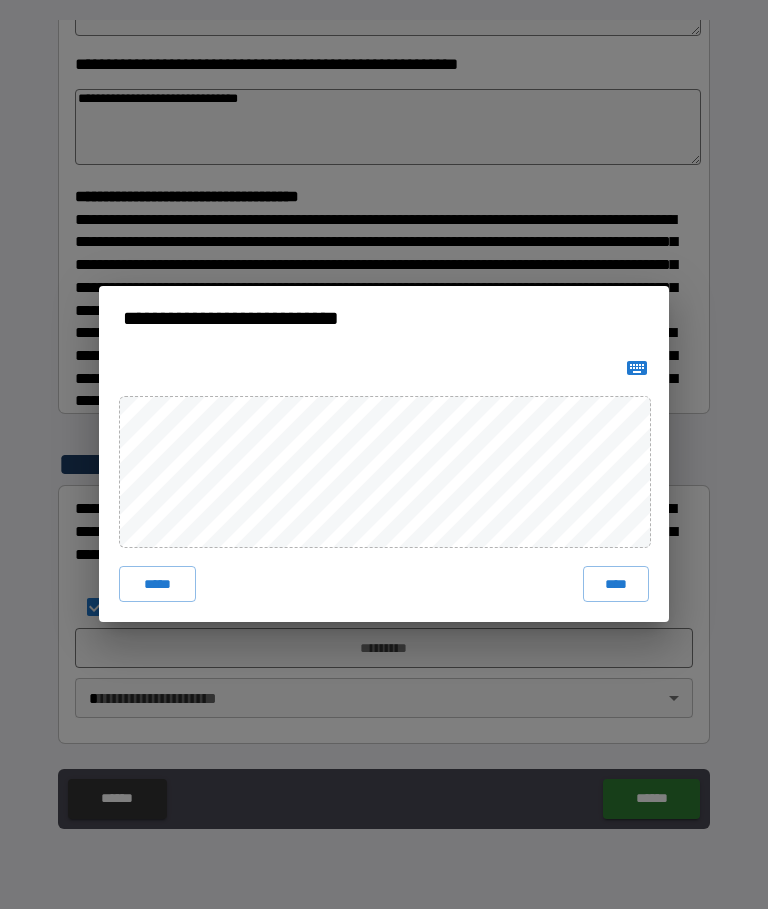 click on "****" at bounding box center [616, 585] 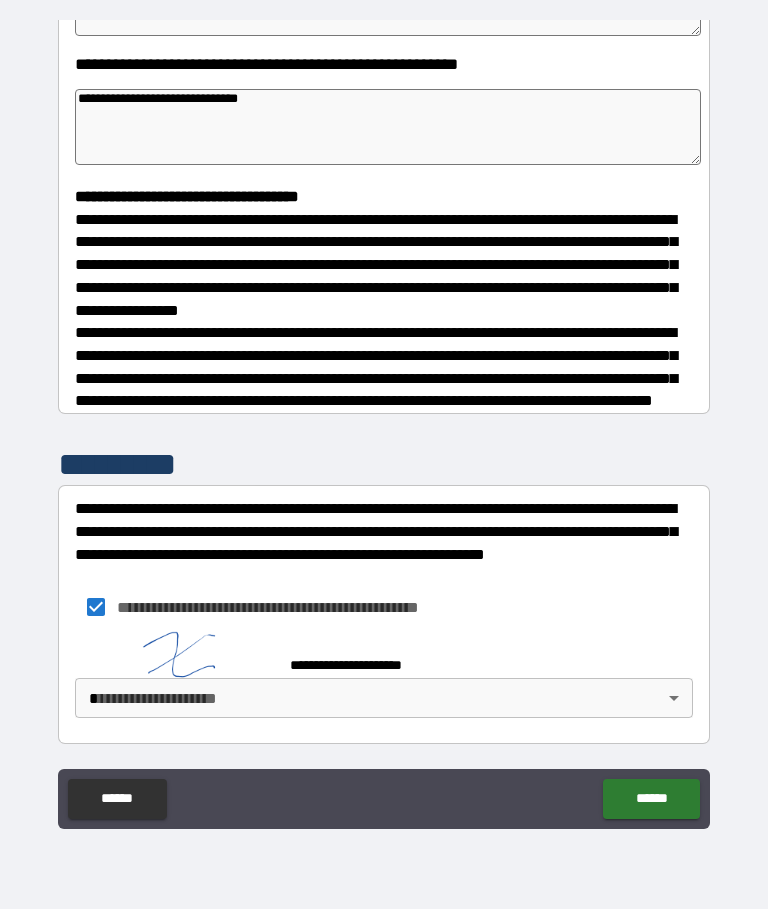 scroll, scrollTop: 417, scrollLeft: 0, axis: vertical 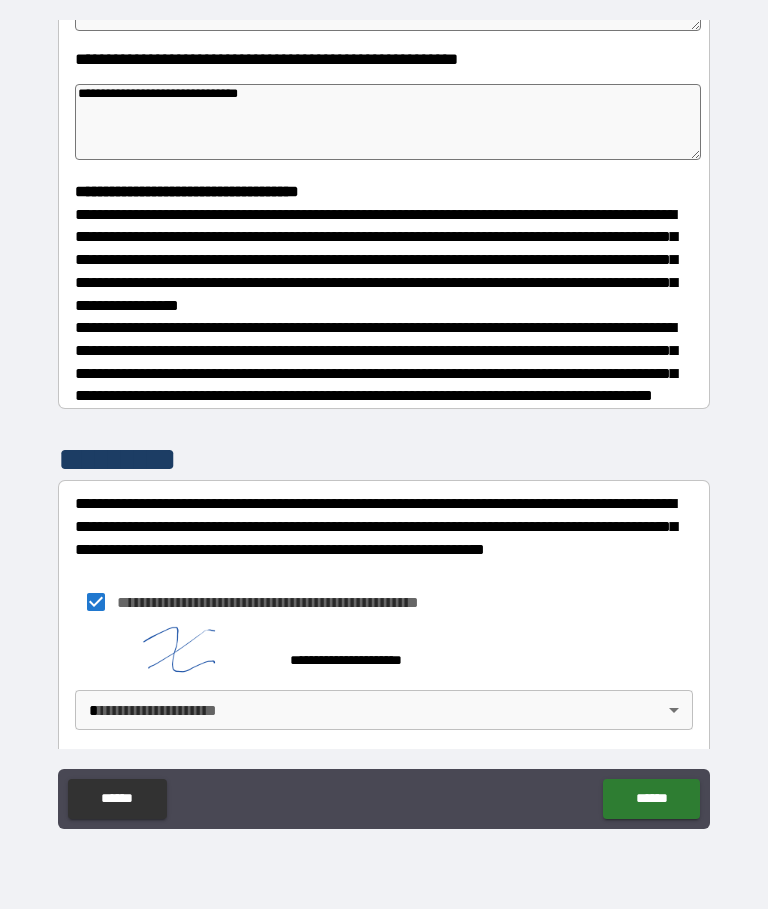 click on "**********" at bounding box center [384, 420] 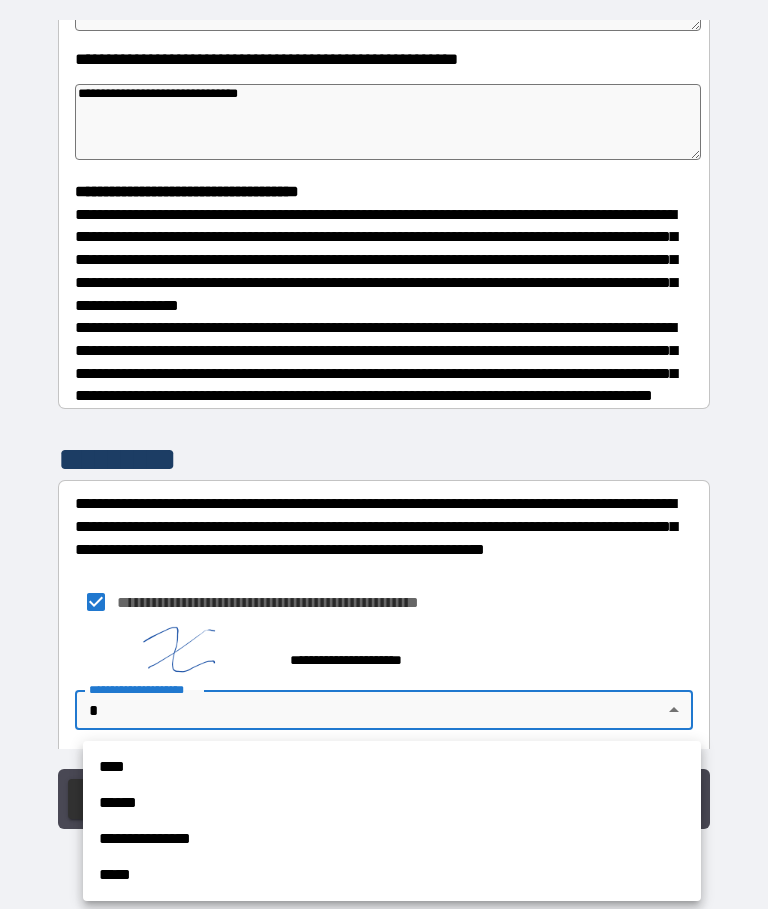 click on "*****" at bounding box center [392, 876] 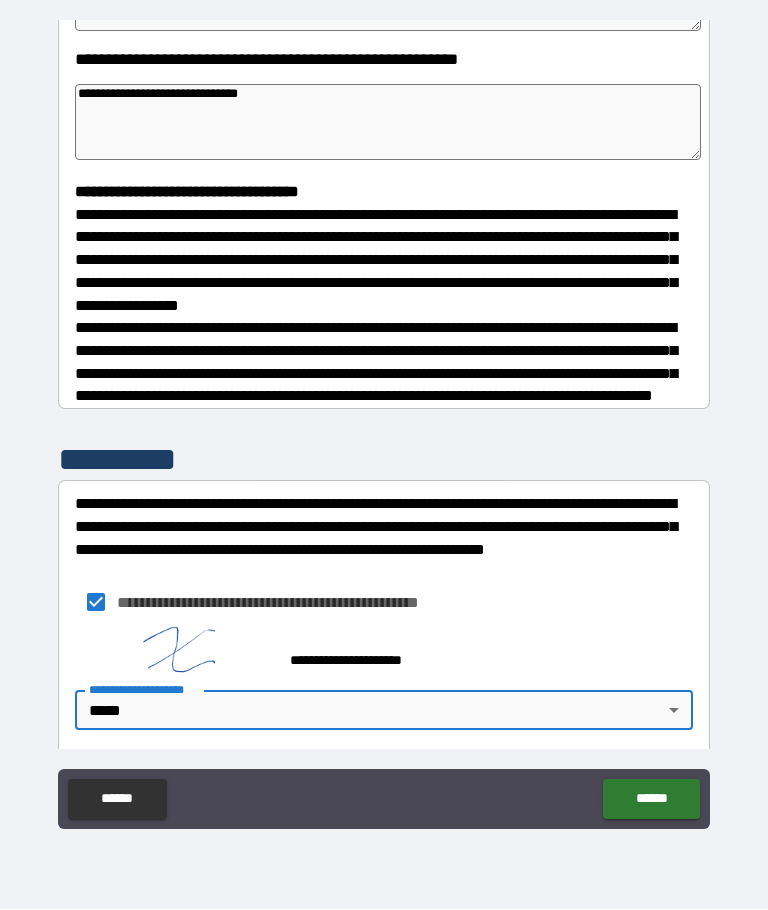 click on "******" at bounding box center (651, 800) 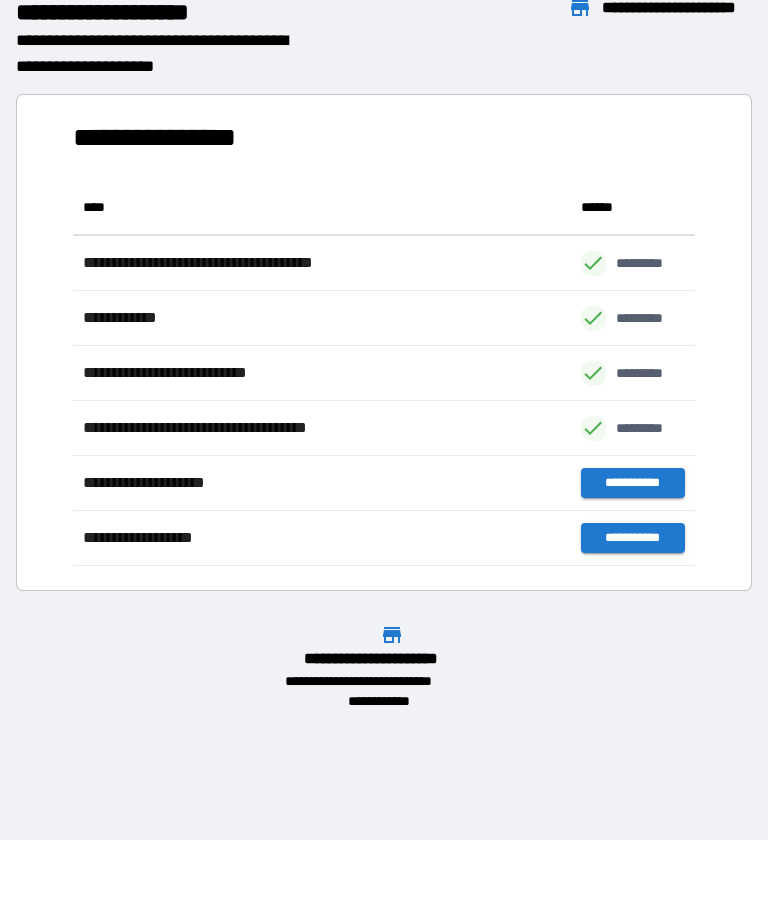 scroll, scrollTop: 1, scrollLeft: 1, axis: both 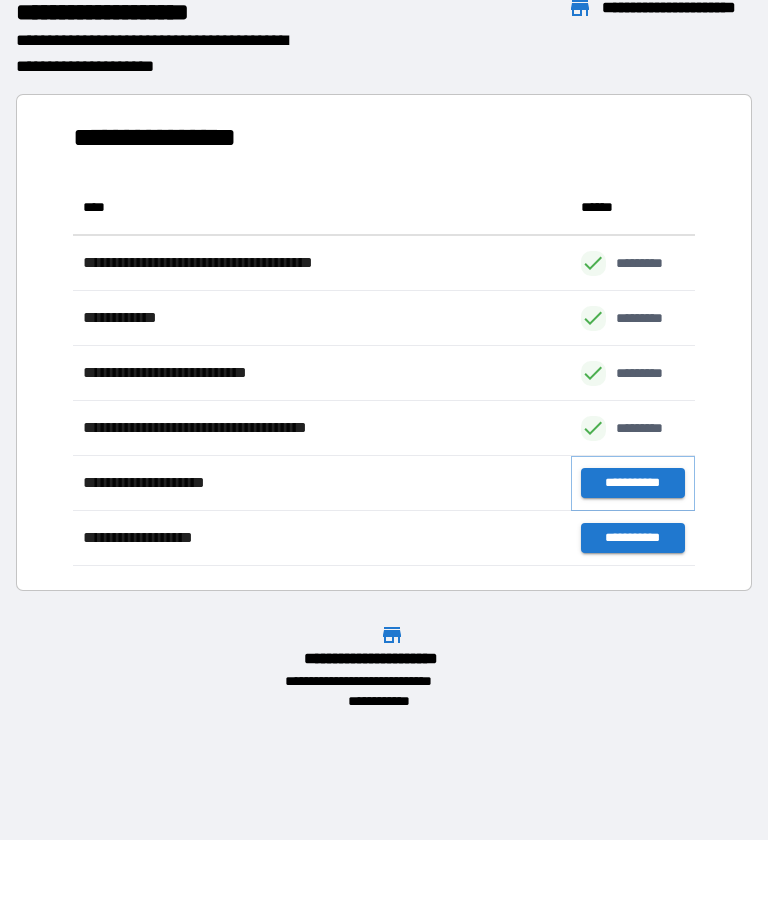 click on "**********" at bounding box center [633, 484] 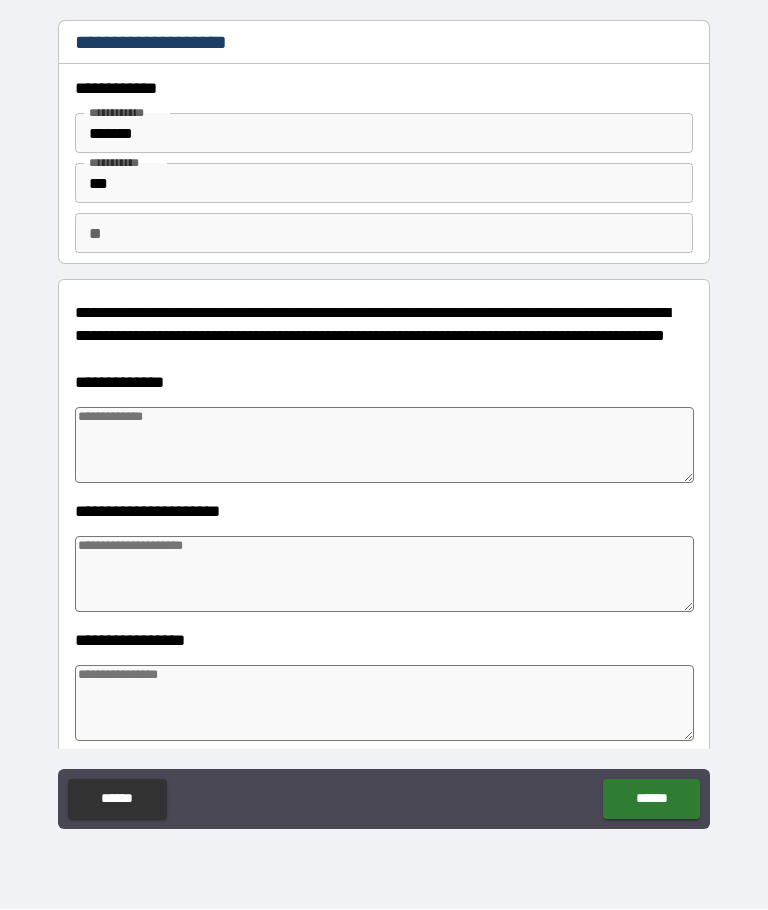 click at bounding box center [384, 446] 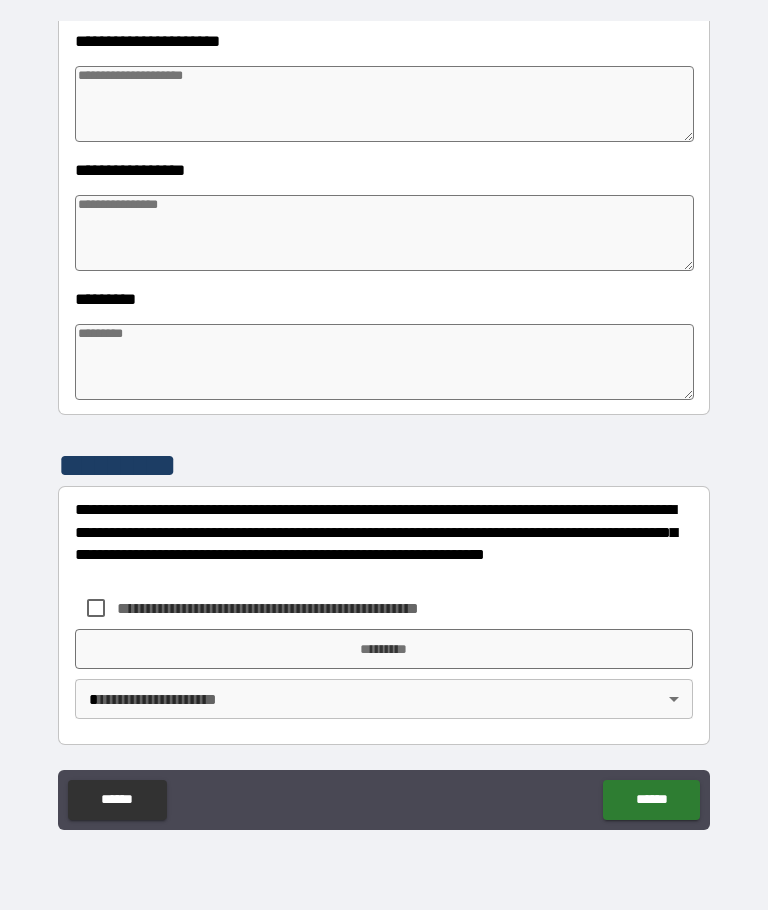 scroll, scrollTop: 471, scrollLeft: 0, axis: vertical 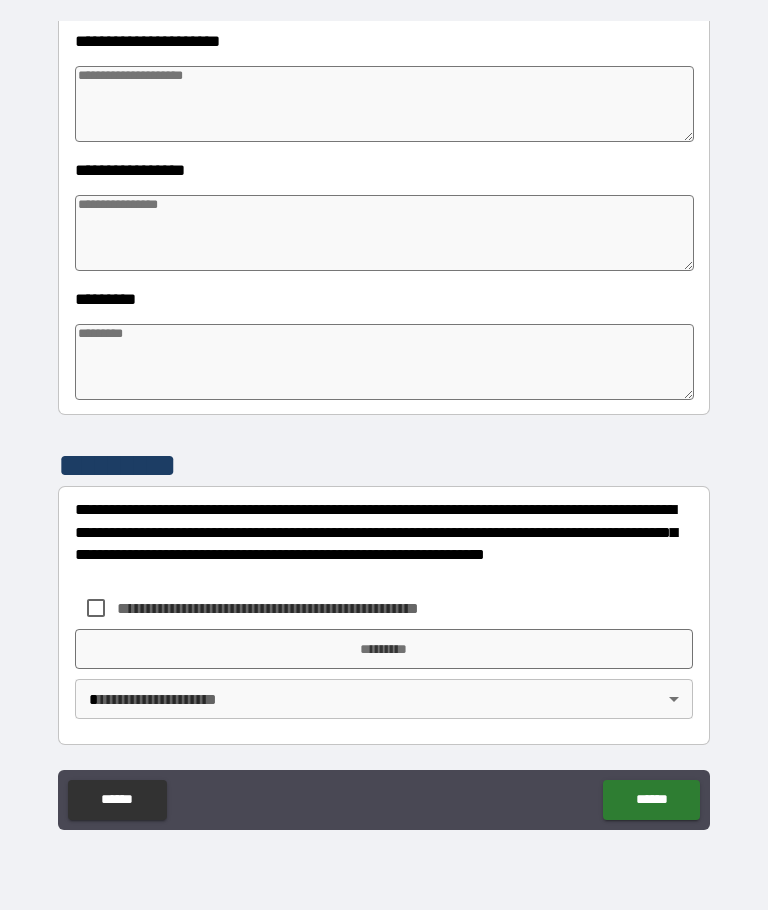 click on "**********" at bounding box center (384, 543) 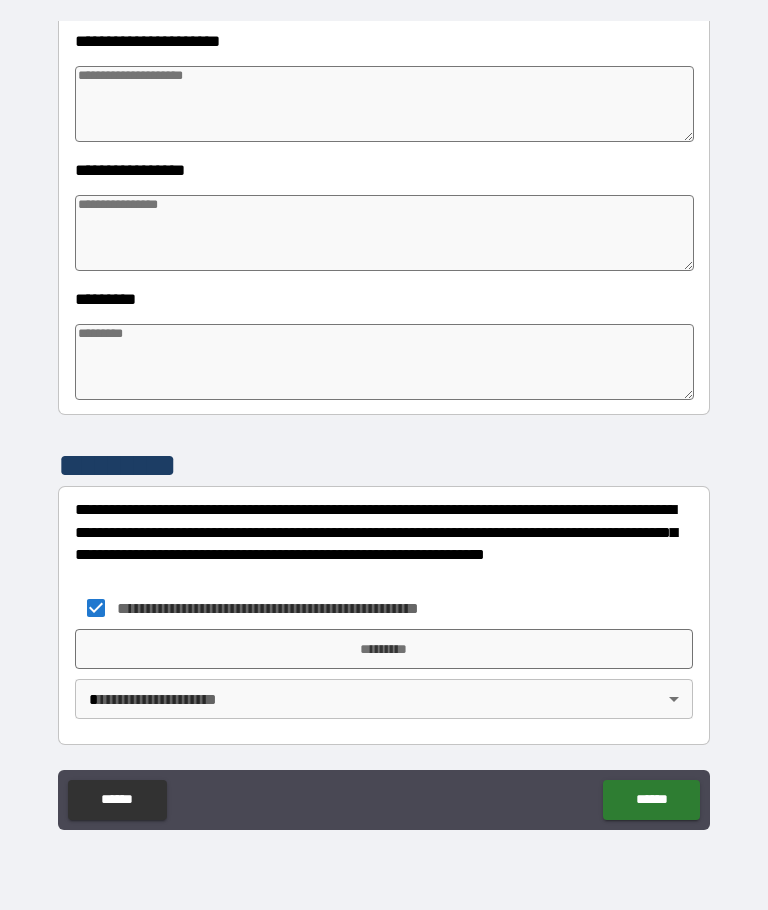 click on "*********" at bounding box center [384, 649] 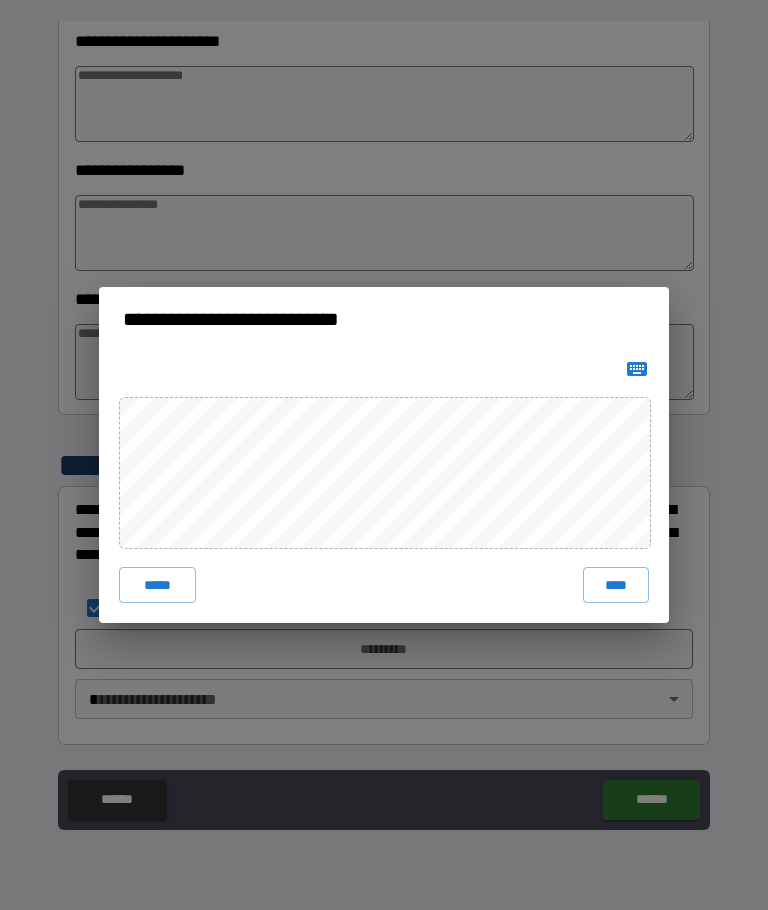 click on "****" at bounding box center (616, 585) 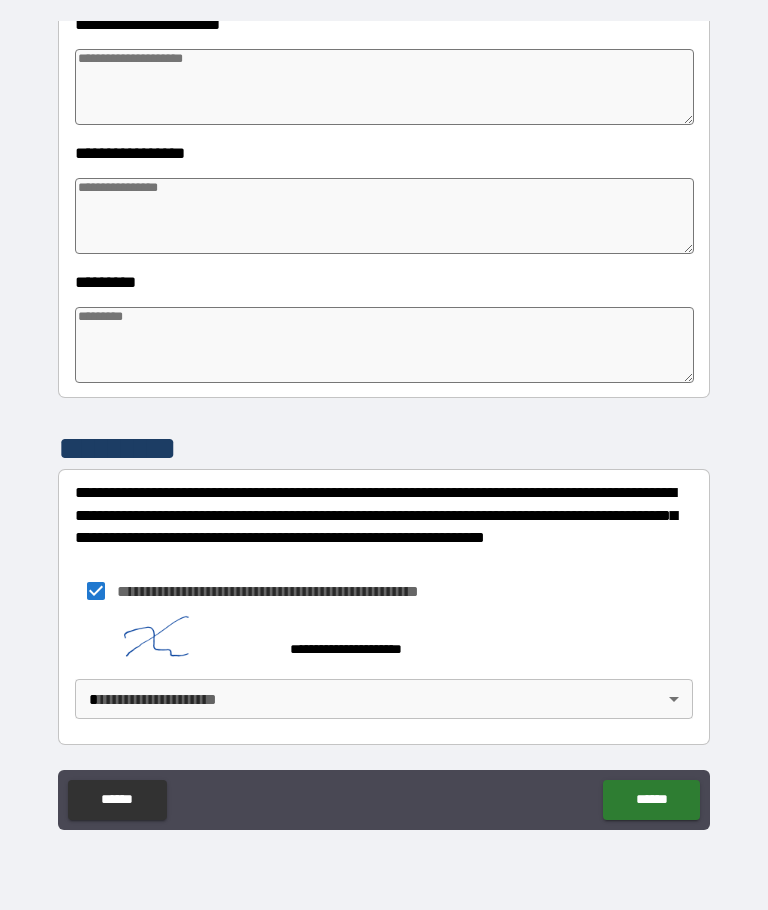 scroll, scrollTop: 488, scrollLeft: 0, axis: vertical 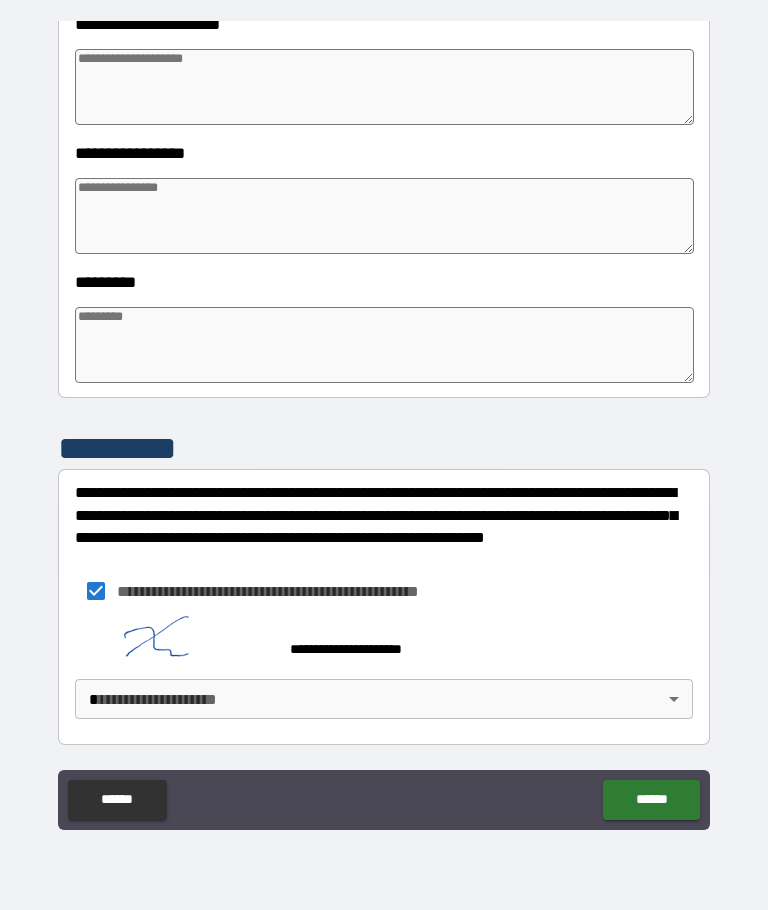 click on "**********" at bounding box center (384, 420) 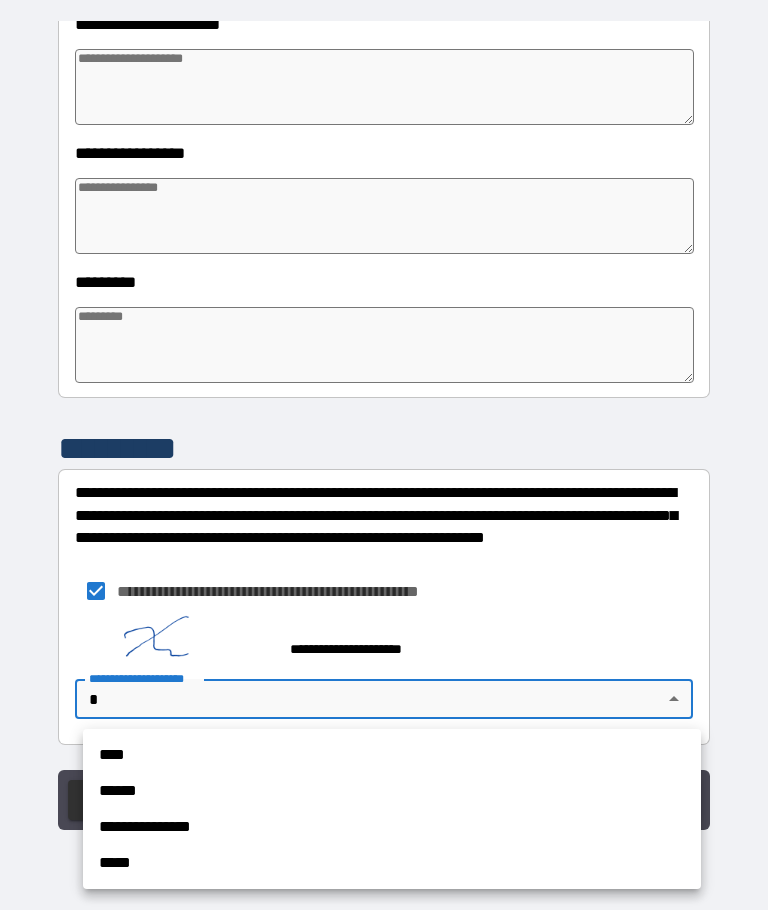click on "*****" at bounding box center (392, 863) 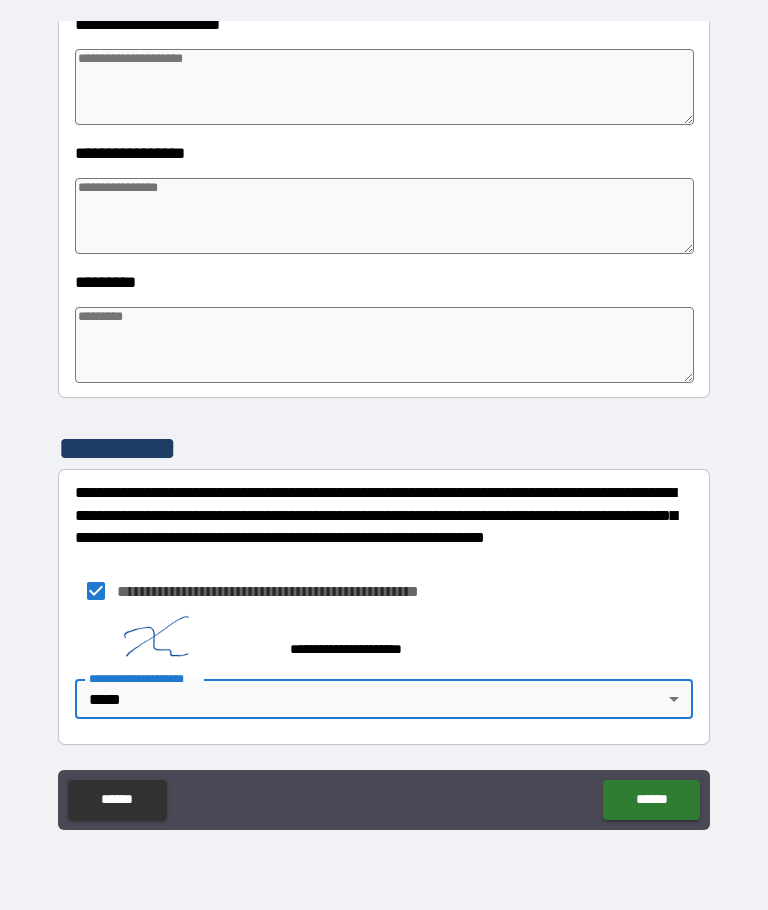 click on "******" at bounding box center (651, 800) 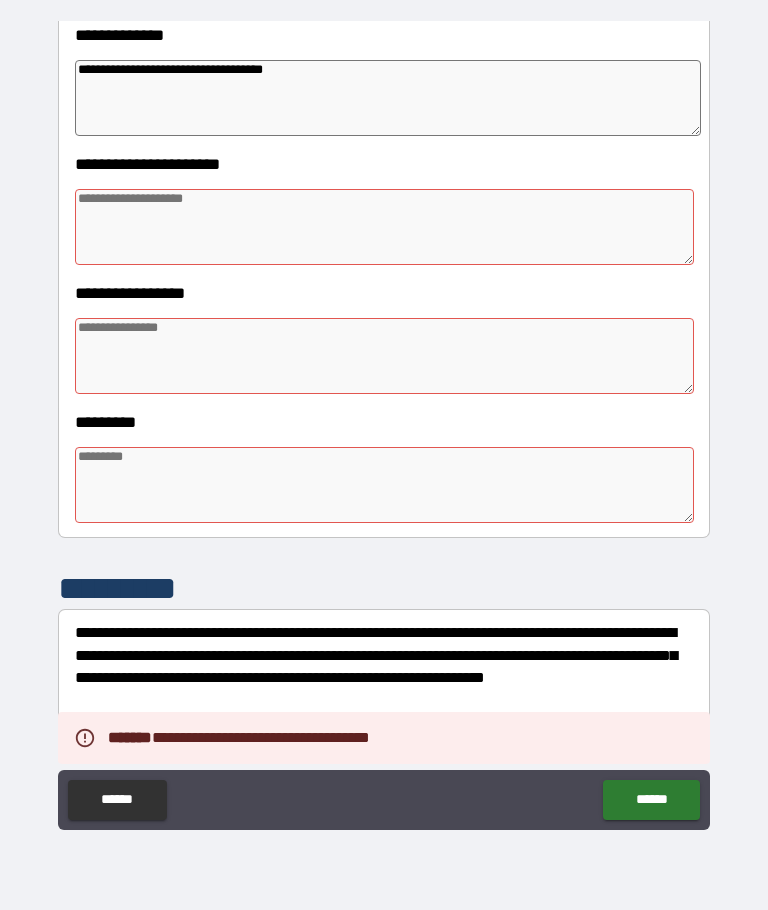 scroll, scrollTop: 346, scrollLeft: 0, axis: vertical 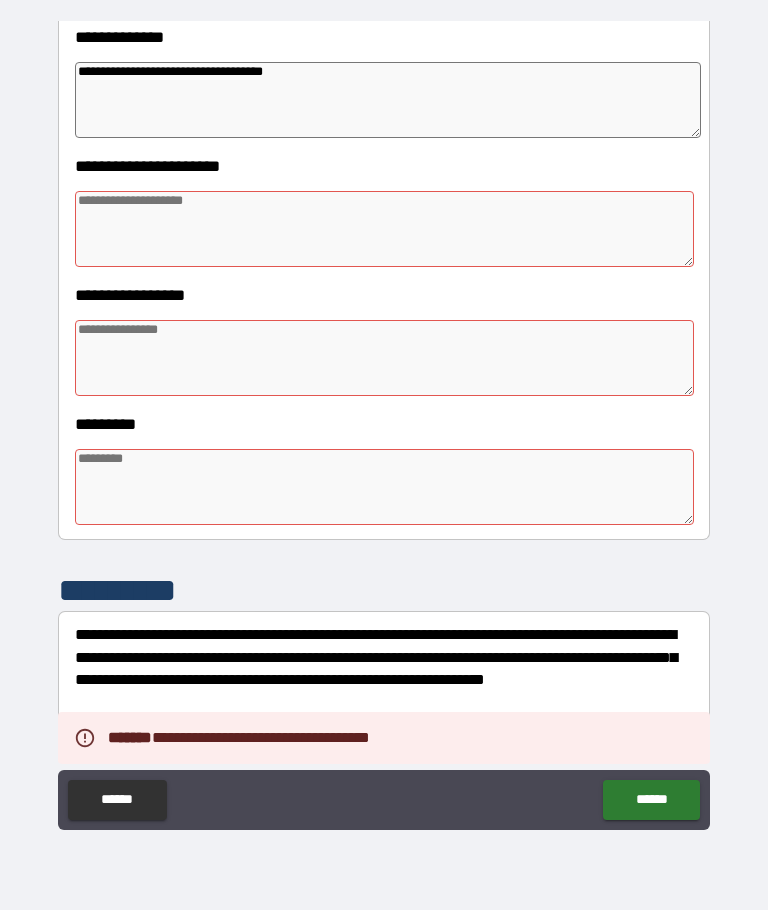 click at bounding box center (384, 229) 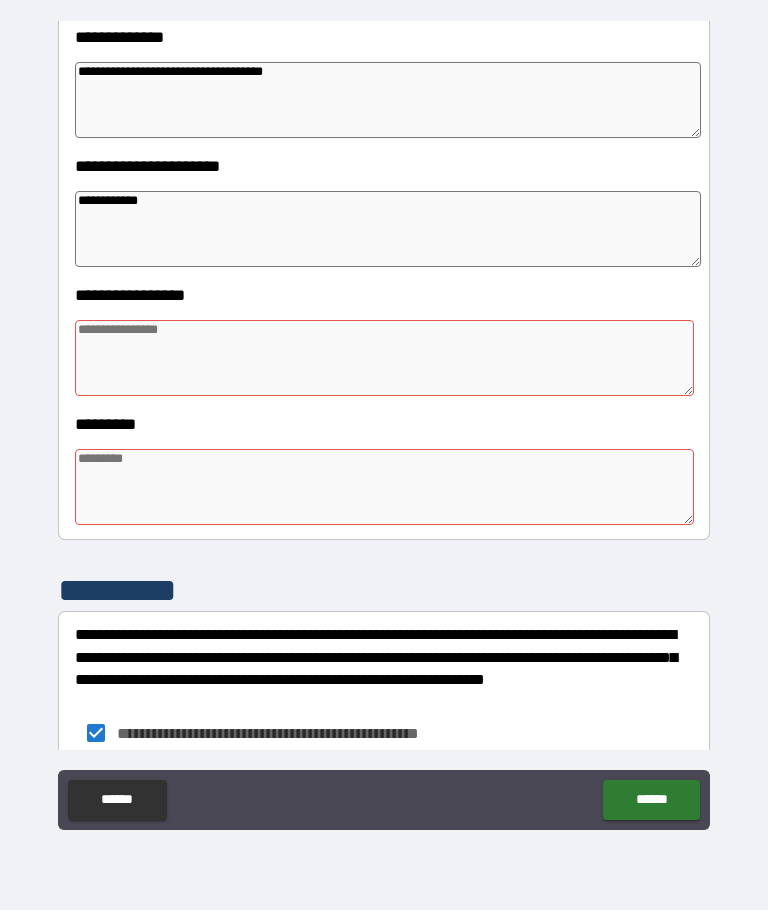 click at bounding box center [384, 358] 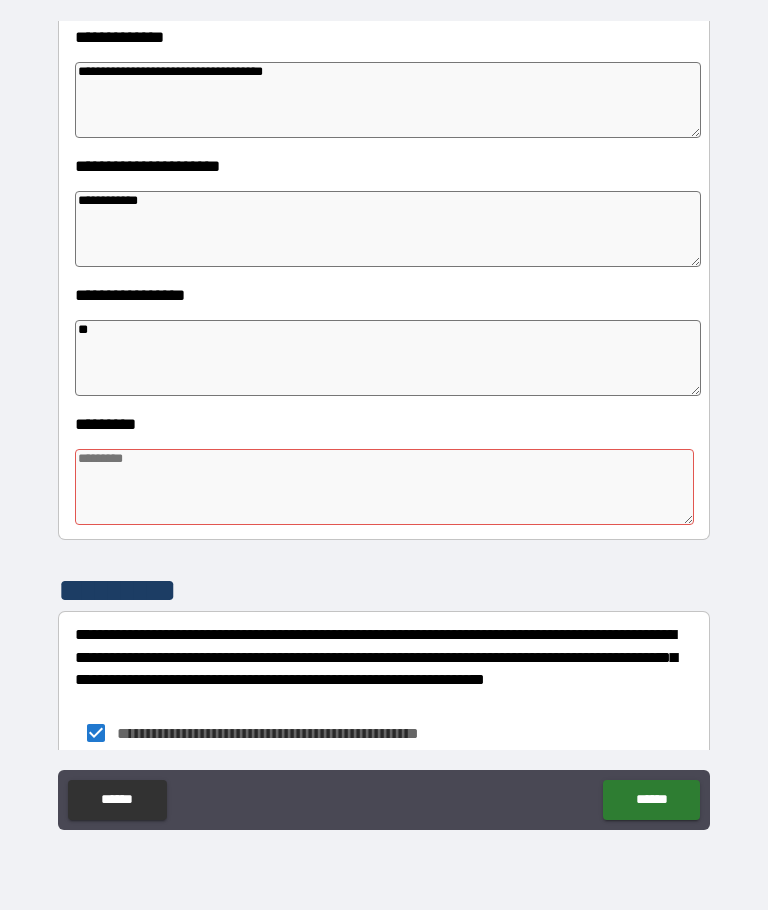 click at bounding box center [384, 487] 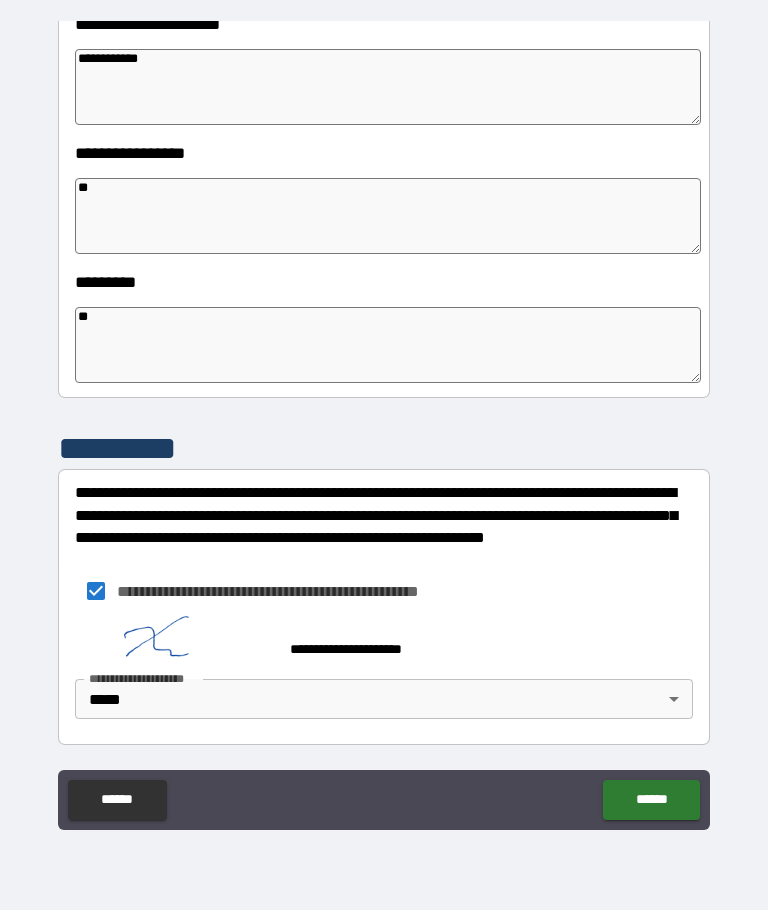 scroll, scrollTop: 488, scrollLeft: 0, axis: vertical 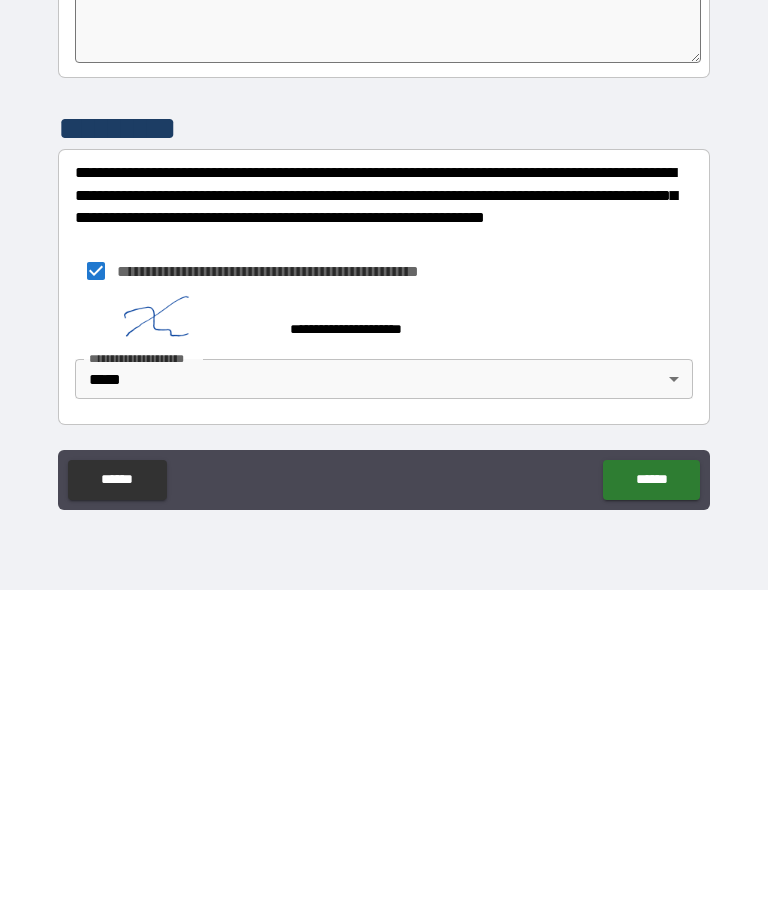 click on "******" at bounding box center (651, 800) 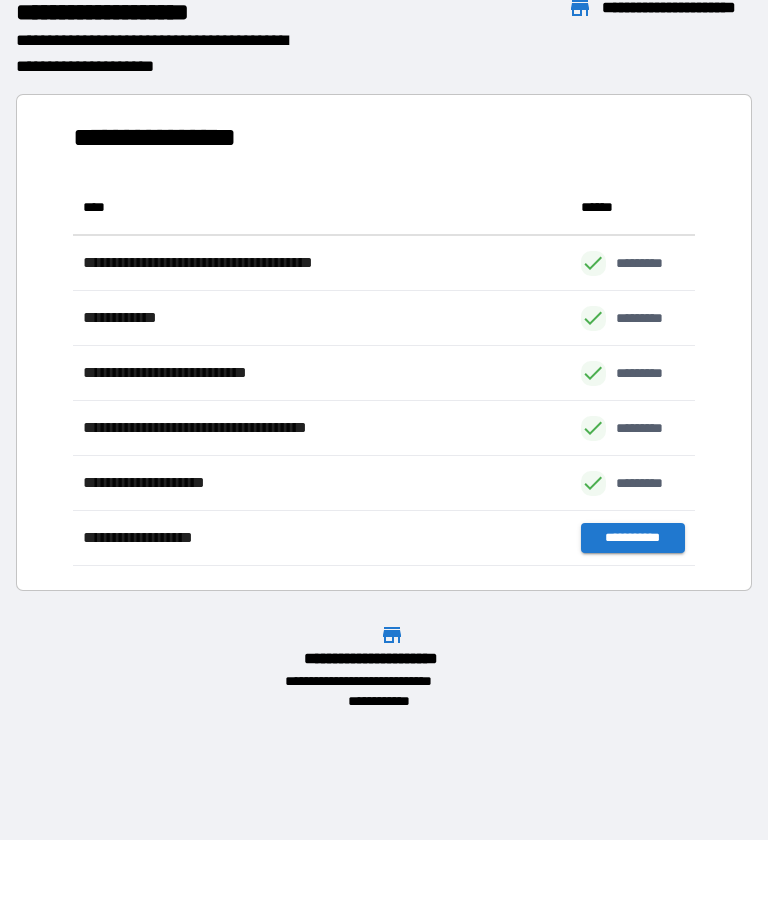 scroll, scrollTop: 1, scrollLeft: 1, axis: both 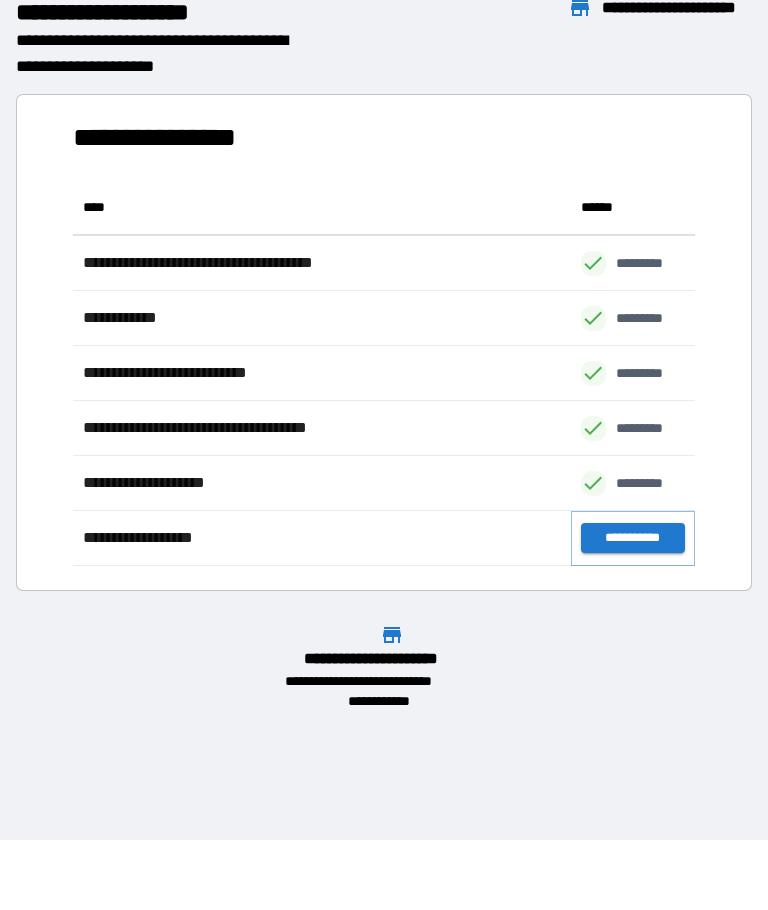 click on "**********" at bounding box center [633, 539] 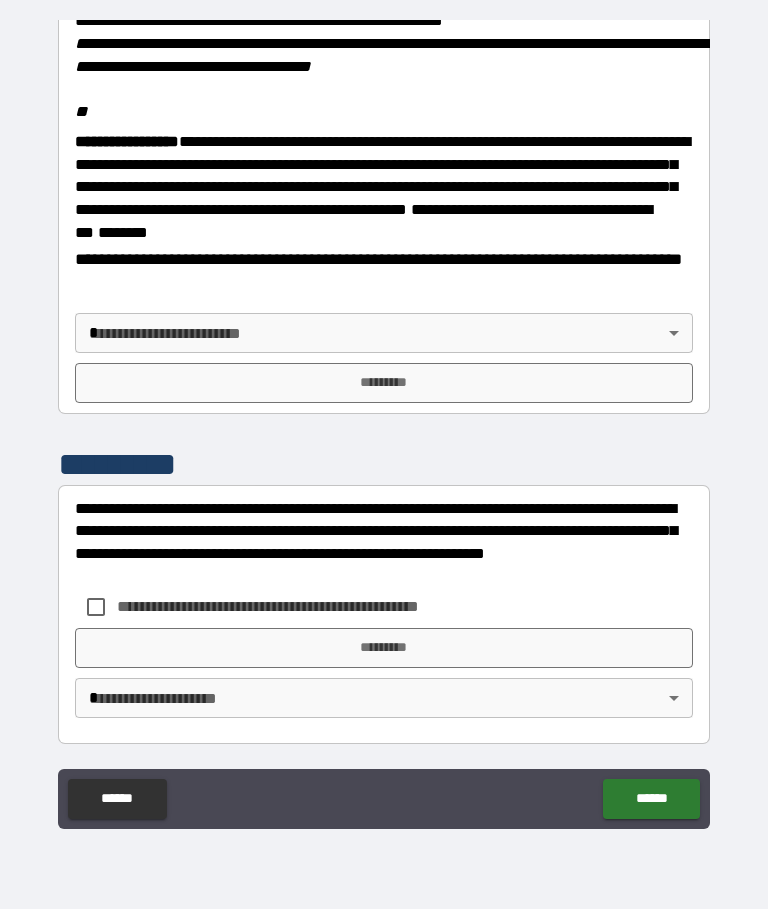 scroll, scrollTop: 2453, scrollLeft: 0, axis: vertical 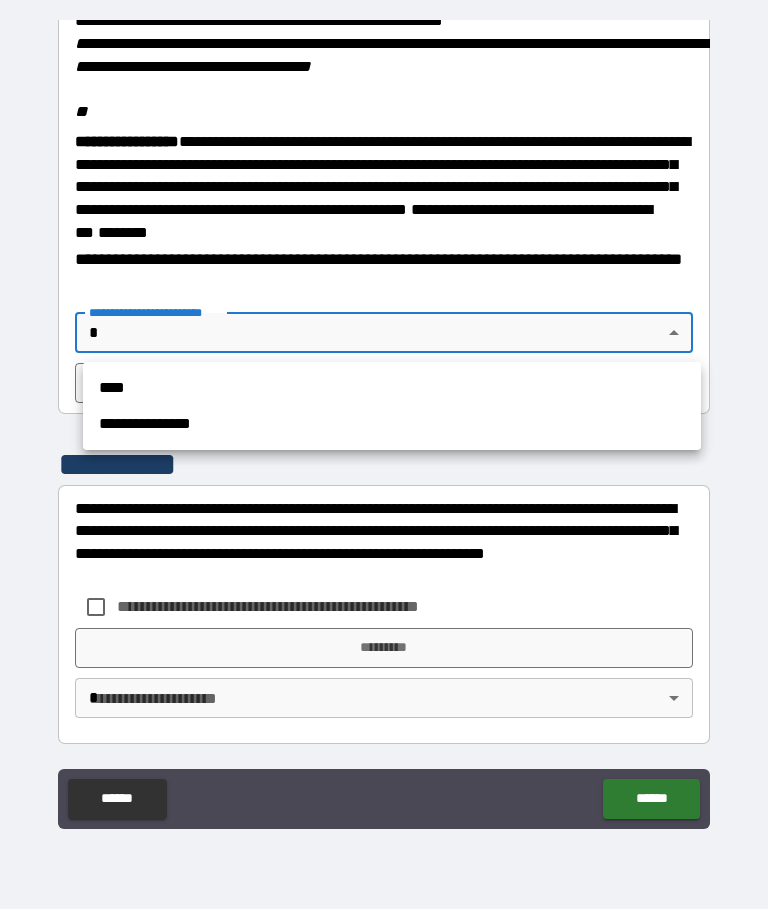 click on "**********" at bounding box center [392, 425] 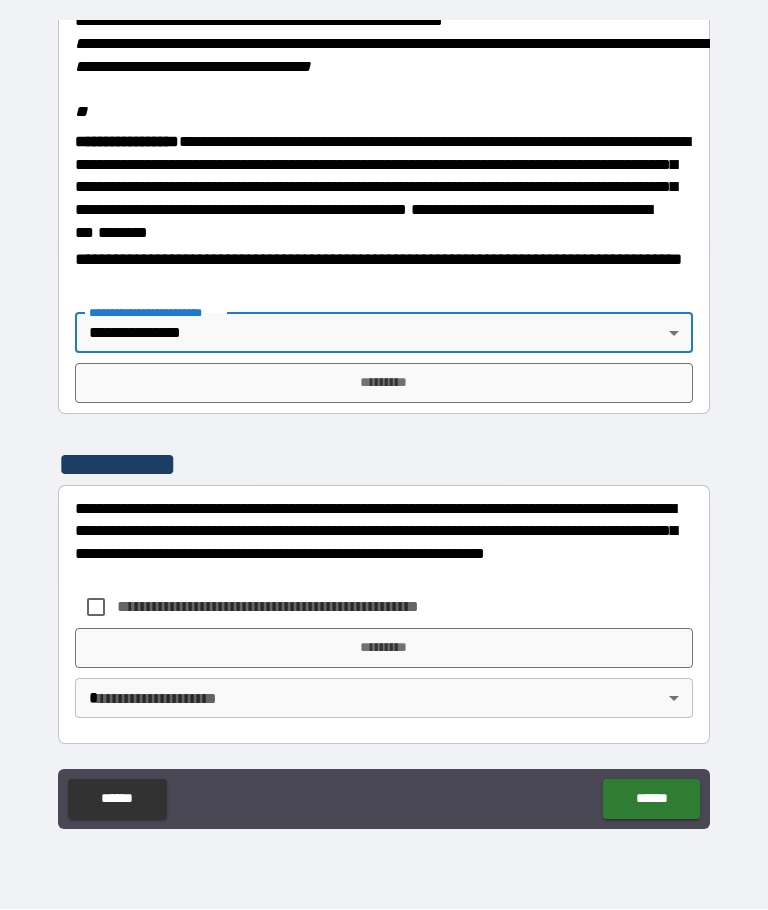 click on "*********" at bounding box center [384, 384] 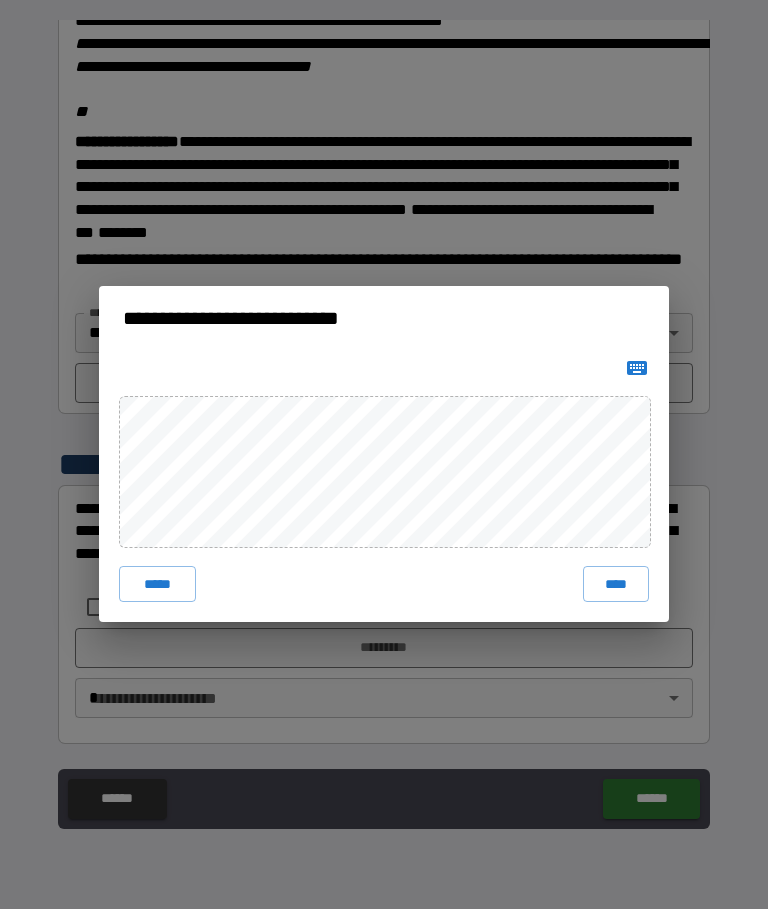 click on "****" at bounding box center (616, 585) 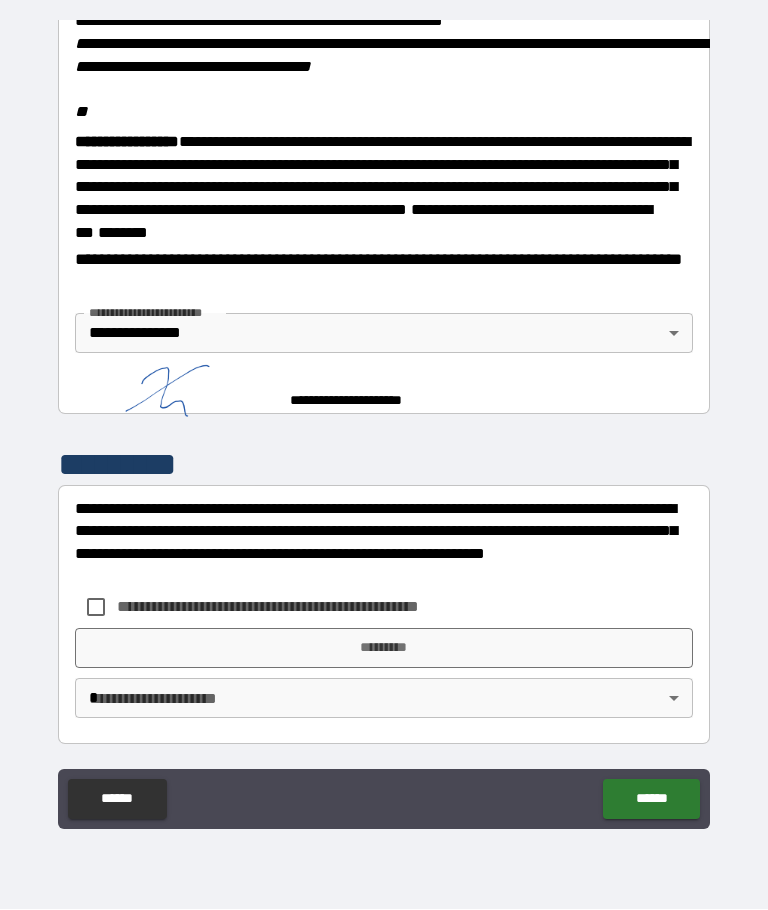 scroll, scrollTop: 2443, scrollLeft: 0, axis: vertical 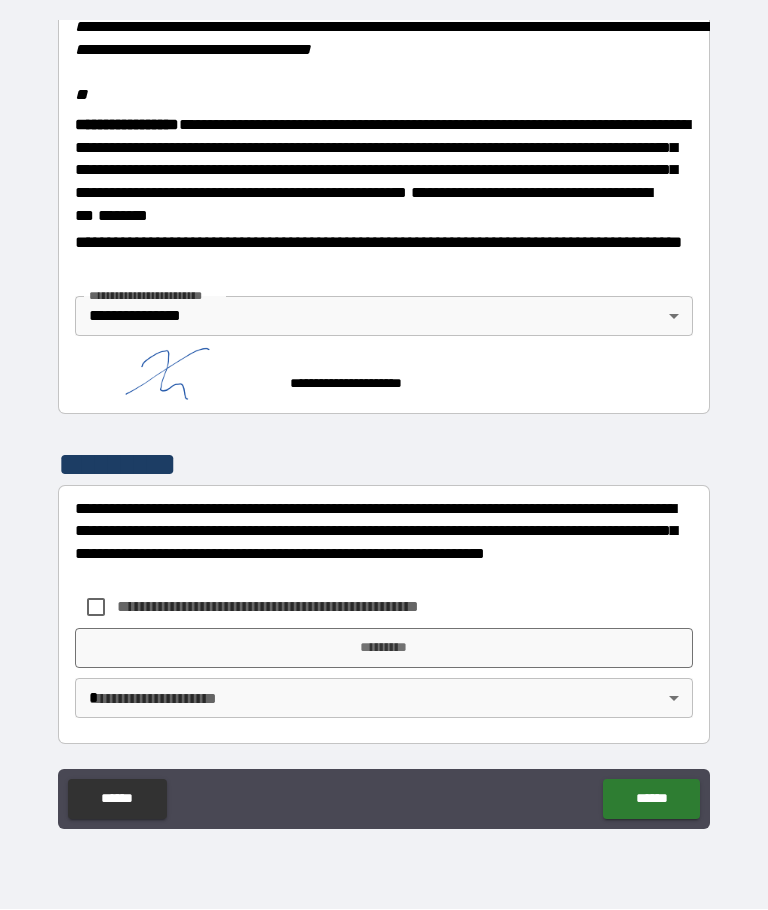 click on "**********" at bounding box center [301, 607] 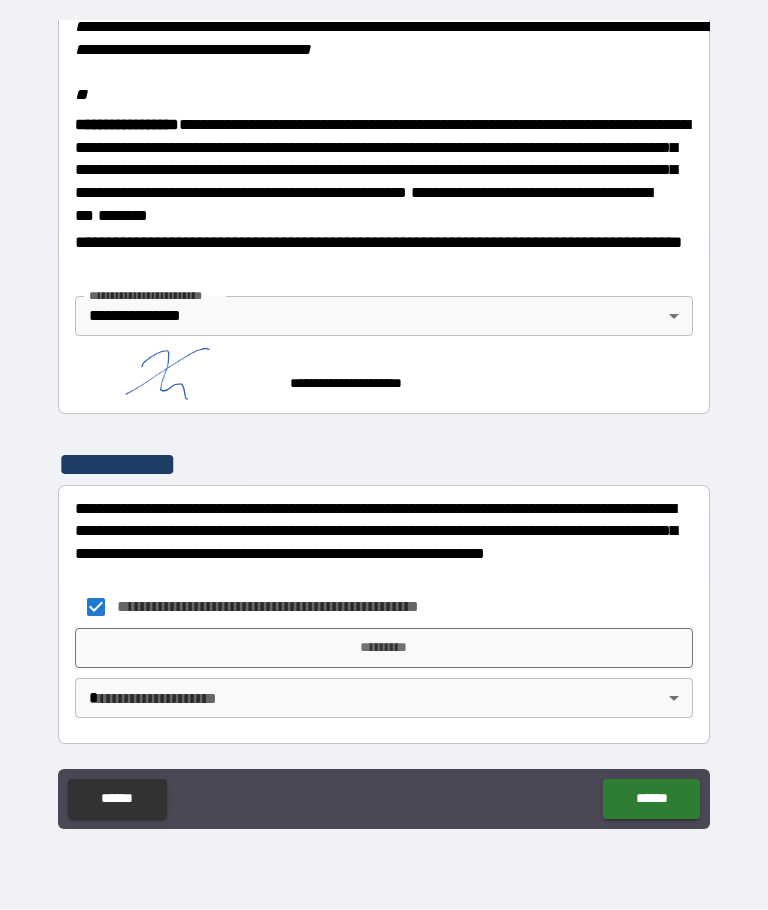 click on "*********" at bounding box center (384, 649) 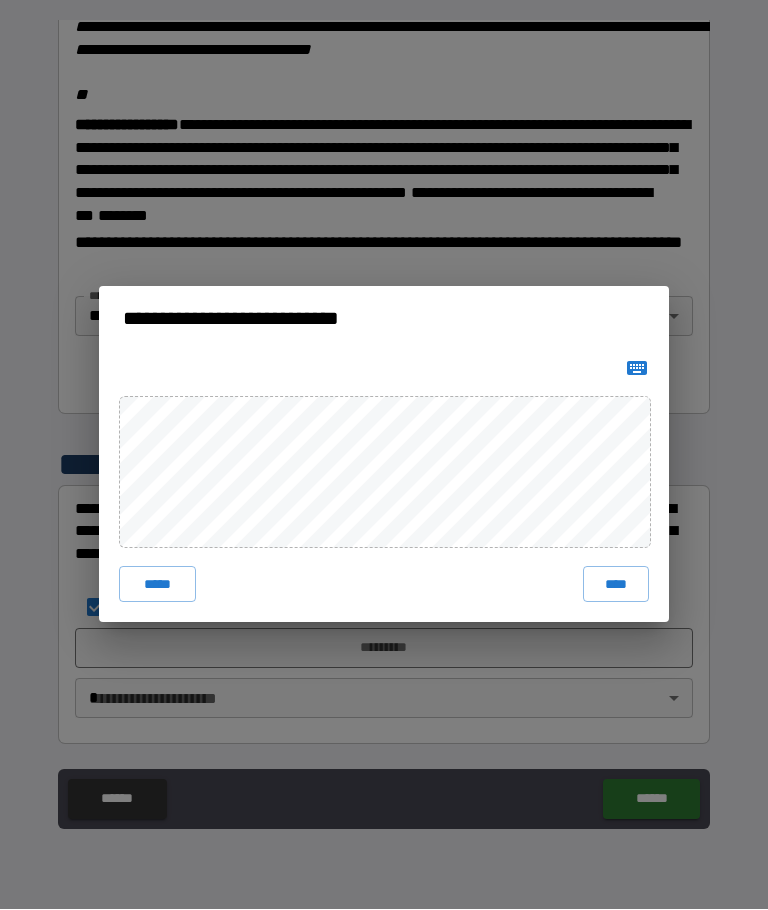 click on "****" at bounding box center (616, 585) 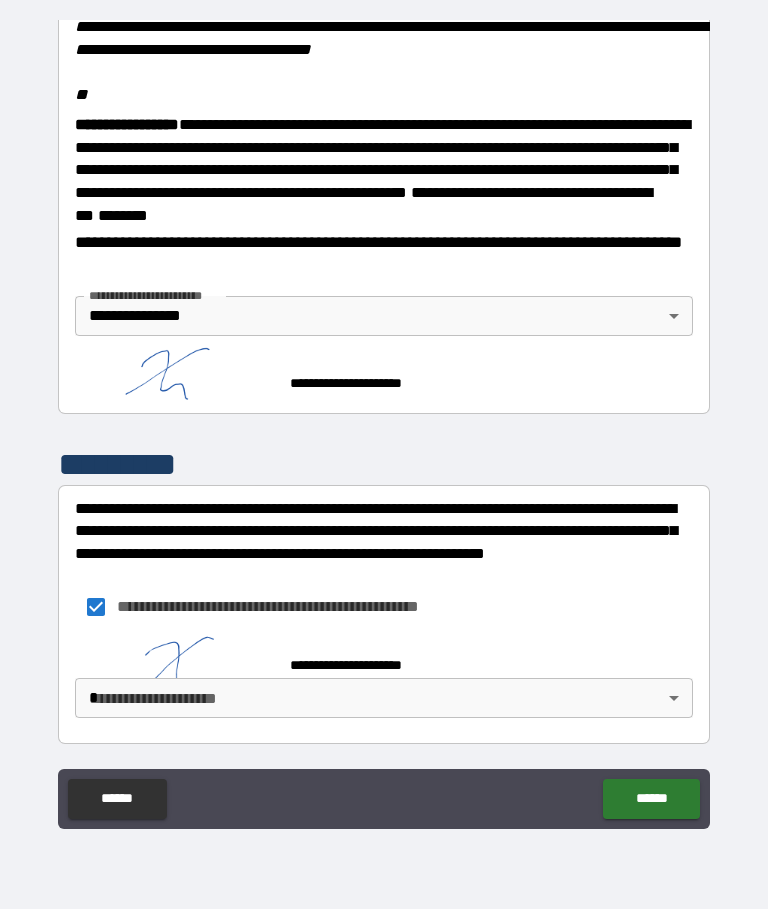 scroll, scrollTop: 2460, scrollLeft: 0, axis: vertical 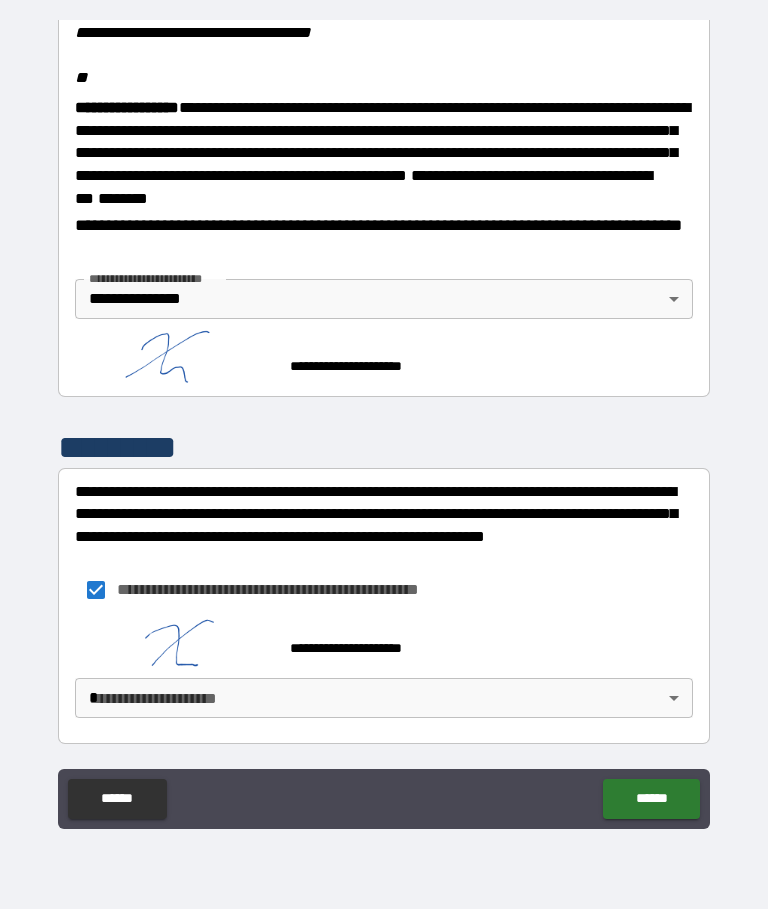 click on "**********" at bounding box center (384, 420) 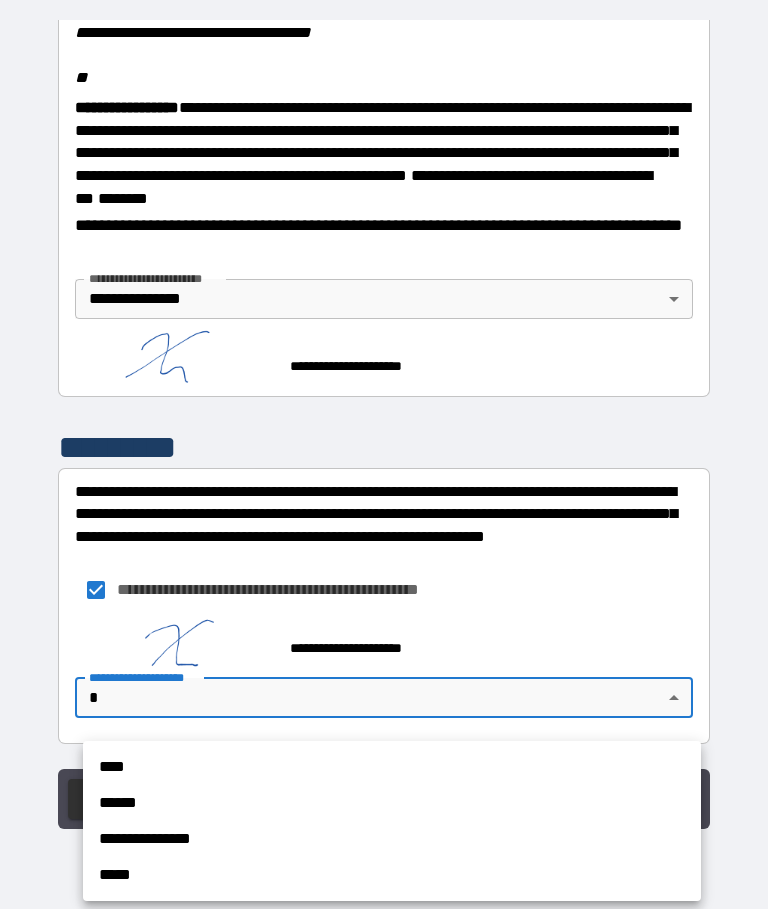 click on "*****" at bounding box center [392, 876] 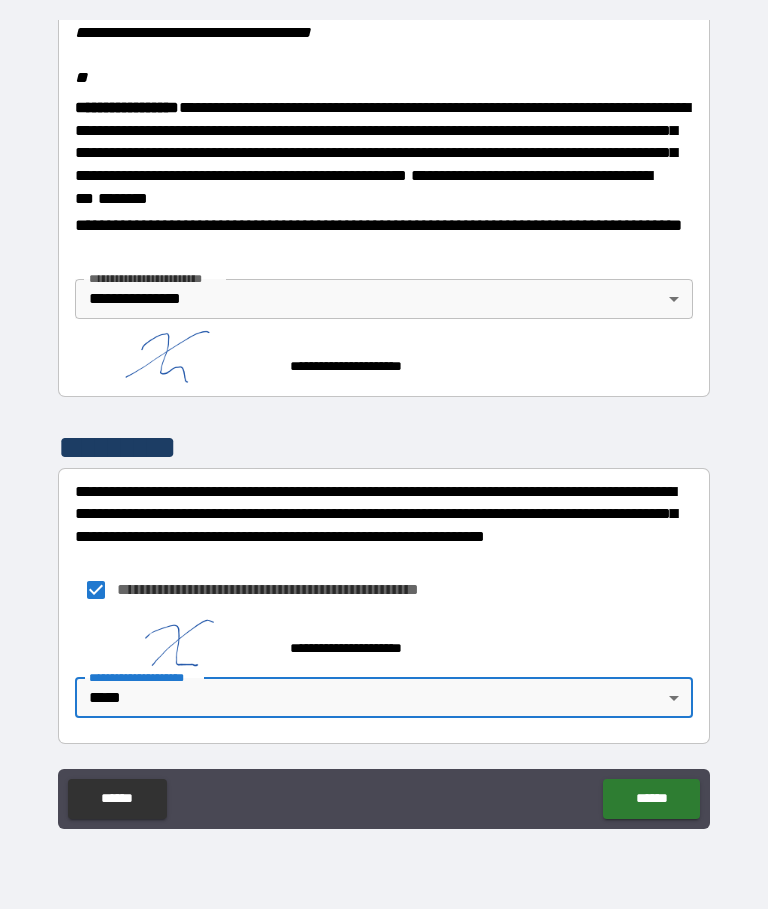 click on "******" at bounding box center (651, 800) 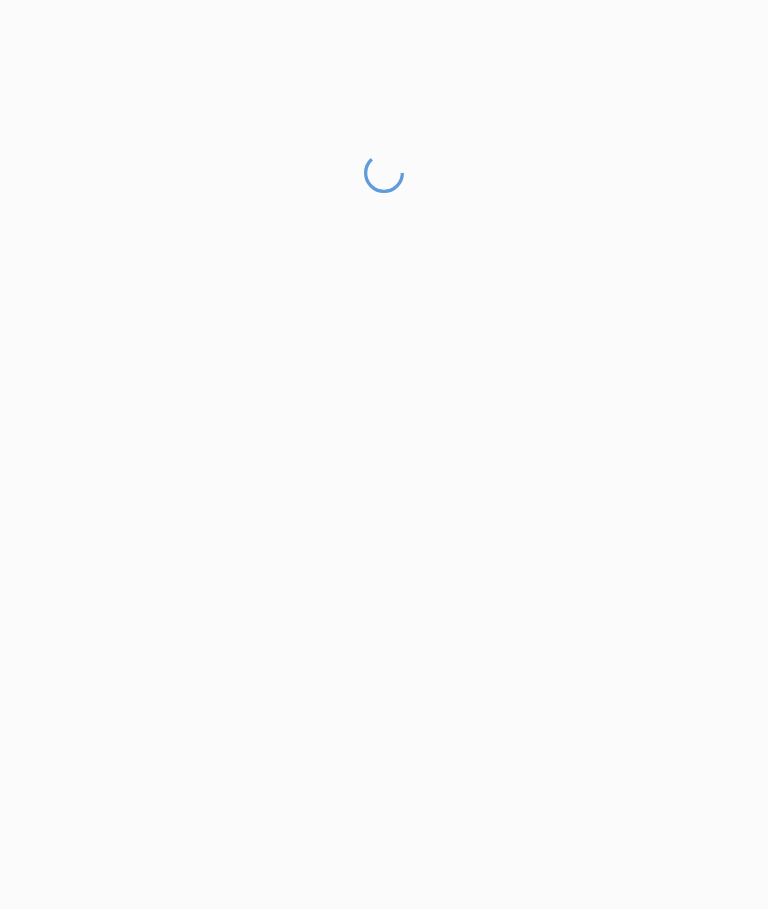 click at bounding box center [384, 532] 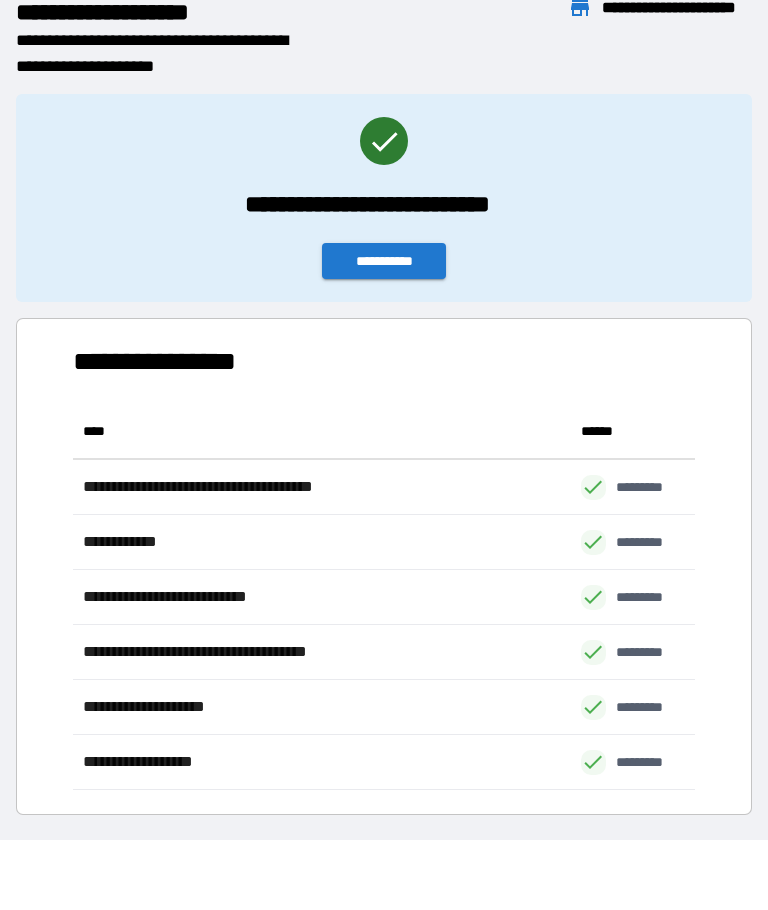 scroll, scrollTop: 386, scrollLeft: 622, axis: both 